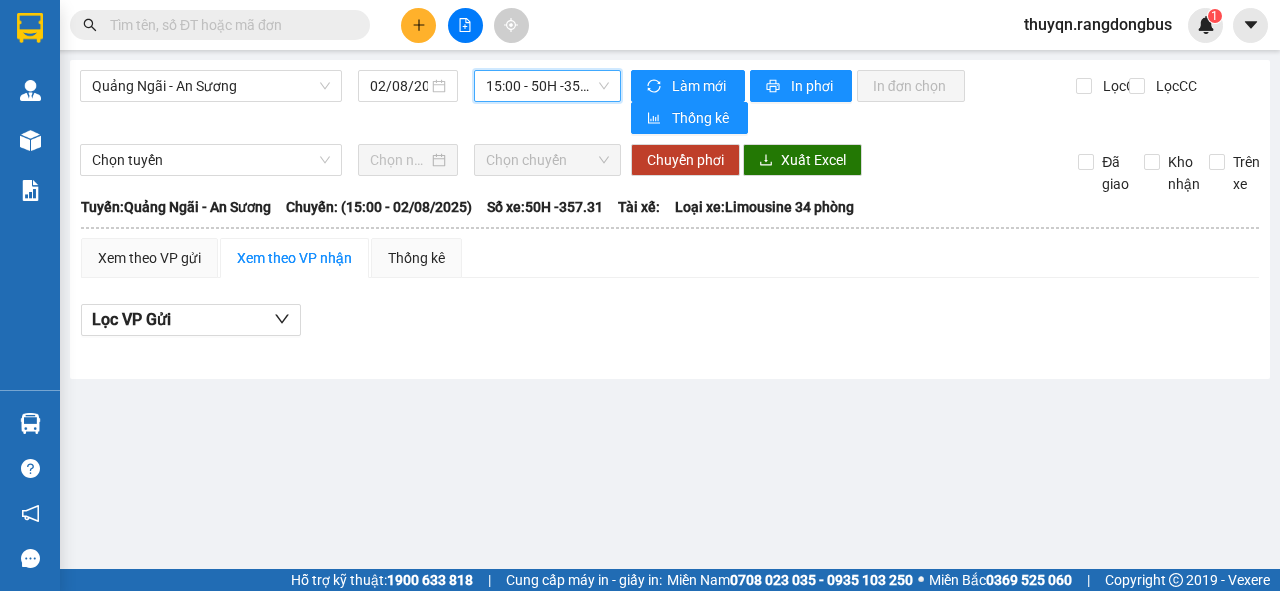 scroll, scrollTop: 0, scrollLeft: 0, axis: both 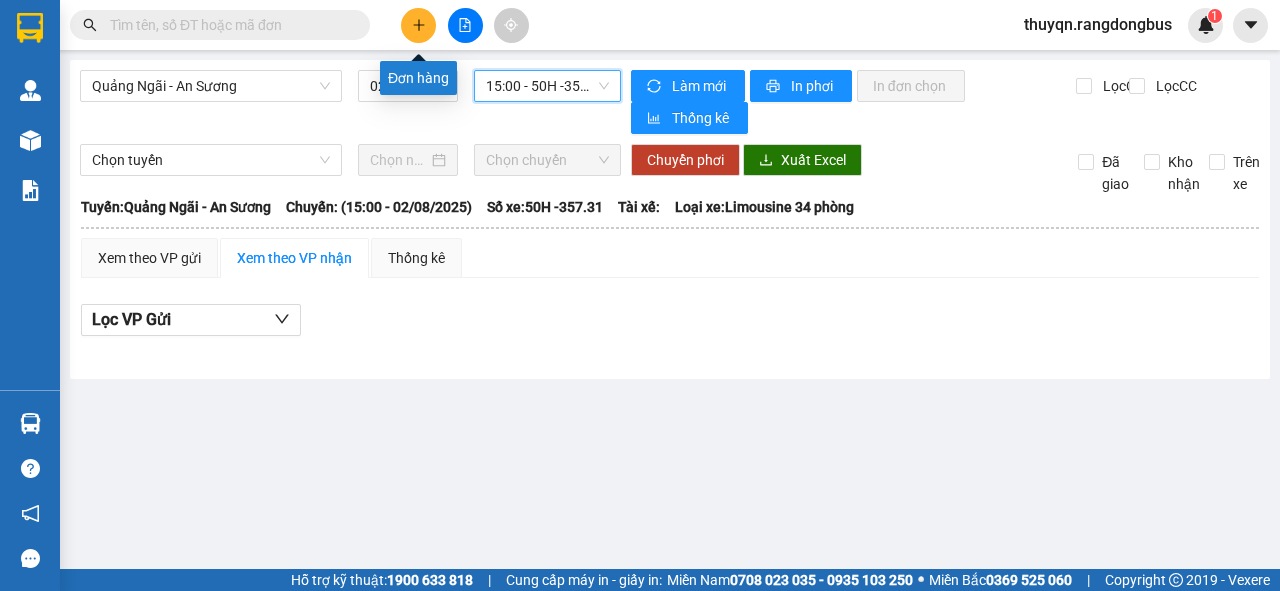 click 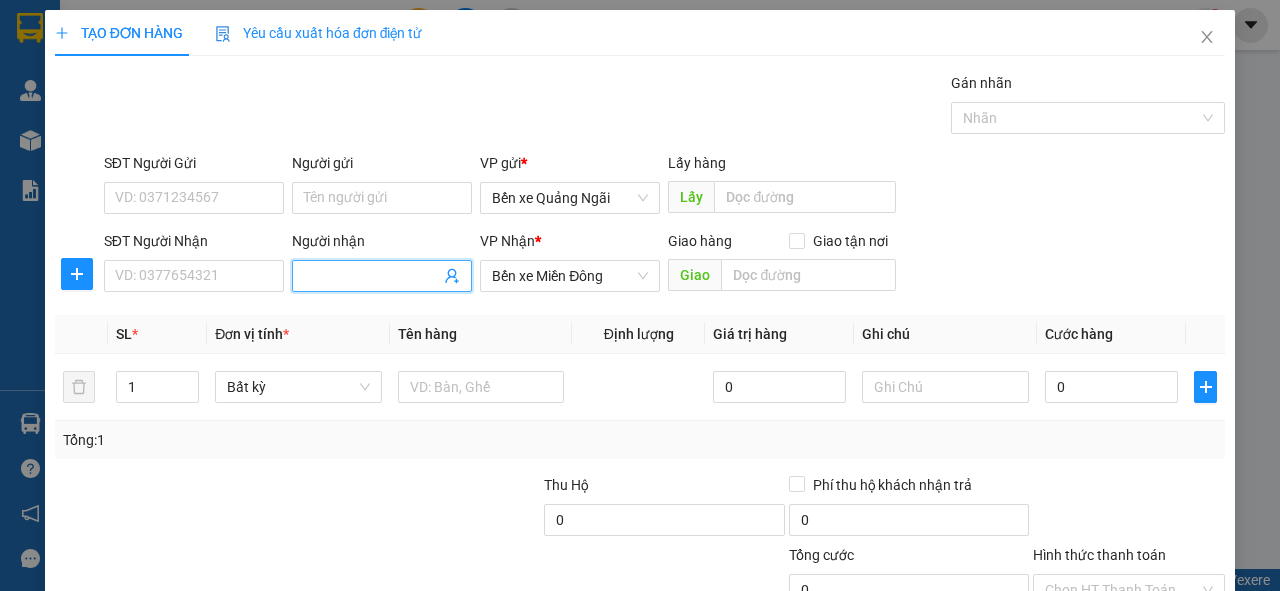 click on "Người nhận" at bounding box center [372, 276] 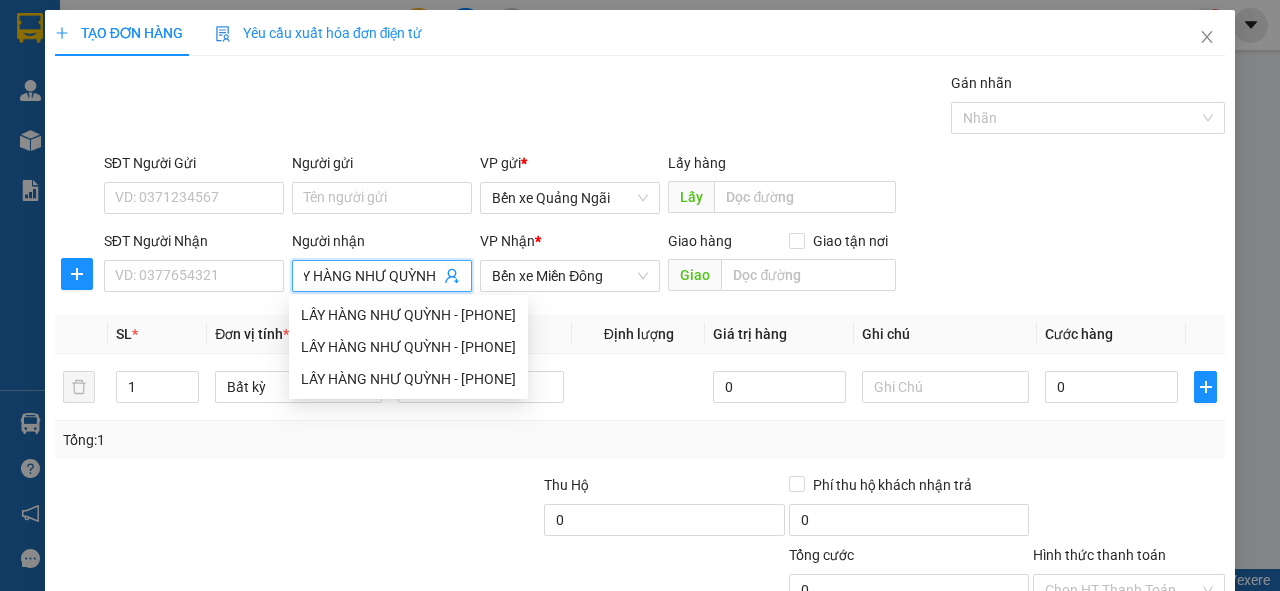 scroll, scrollTop: 0, scrollLeft: 21, axis: horizontal 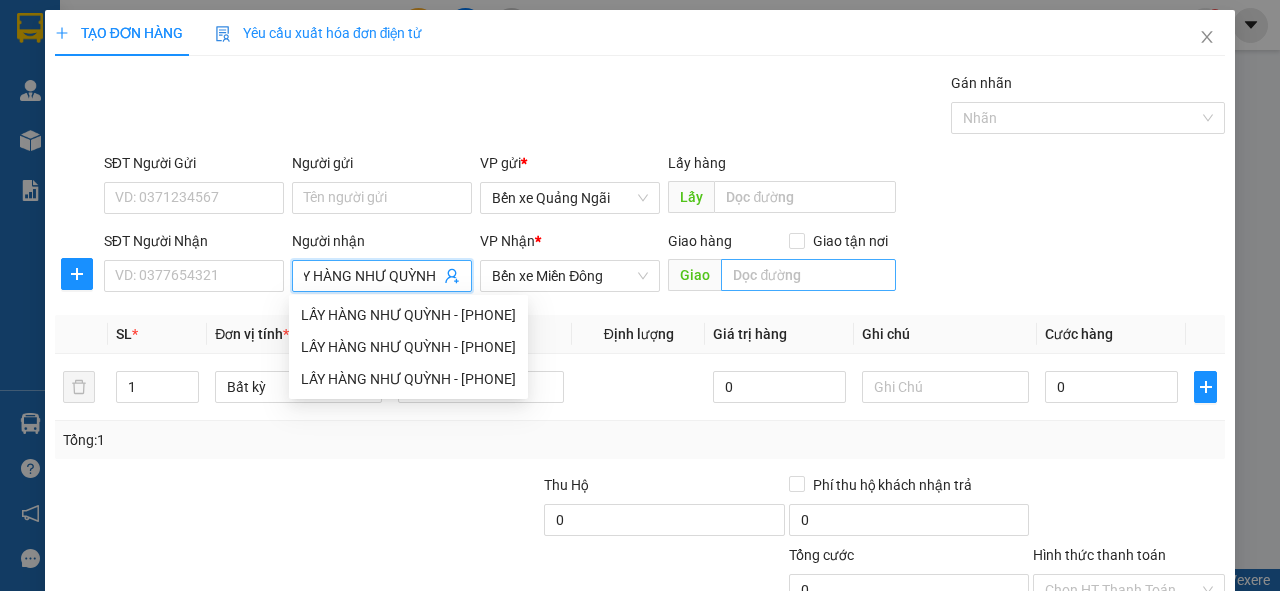 type on "LẤY HÀNG NHƯ QUỲNH" 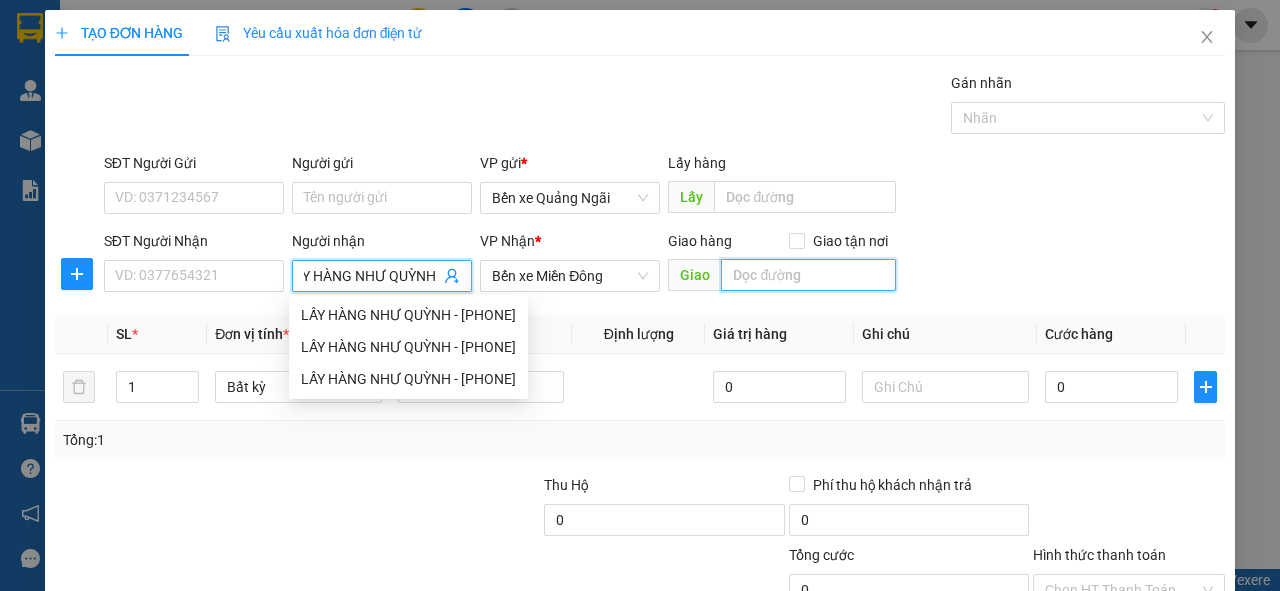 scroll, scrollTop: 0, scrollLeft: 0, axis: both 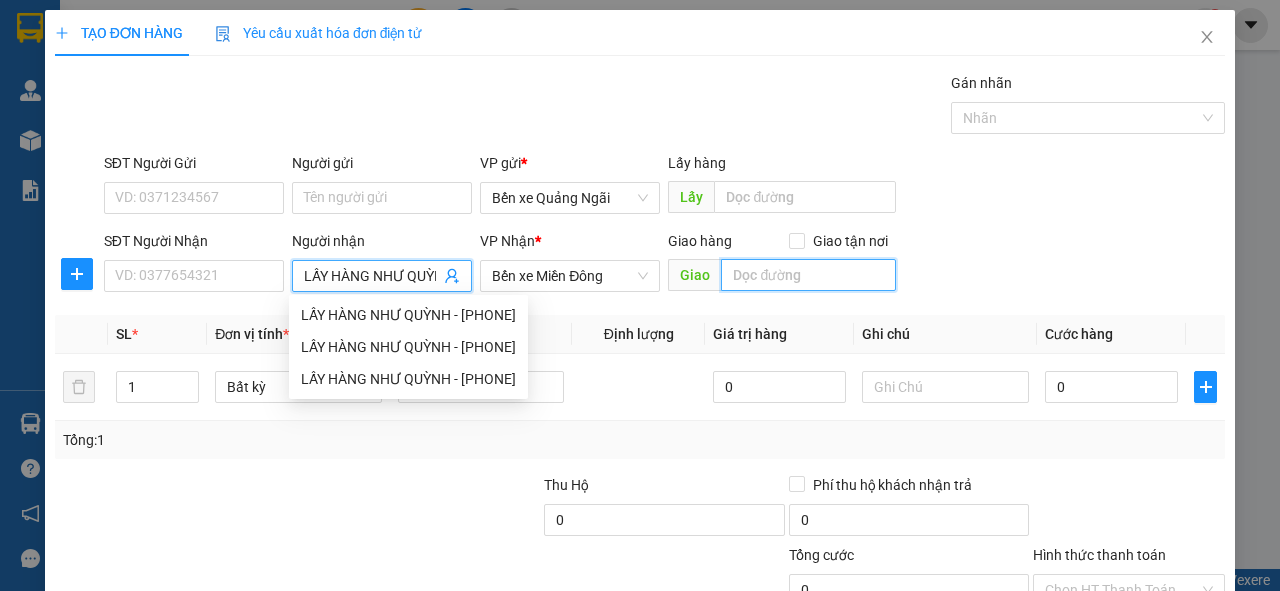 click at bounding box center (808, 275) 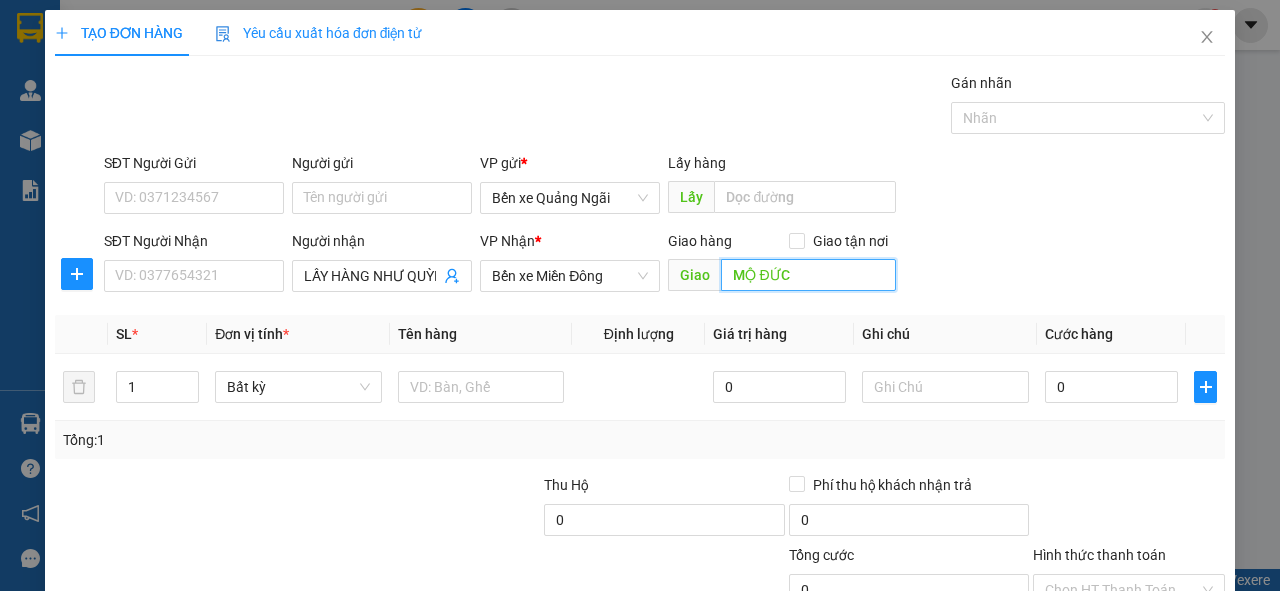 scroll, scrollTop: 147, scrollLeft: 0, axis: vertical 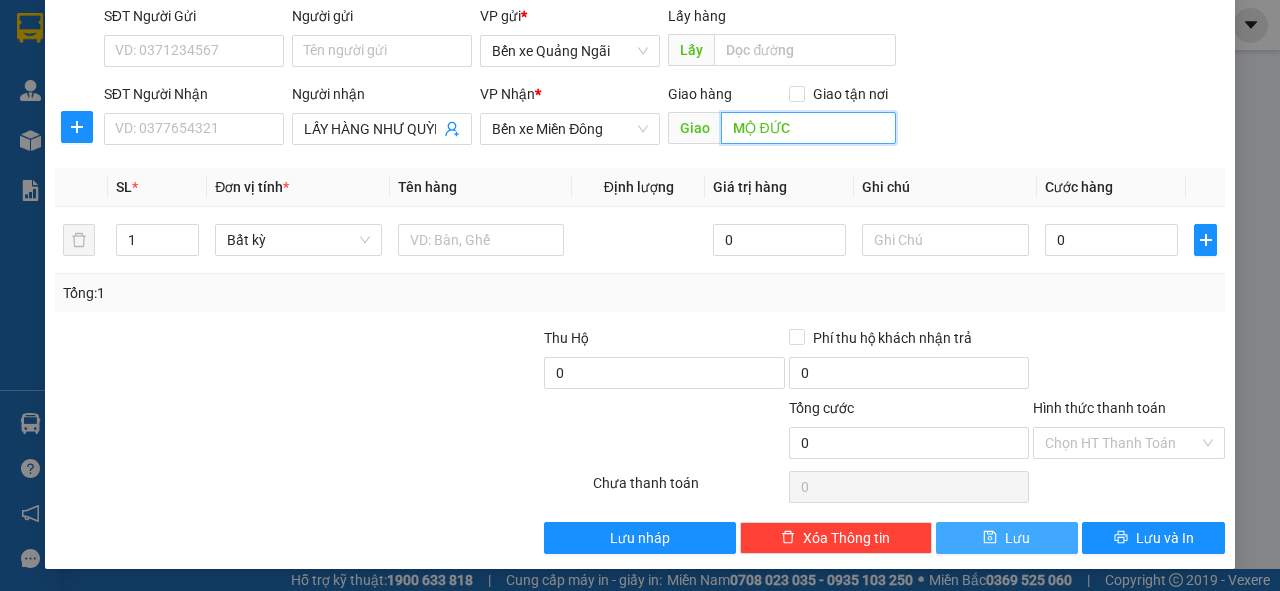 type on "MỘ ĐỨC" 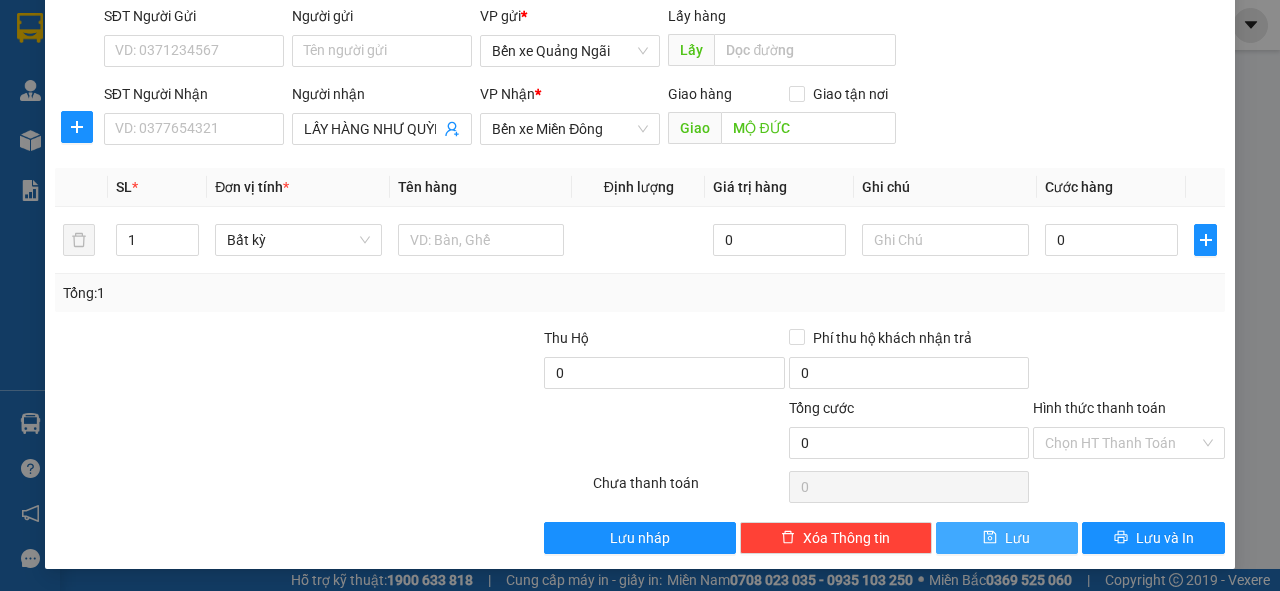 click on "Lưu" at bounding box center (1007, 538) 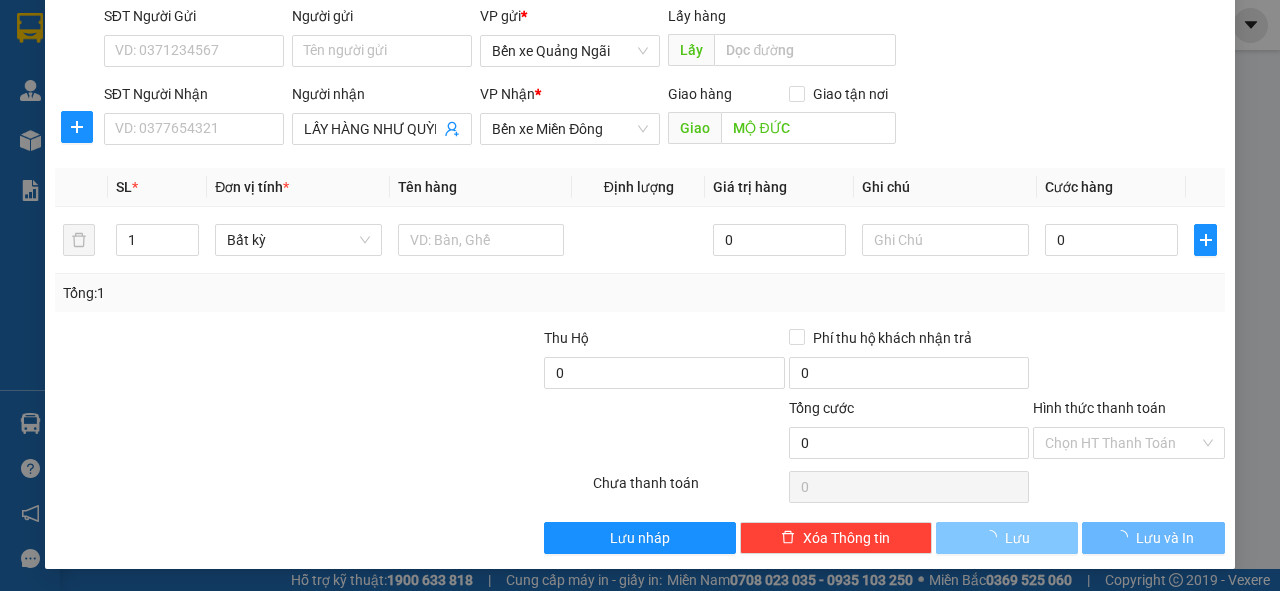 type 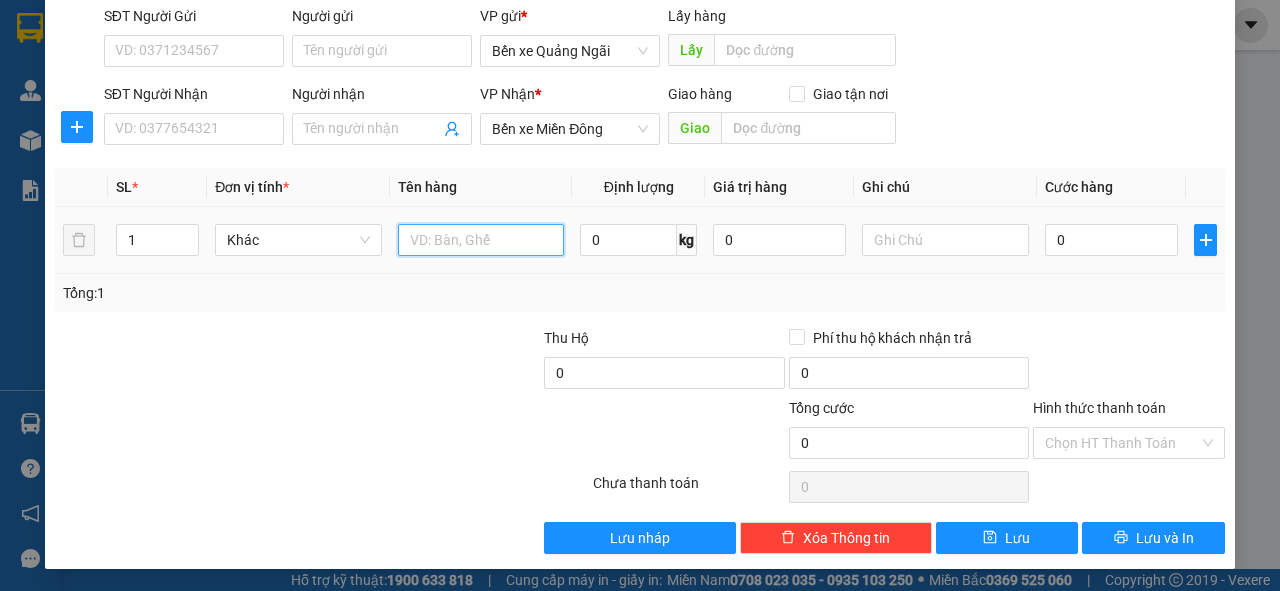 click at bounding box center [481, 240] 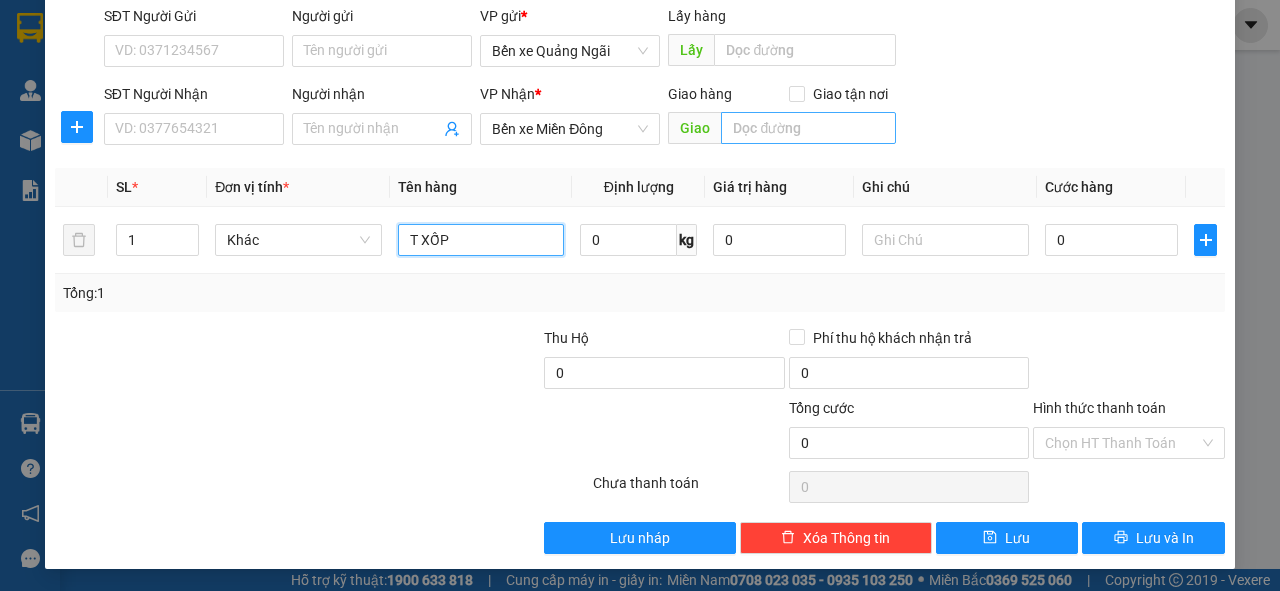 type on "T XỐP" 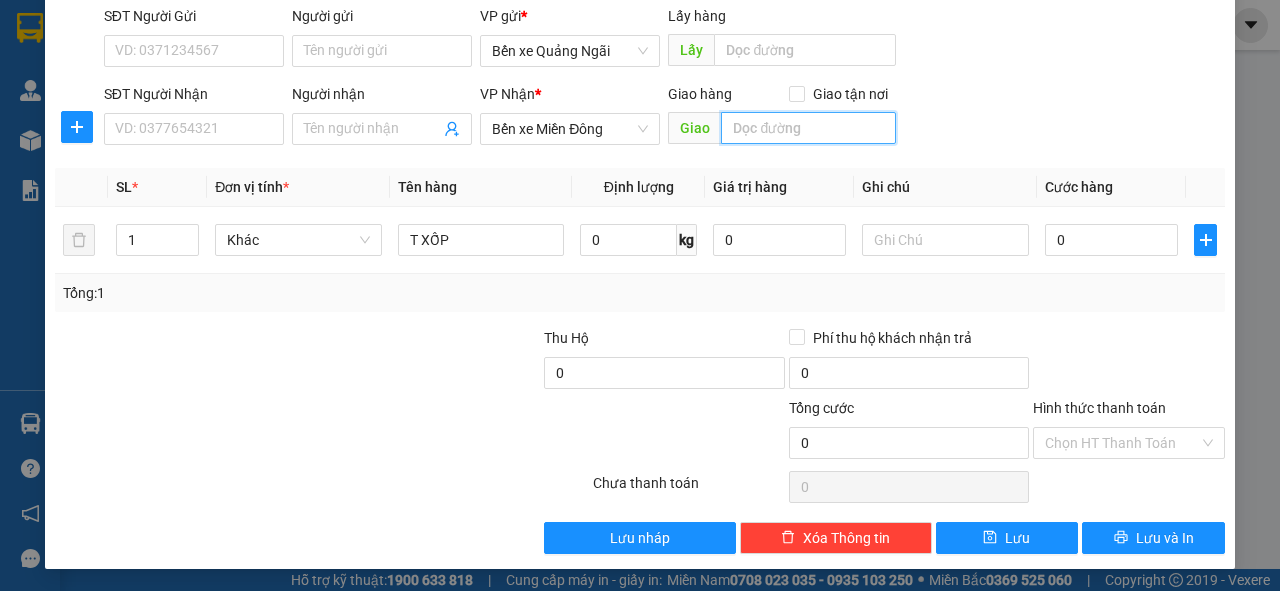 click at bounding box center (808, 128) 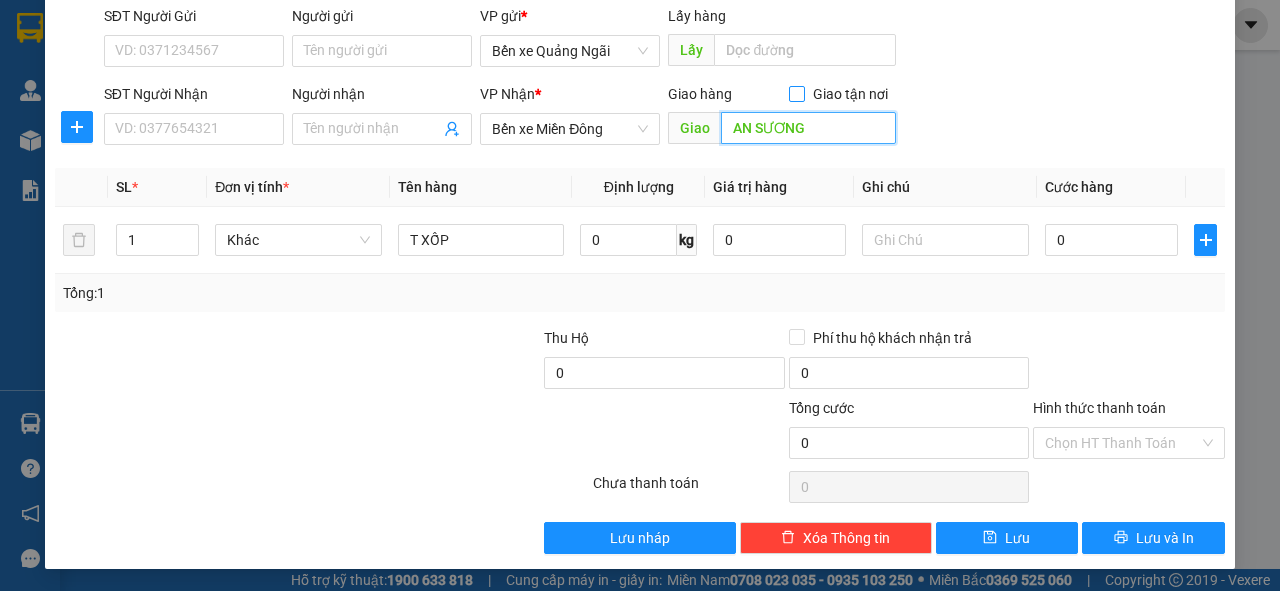 type on "AN SƯƠNG" 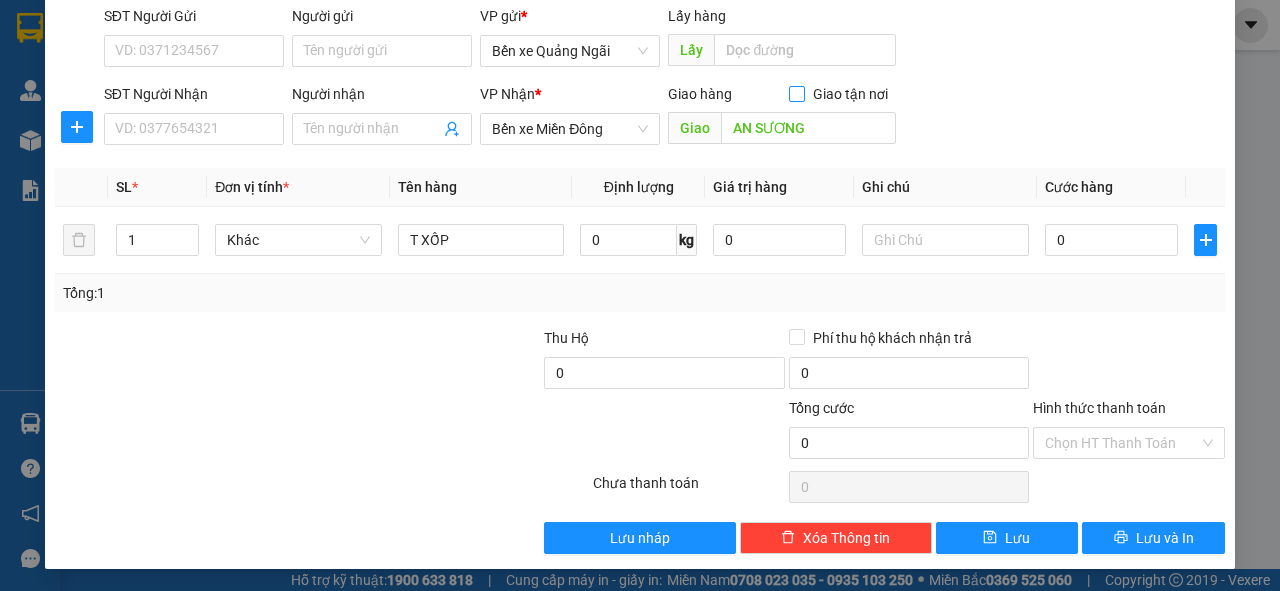 click on "Giao tận nơi" at bounding box center [796, 93] 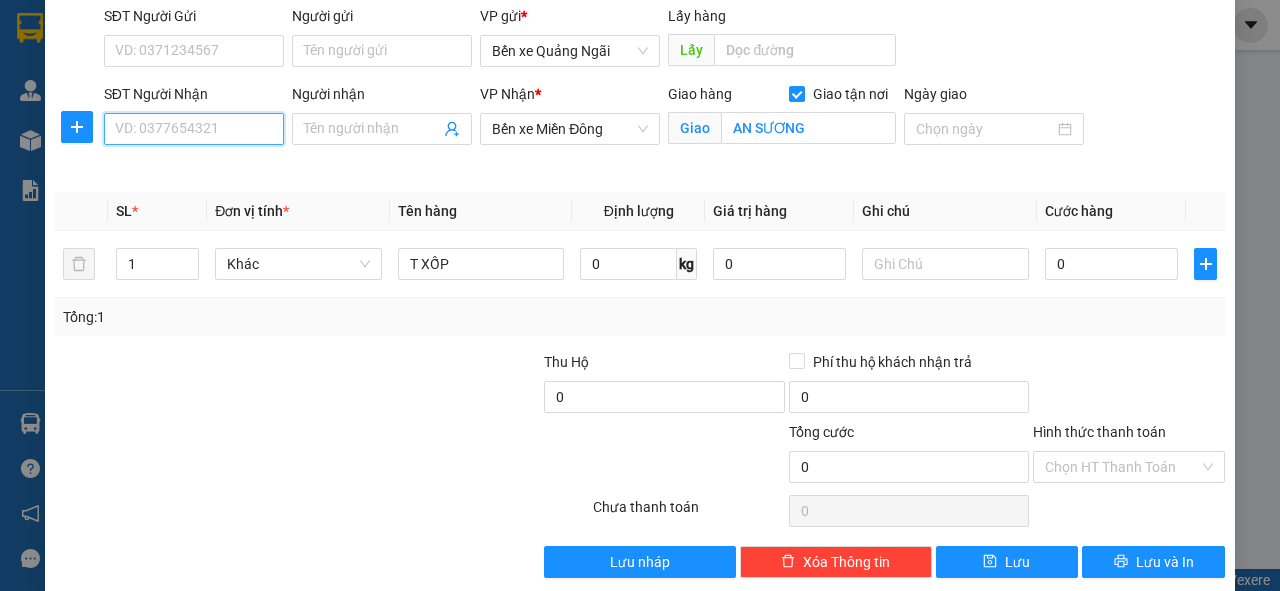 click on "SĐT Người Nhận" at bounding box center (194, 129) 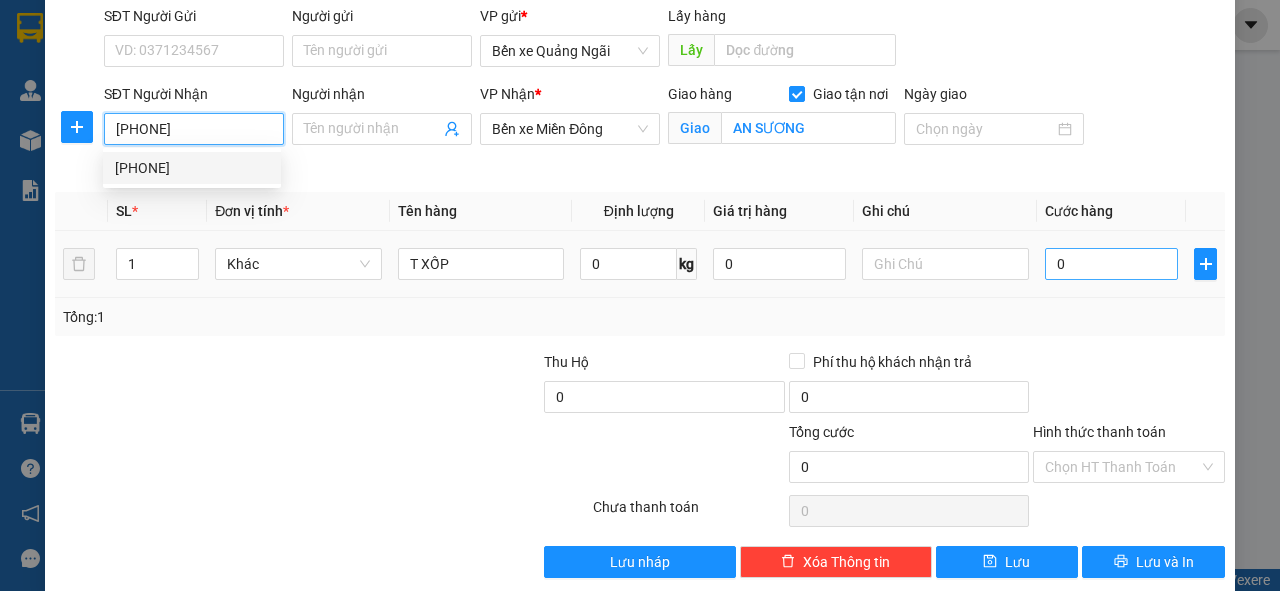 type on "[PHONE]" 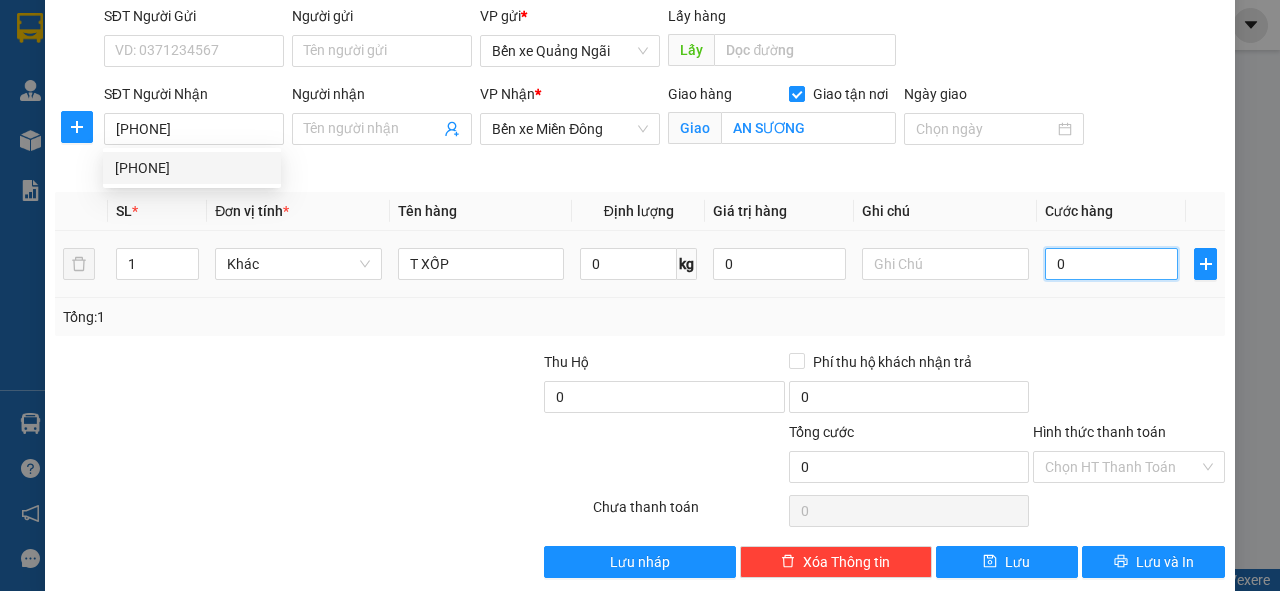 click on "0" at bounding box center (1111, 264) 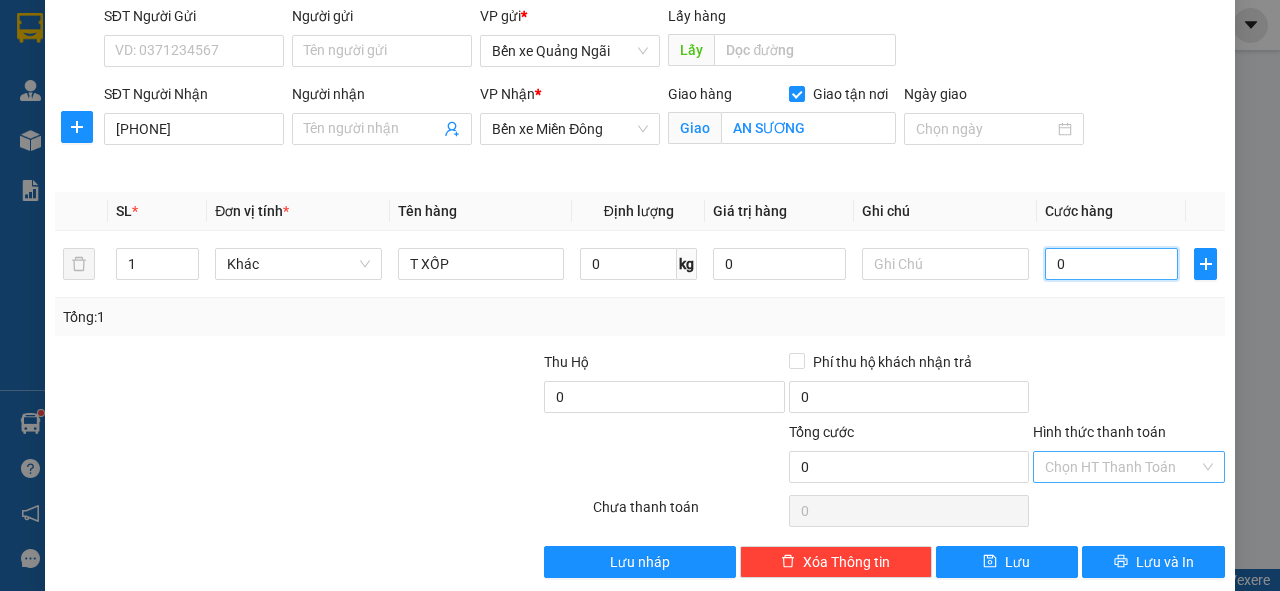 scroll, scrollTop: 170, scrollLeft: 0, axis: vertical 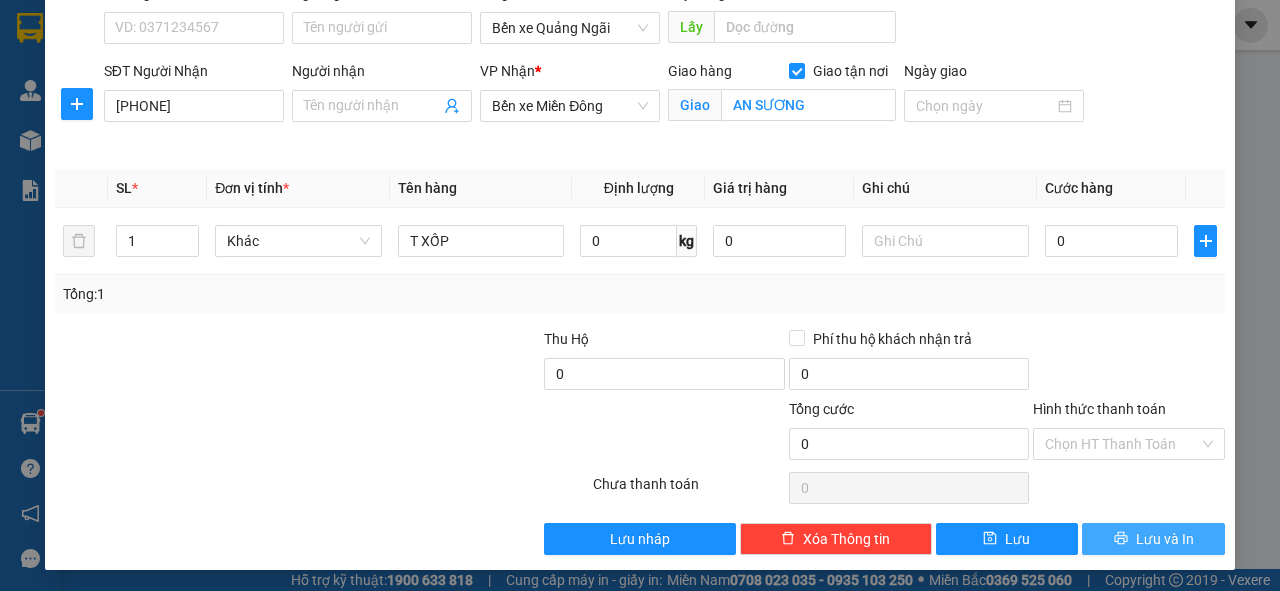 click on "Lưu và In" at bounding box center [1165, 539] 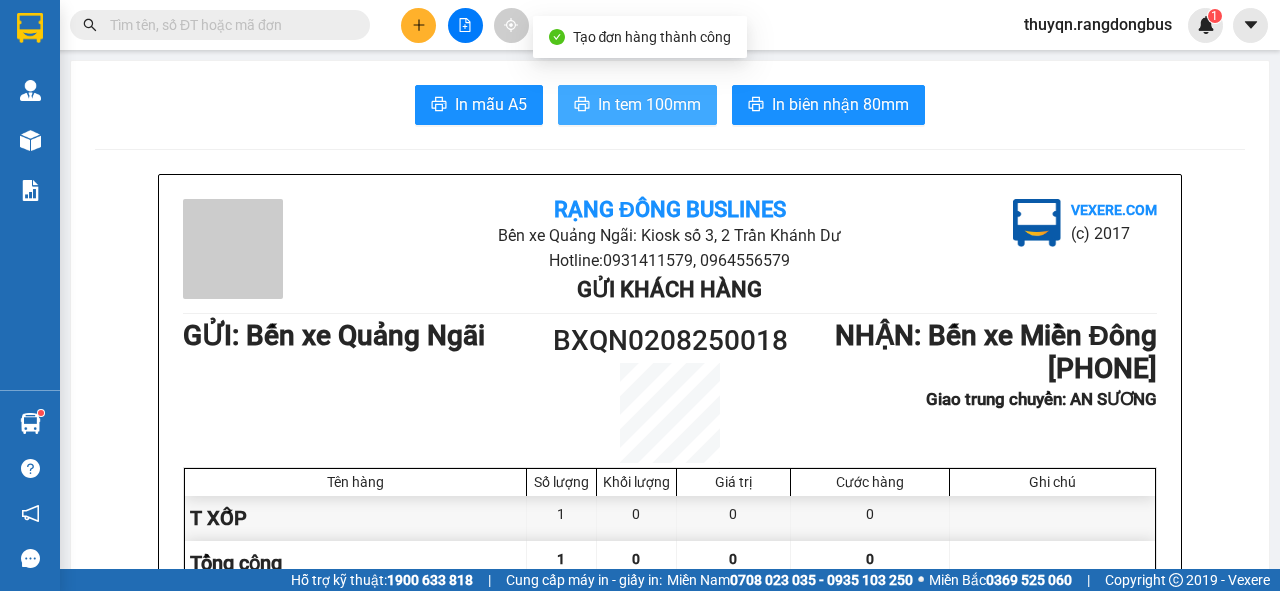 click on "In tem 100mm" at bounding box center (649, 104) 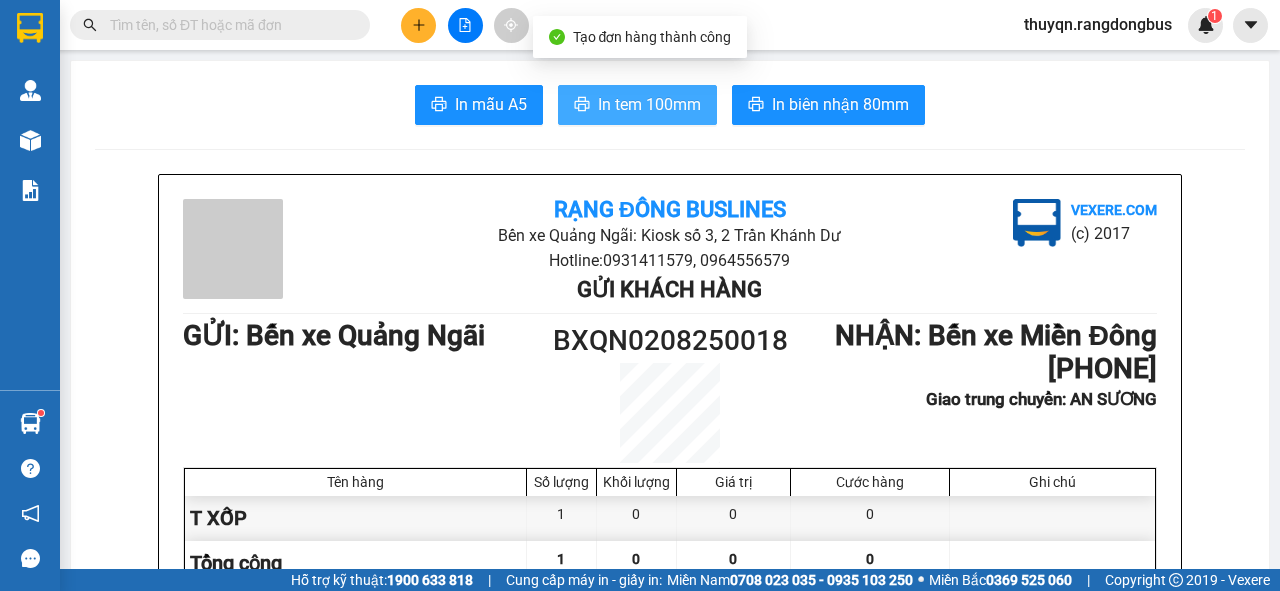 scroll, scrollTop: 0, scrollLeft: 0, axis: both 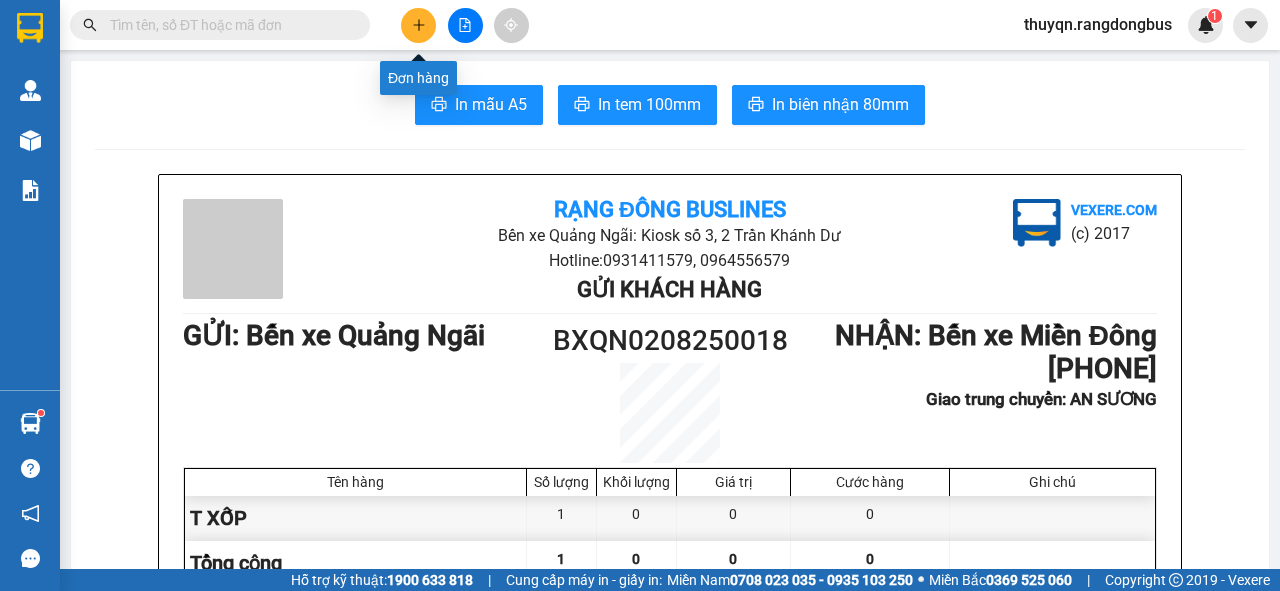 click 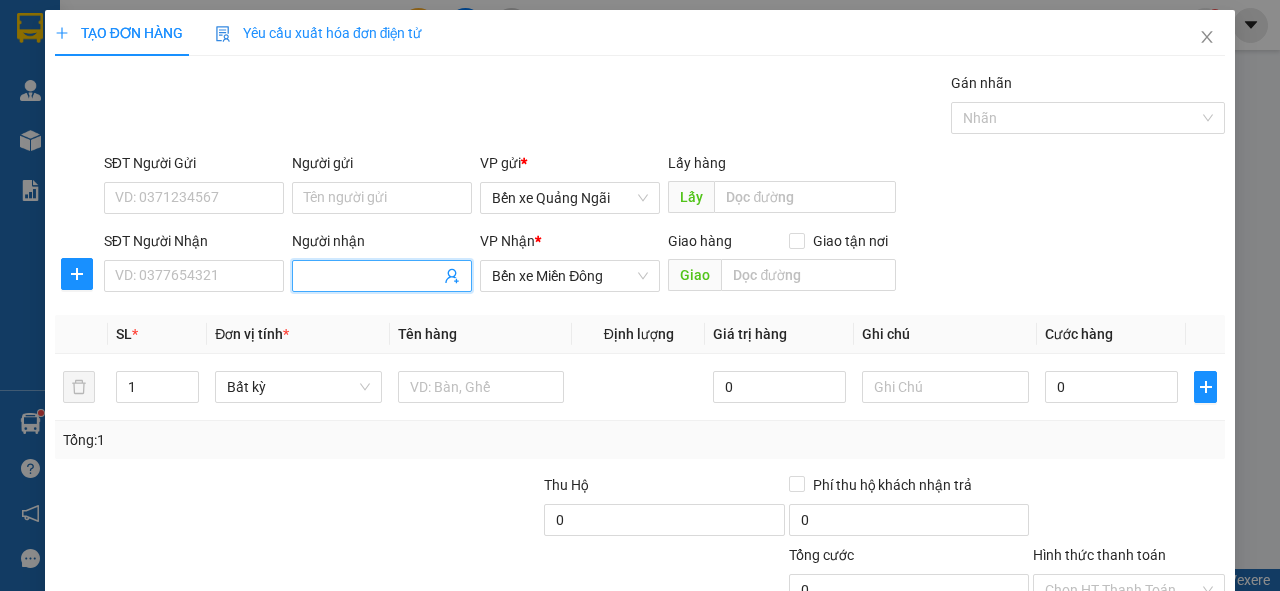 click on "Người nhận" at bounding box center (372, 276) 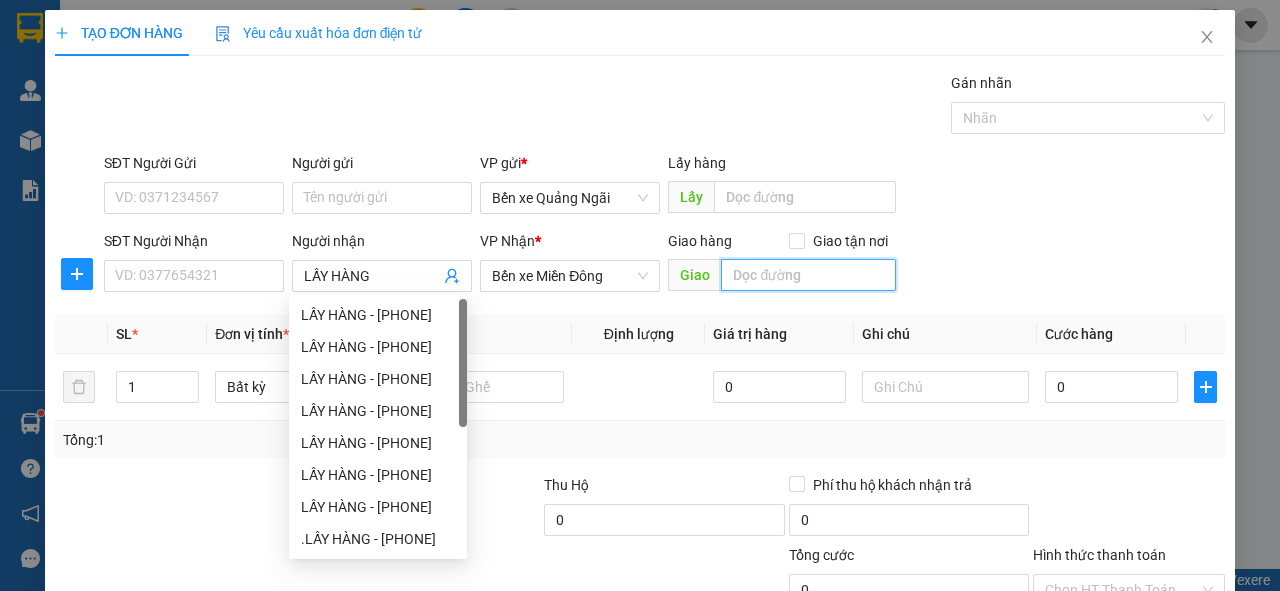 click at bounding box center (808, 275) 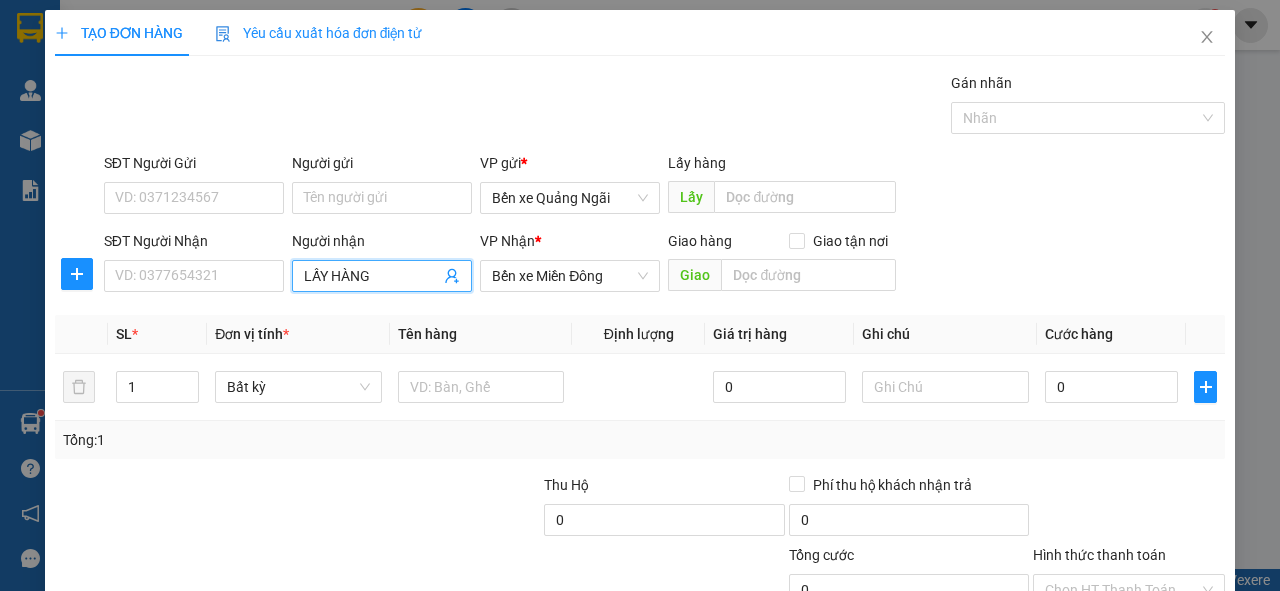 click on "LẤY HÀNG" at bounding box center (372, 276) 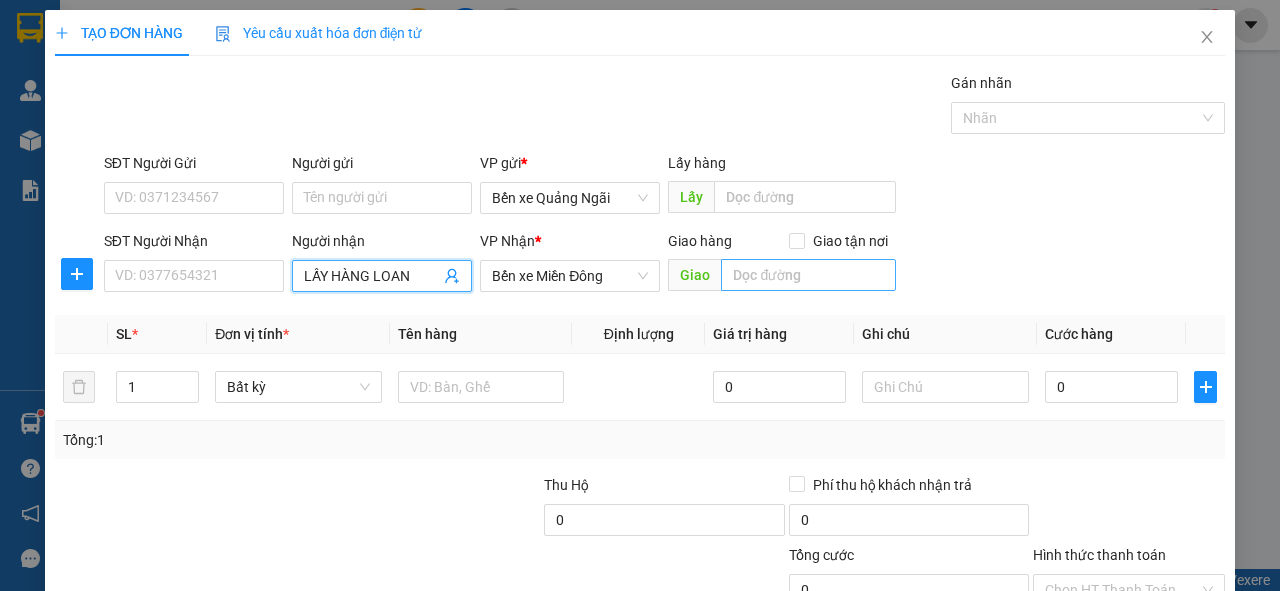 type on "LẤY HÀNG LOAN" 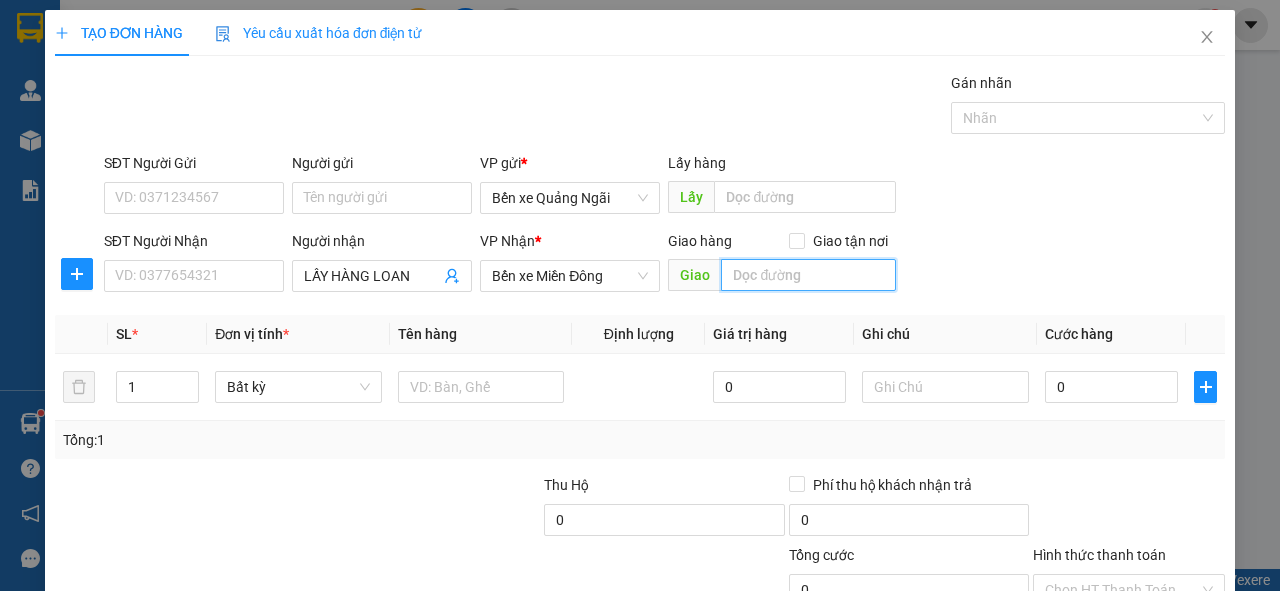 click at bounding box center [808, 275] 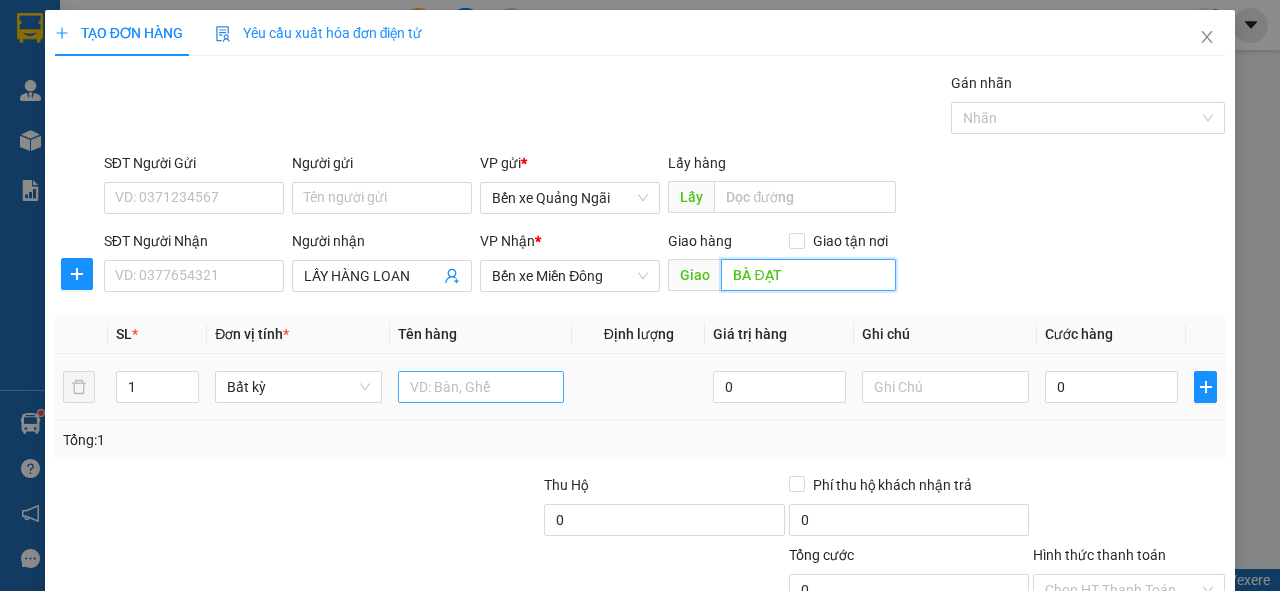 type on "BÀ ĐẠT" 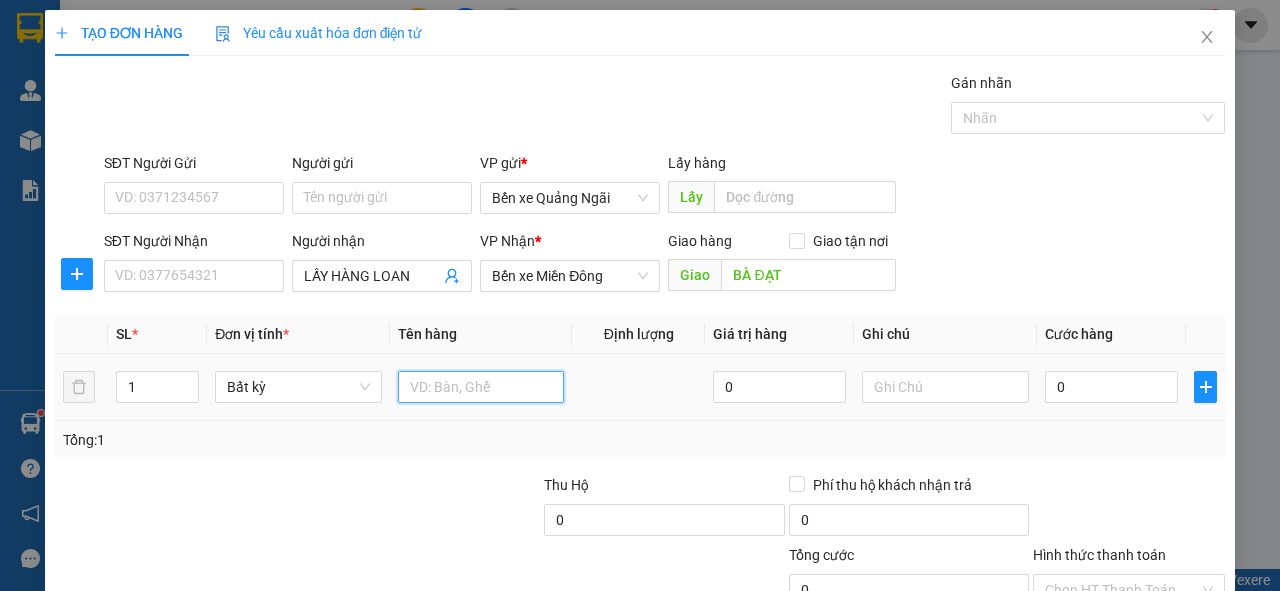 click at bounding box center [481, 387] 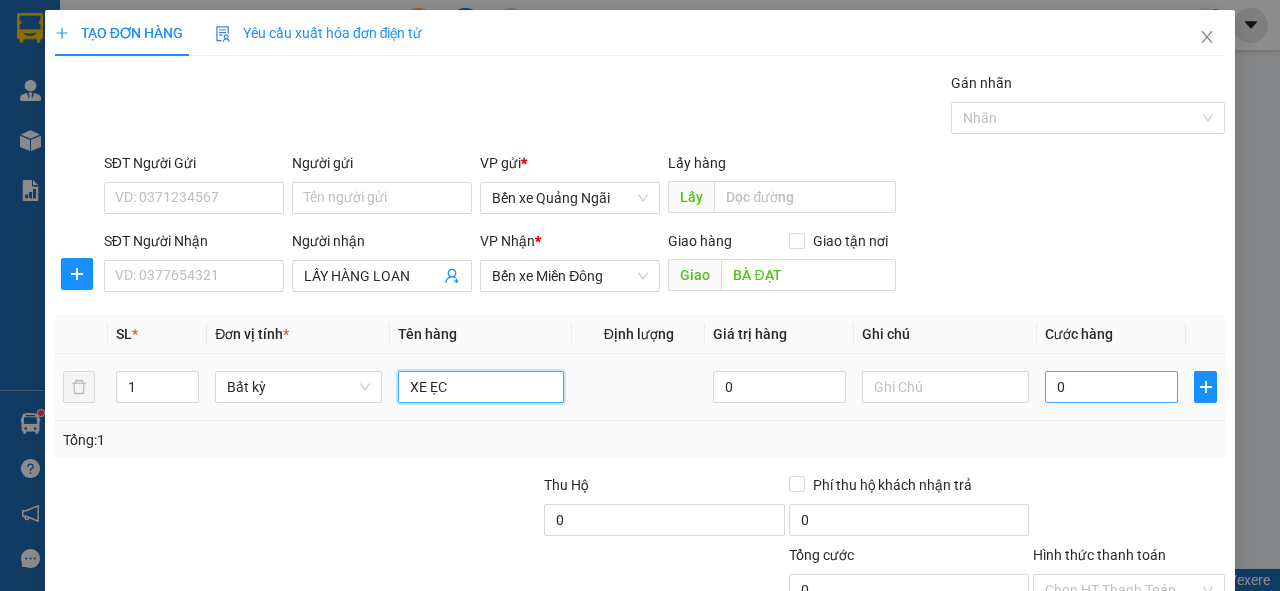 type on "XE ẸC" 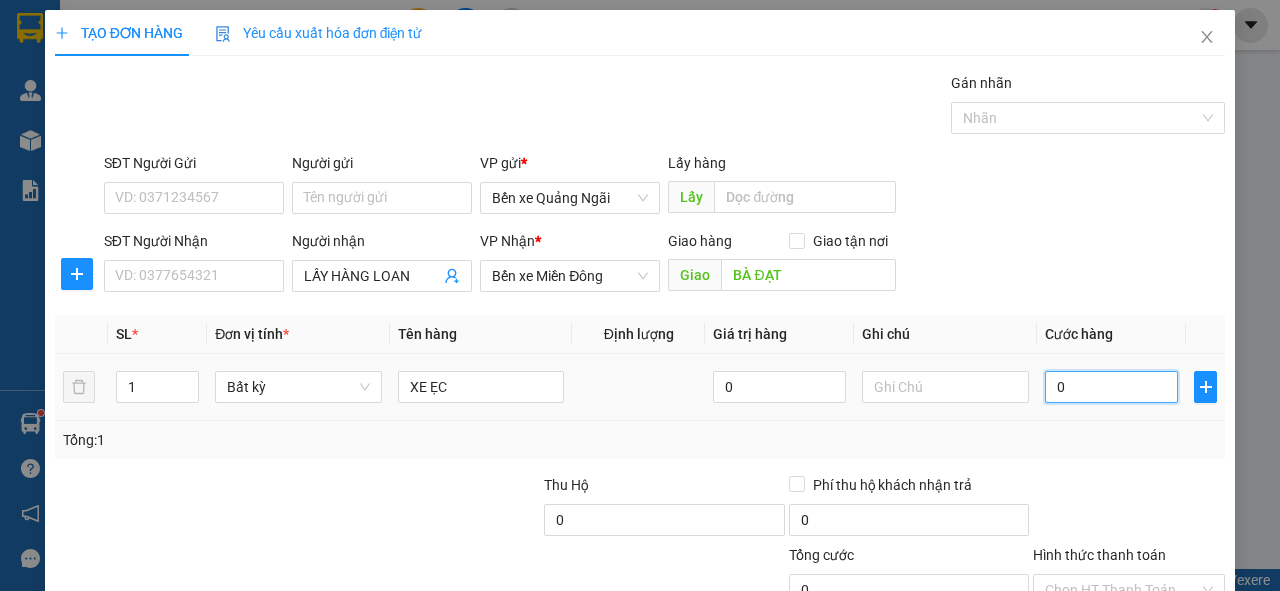 click on "0" at bounding box center [1111, 387] 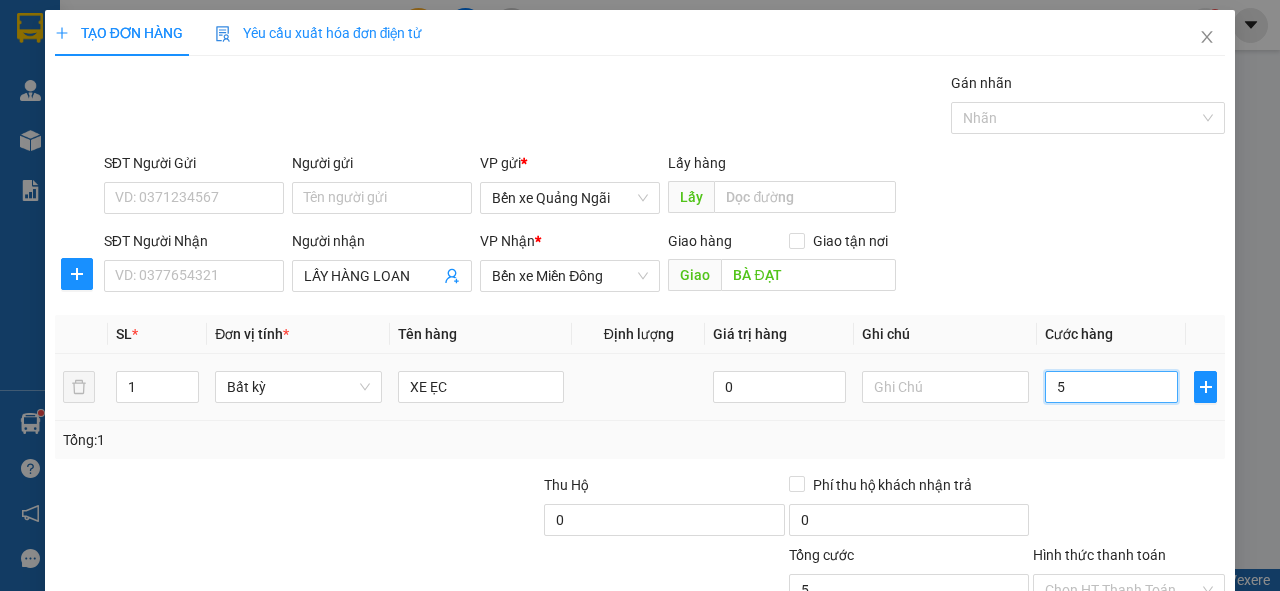 type on "50" 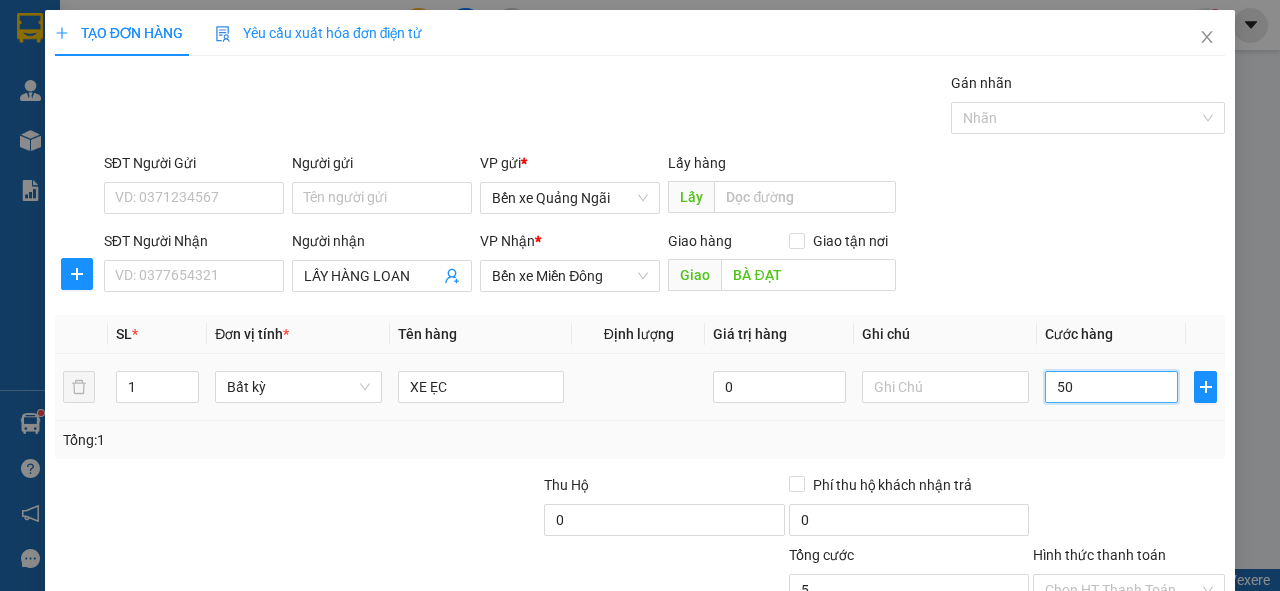 type on "50" 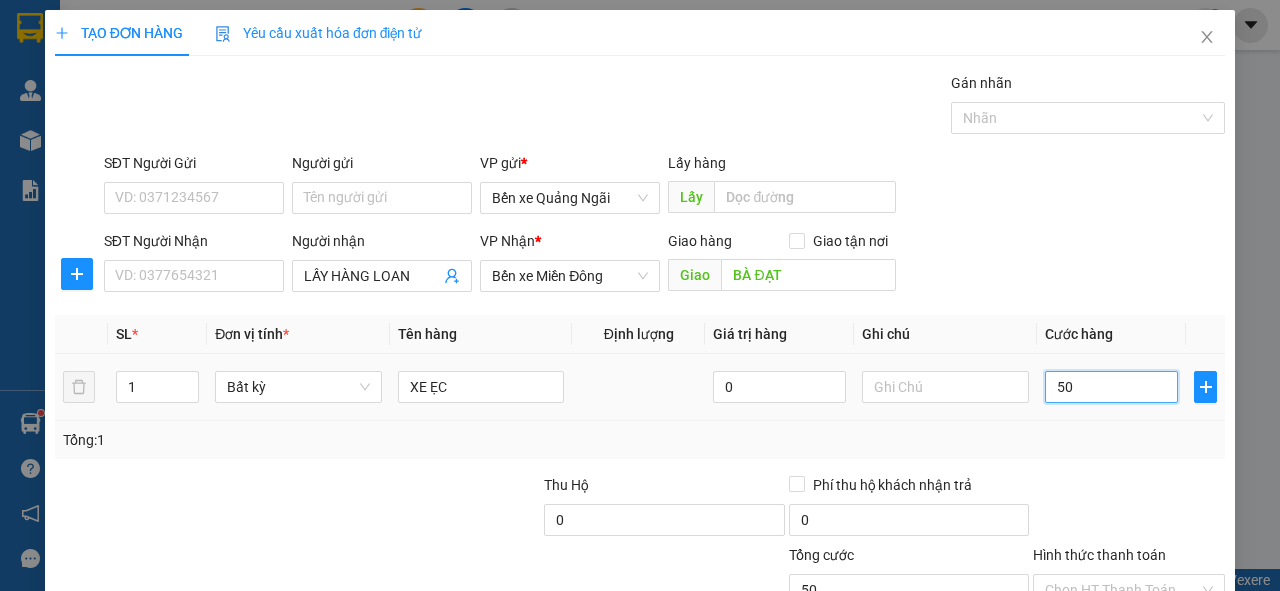 type on "500" 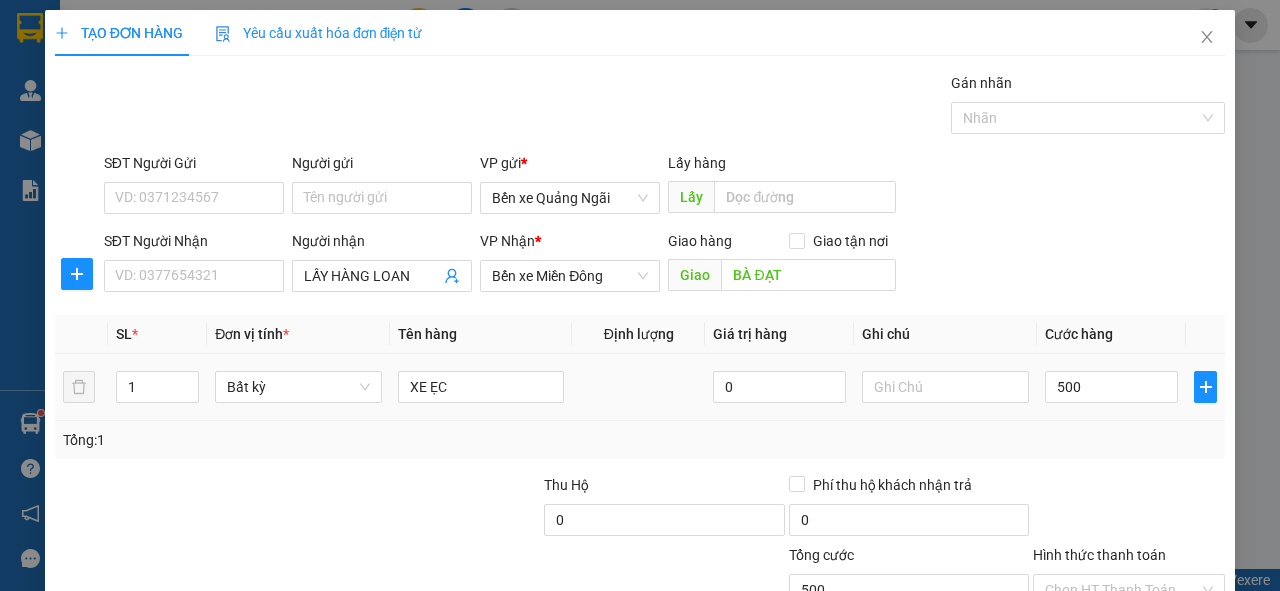 type on "500.000" 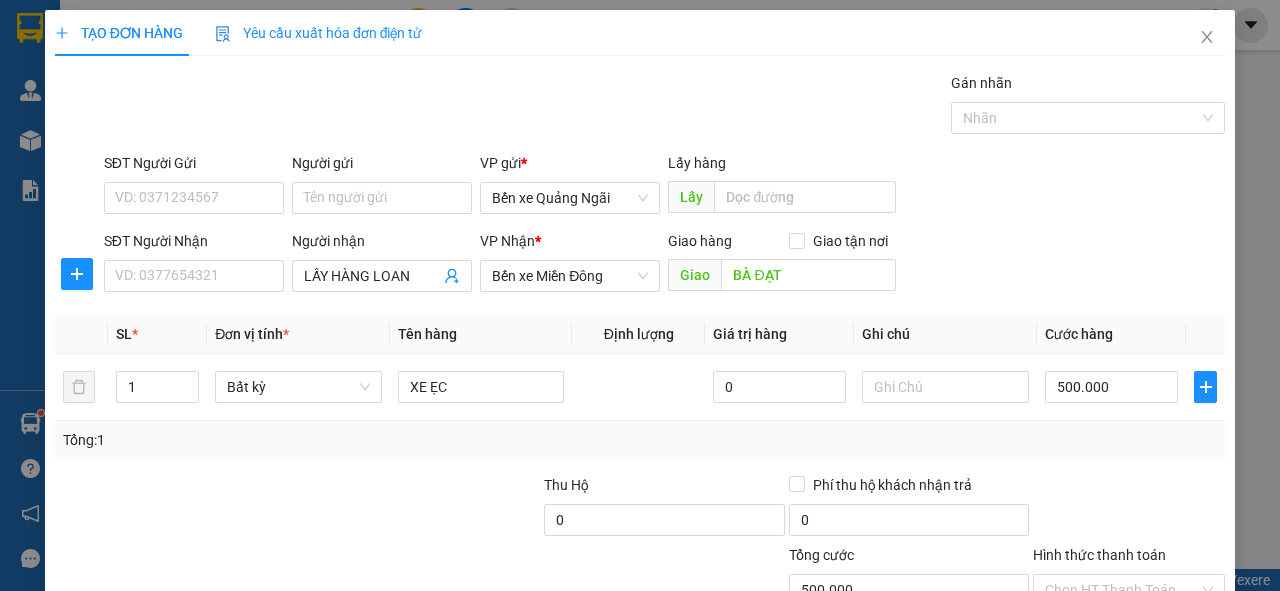 click at bounding box center (1129, 509) 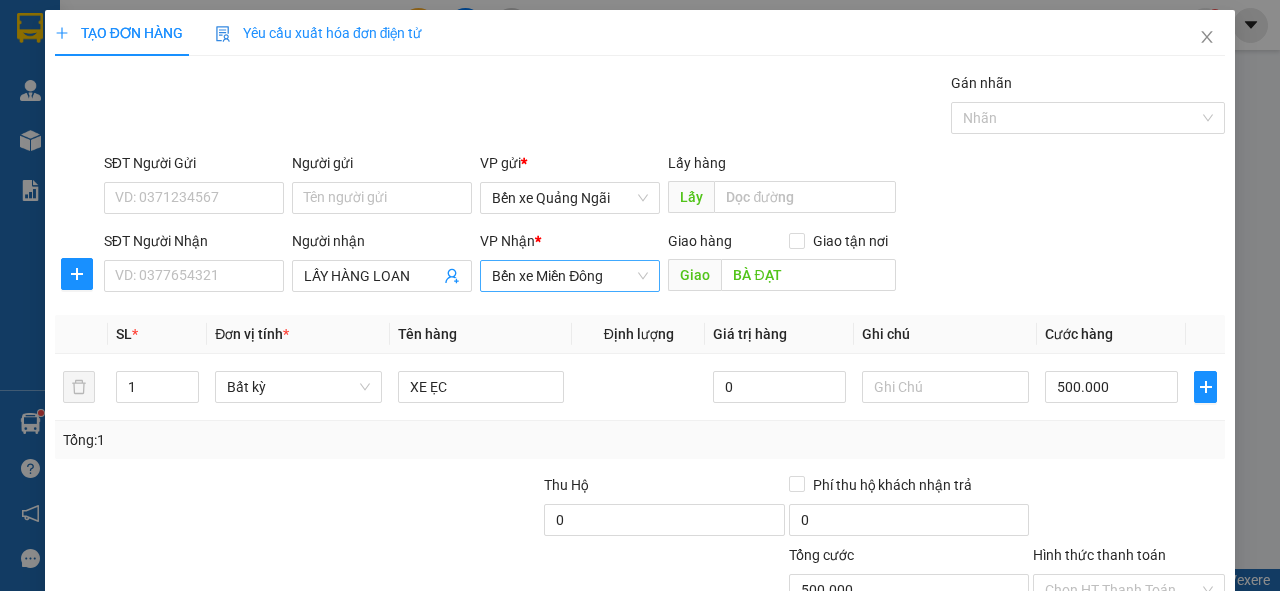 click on "Bến xe Miền Đông" at bounding box center [570, 276] 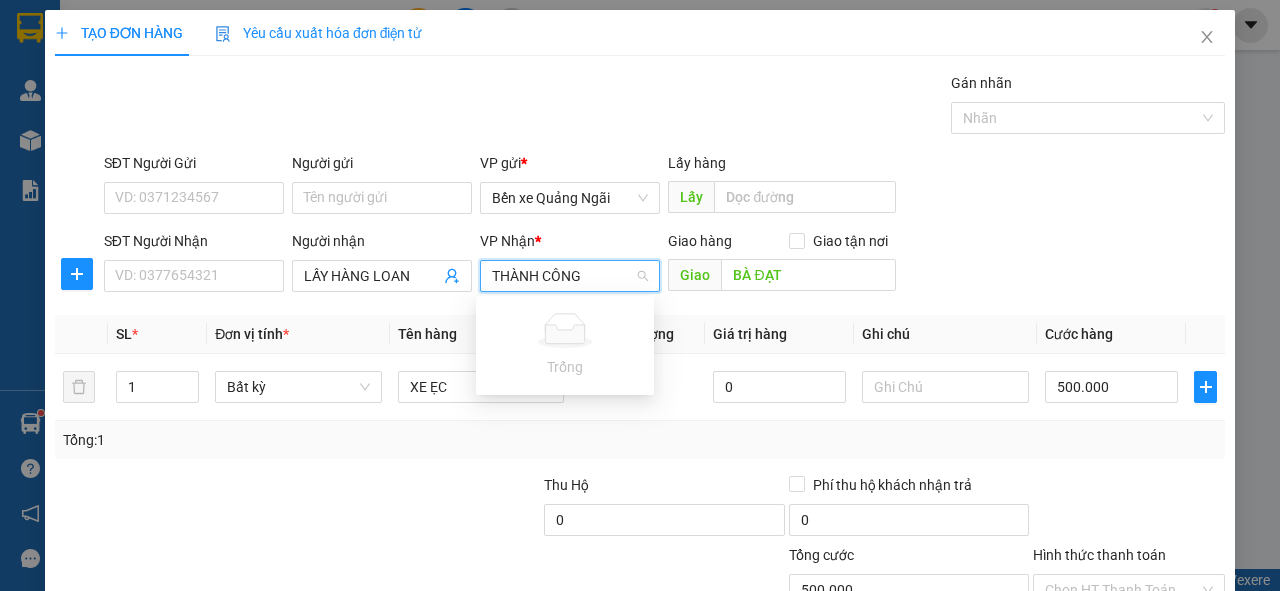 type on "THÀNH CÔNG" 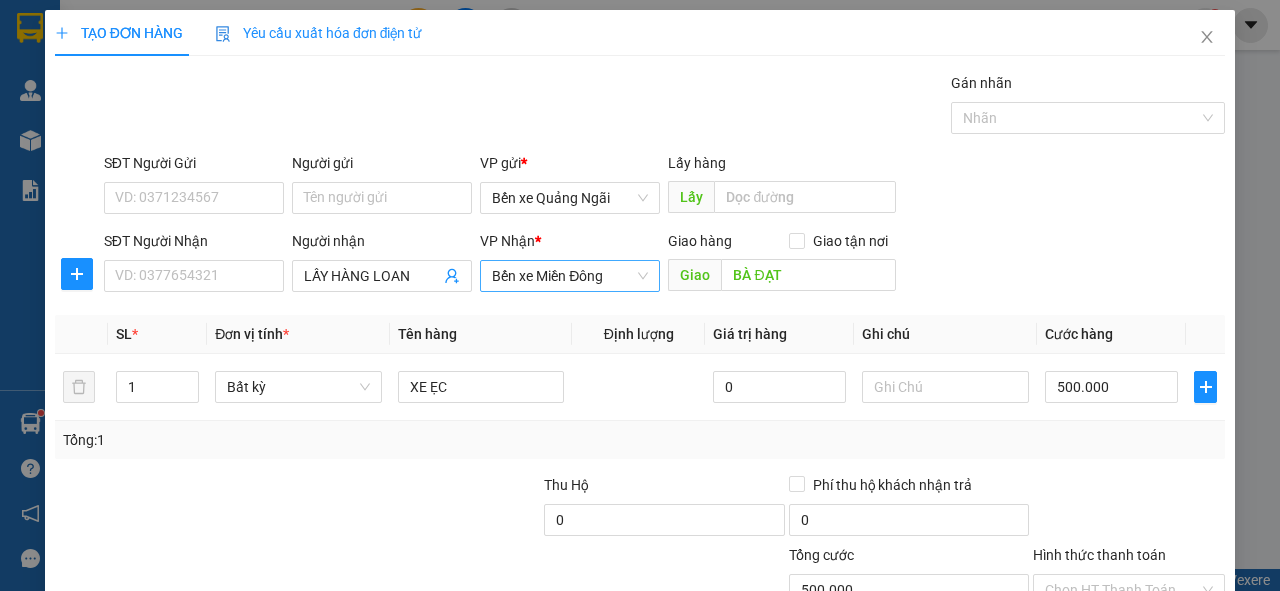 click on "VP Nhận  *" at bounding box center (570, 241) 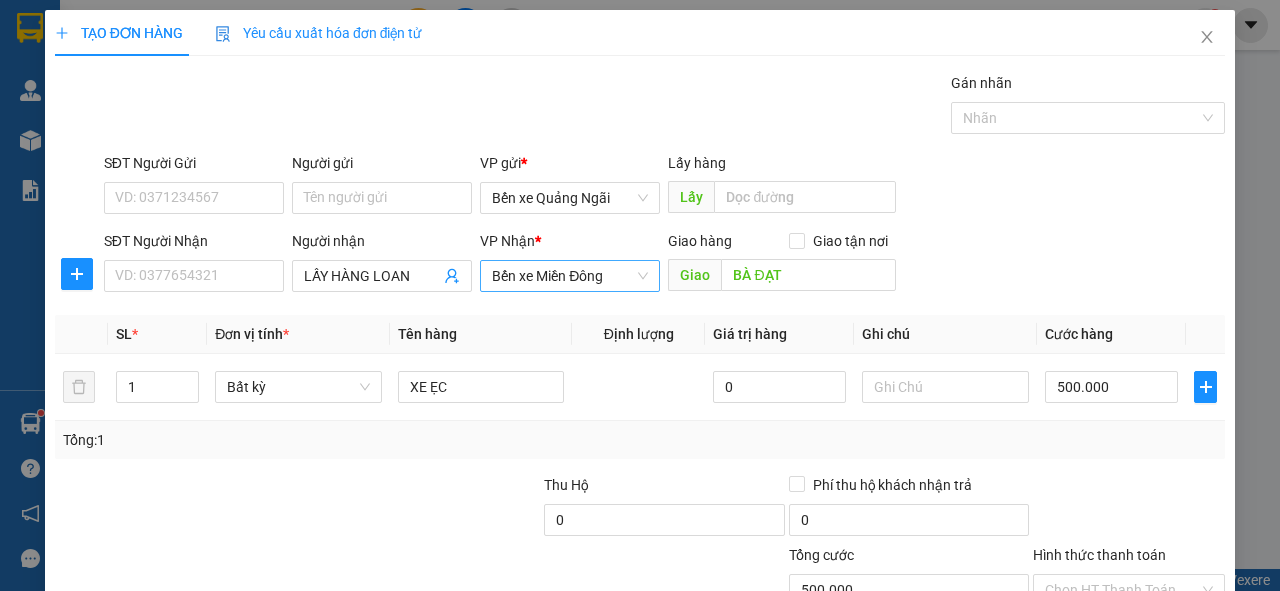 click on "Lưu" at bounding box center (1007, 685) 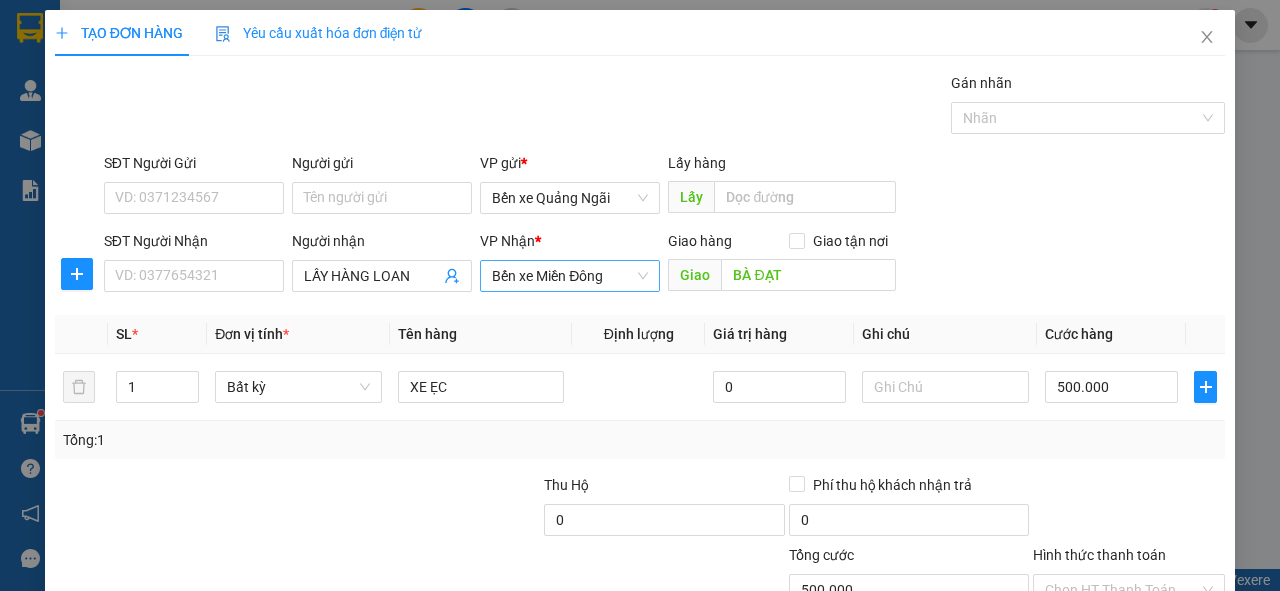 type 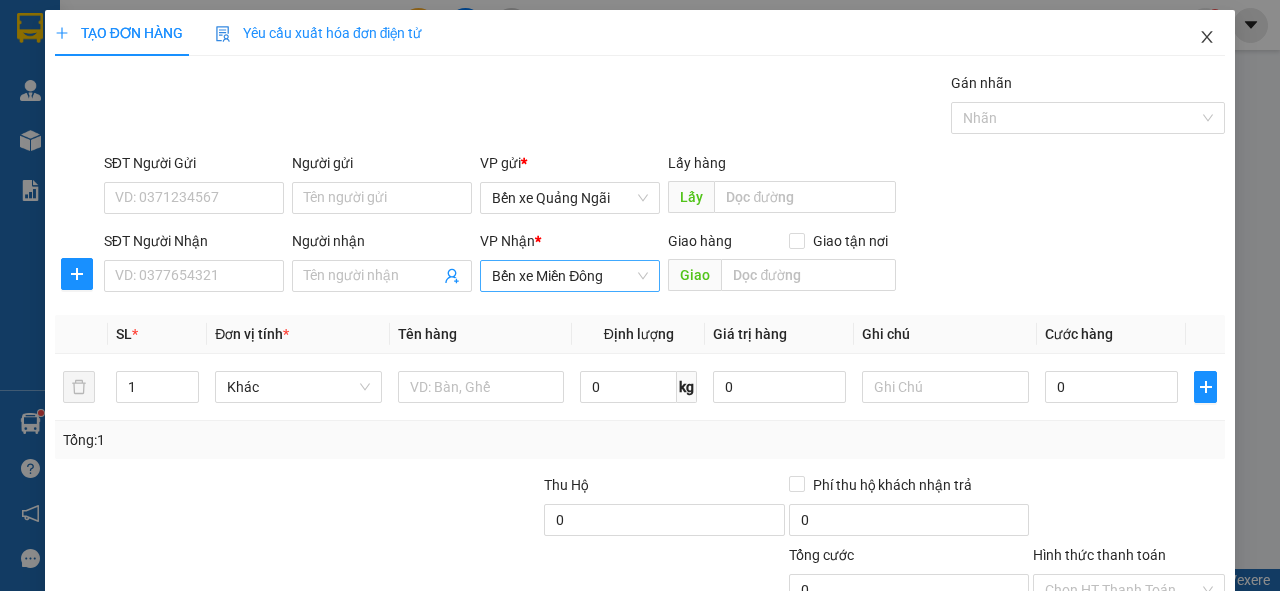 click 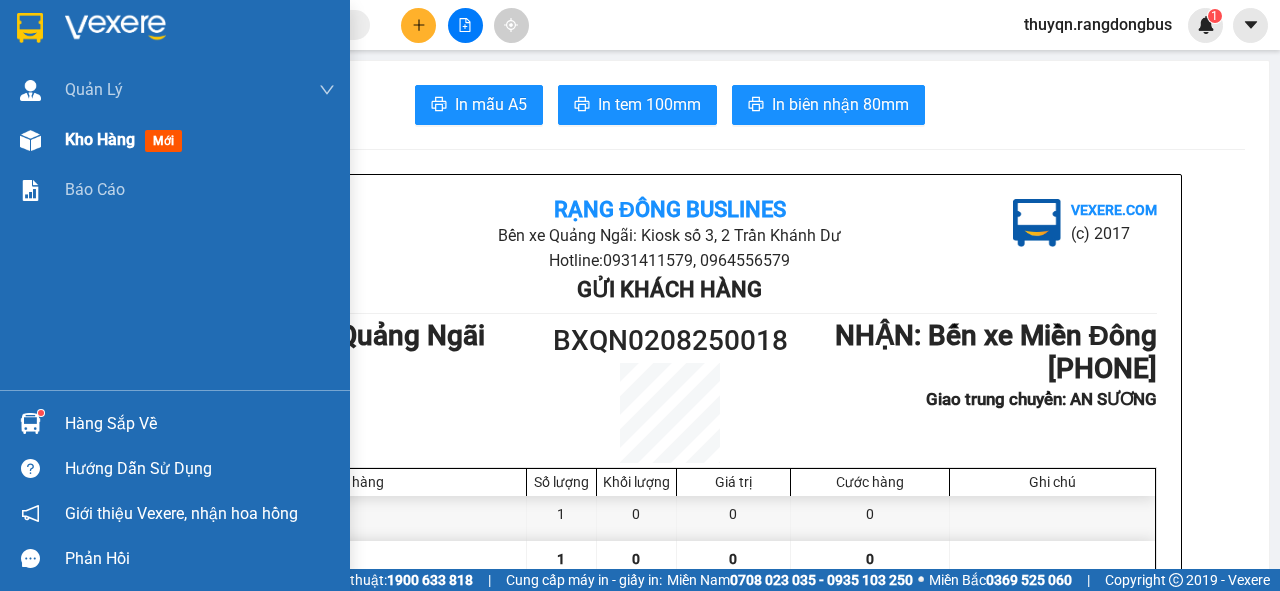 click on "Kho hàng" at bounding box center (100, 139) 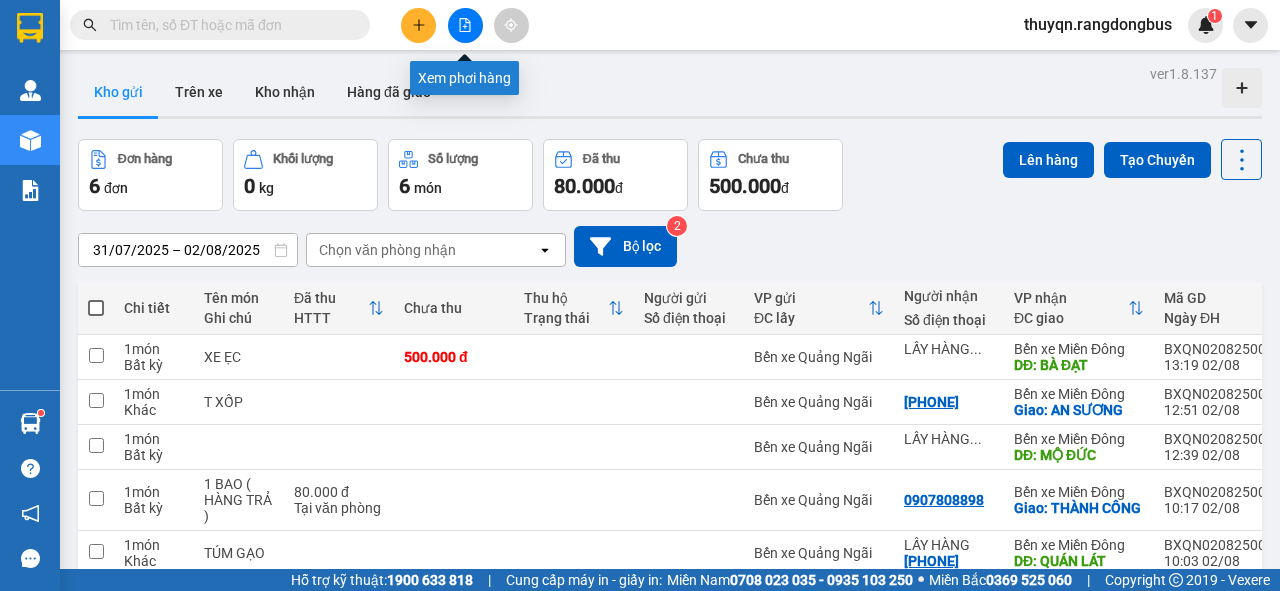 click 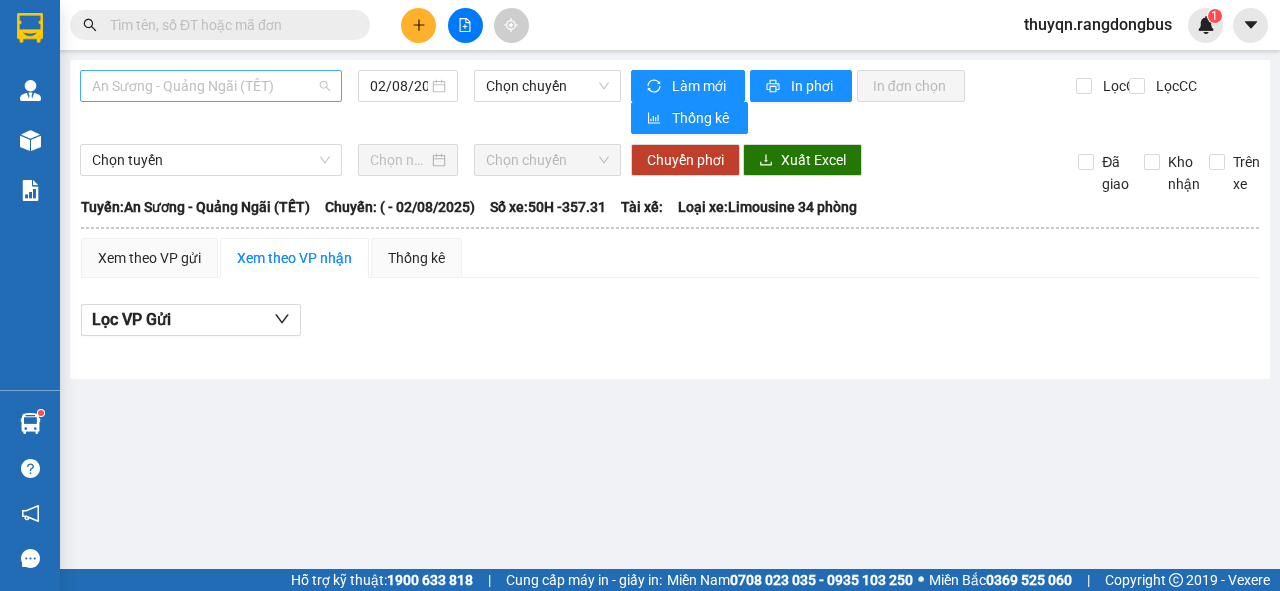 click on "An Sương - Quảng Ngãi (TẾT)" at bounding box center (211, 86) 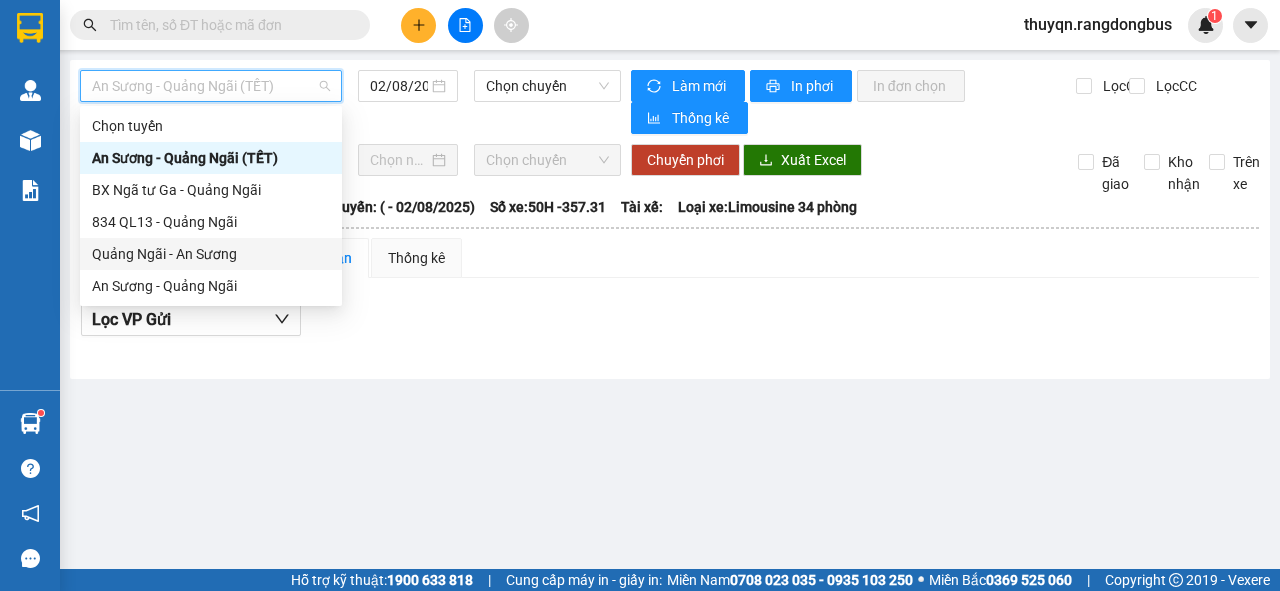 drag, startPoint x: 127, startPoint y: 250, endPoint x: 346, endPoint y: 182, distance: 229.3142 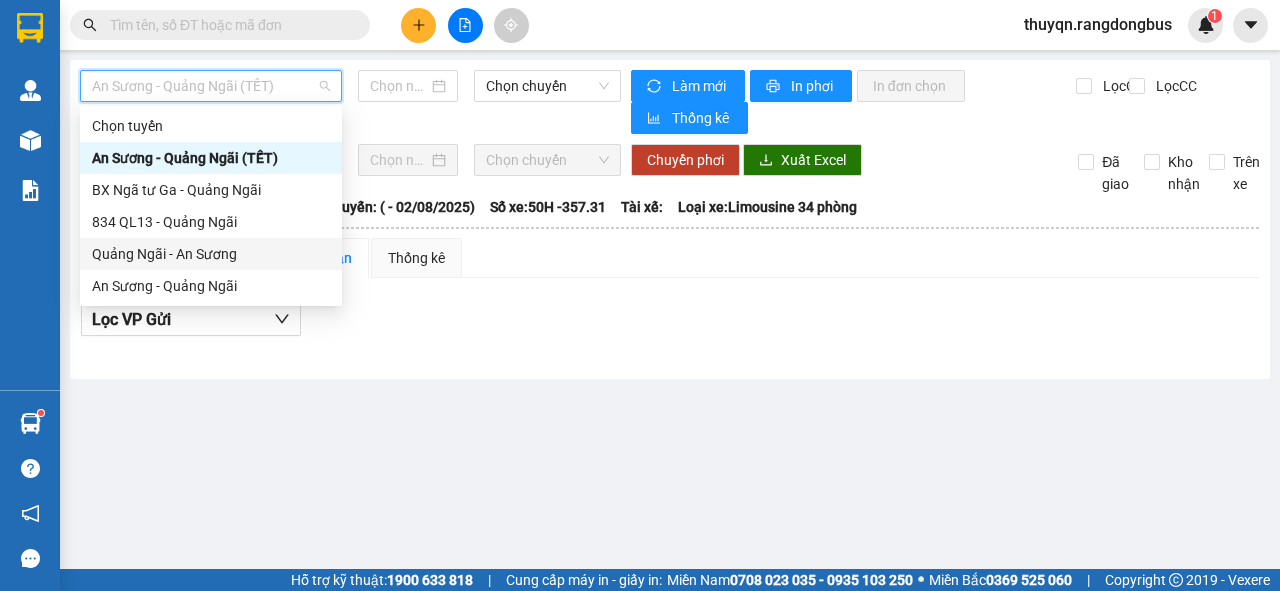 type on "02/08/2025" 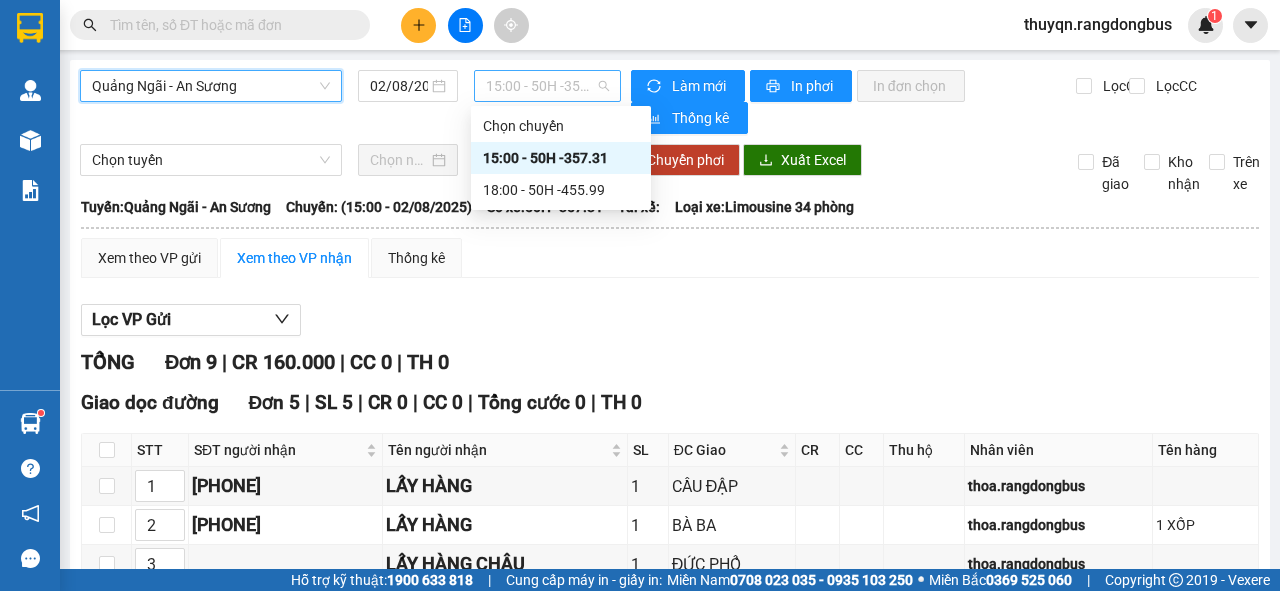 click on "15:00     - 50H -357.31" at bounding box center [547, 86] 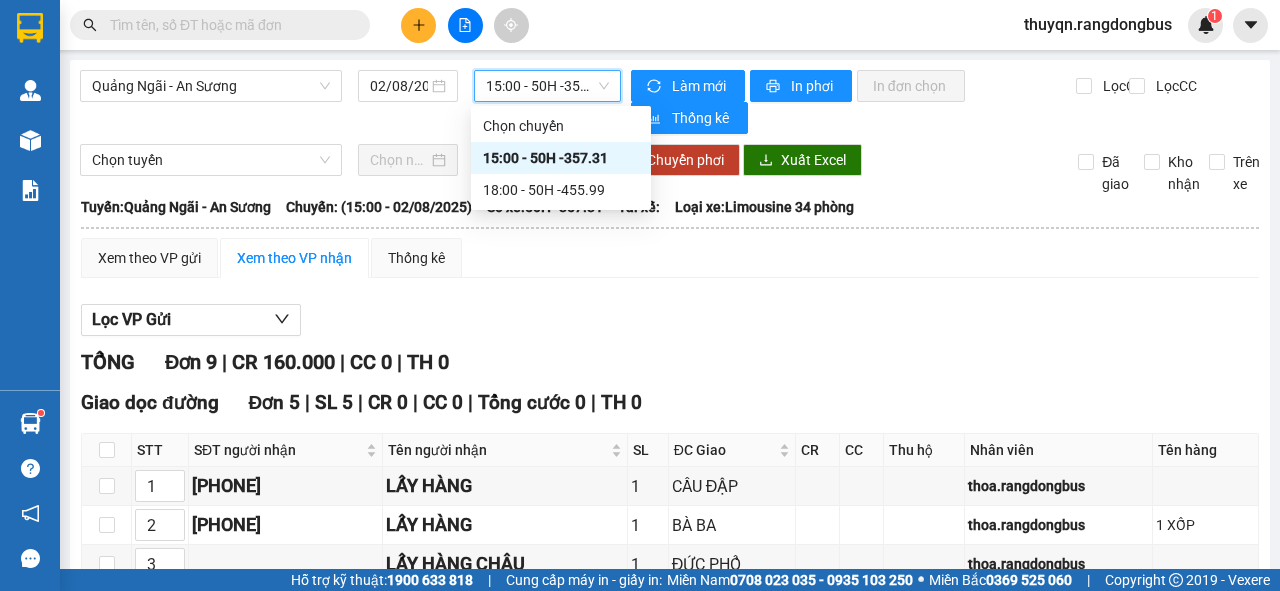 click on "15:00     - 50H -357.31" at bounding box center [547, 86] 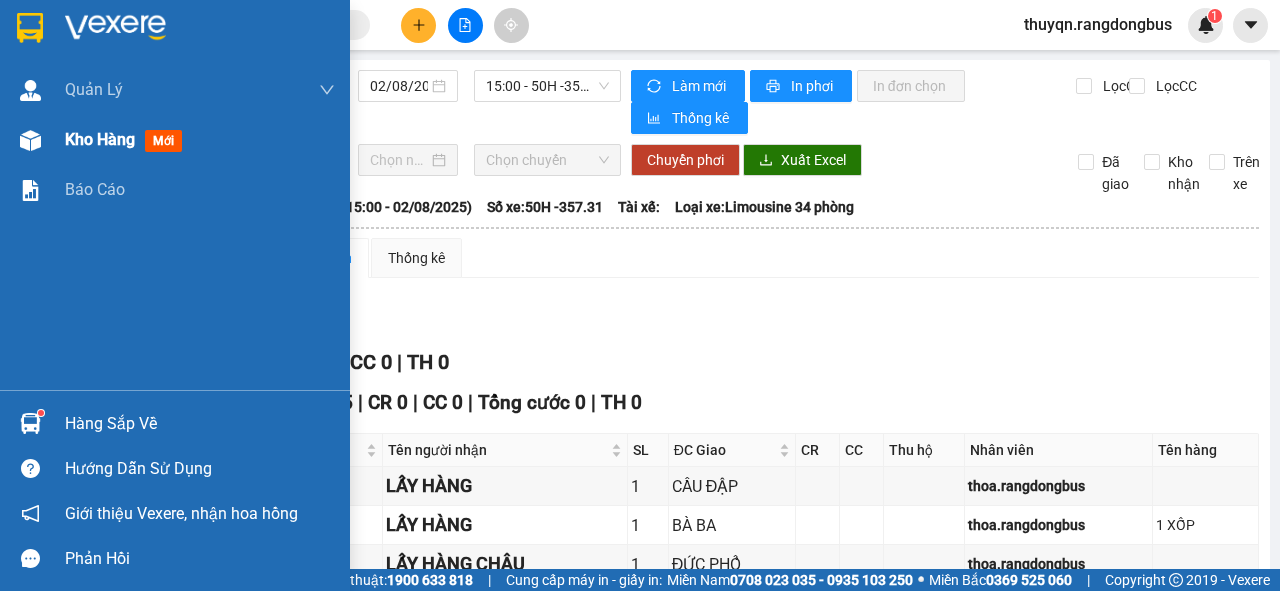 click on "Kho hàng" at bounding box center [100, 139] 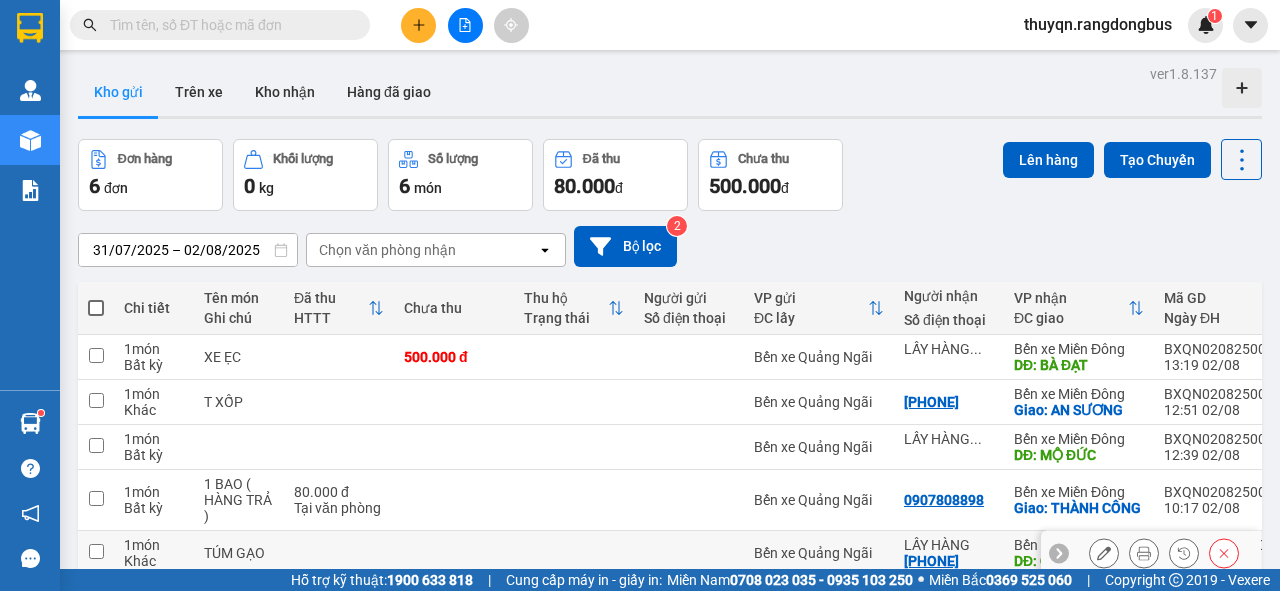 click at bounding box center [96, 551] 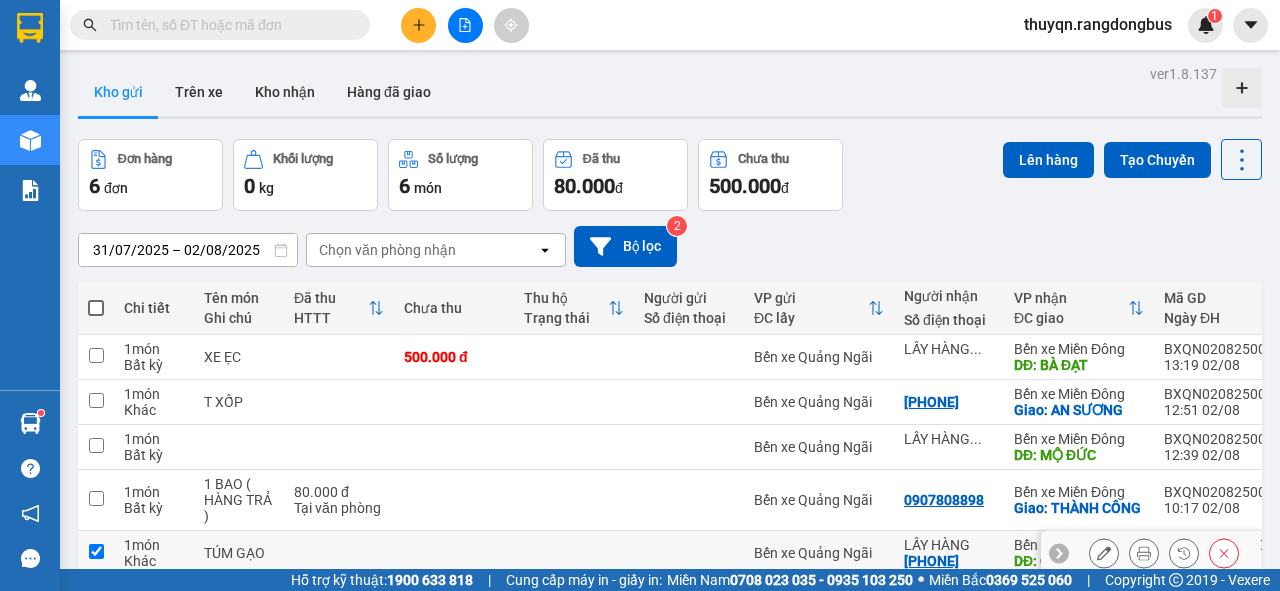 checkbox on "true" 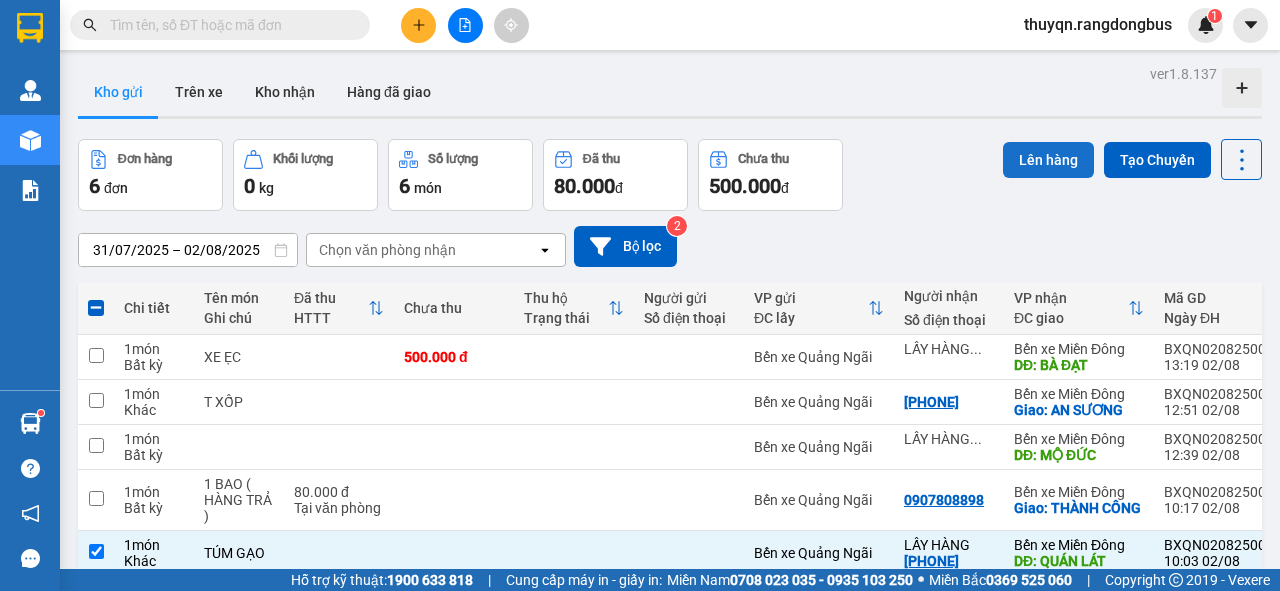 click on "Lên hàng" at bounding box center (1048, 160) 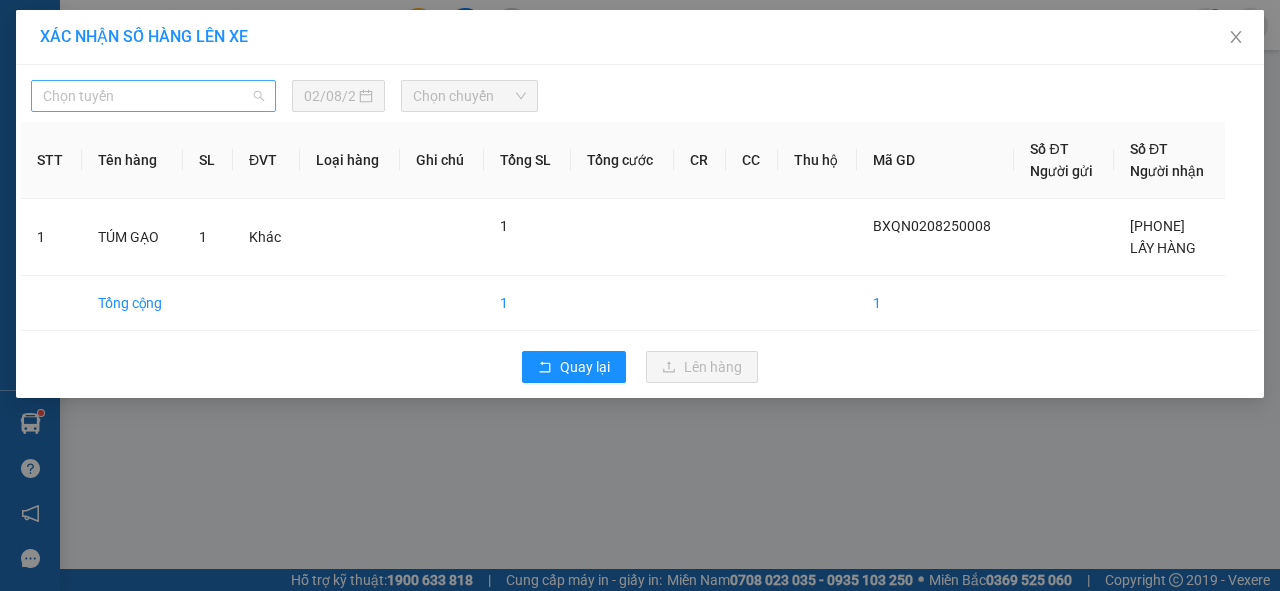 click on "Chọn tuyến" at bounding box center [153, 96] 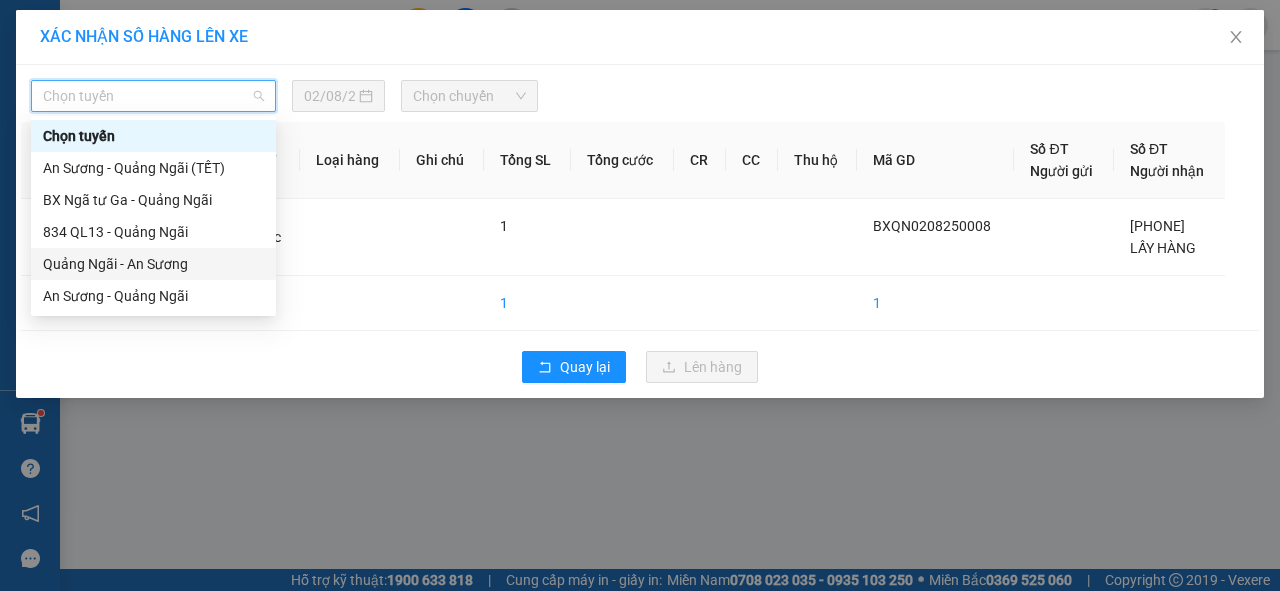 click on "Quảng Ngãi - An Sương" at bounding box center (153, 264) 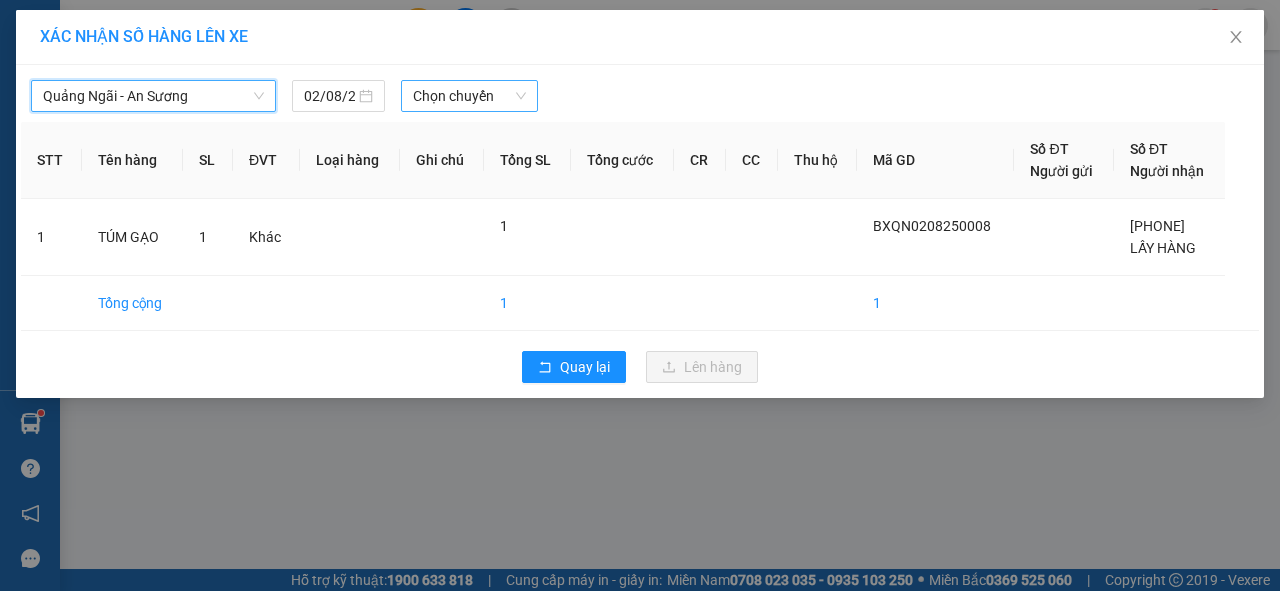 click on "Chọn chuyến" at bounding box center [469, 96] 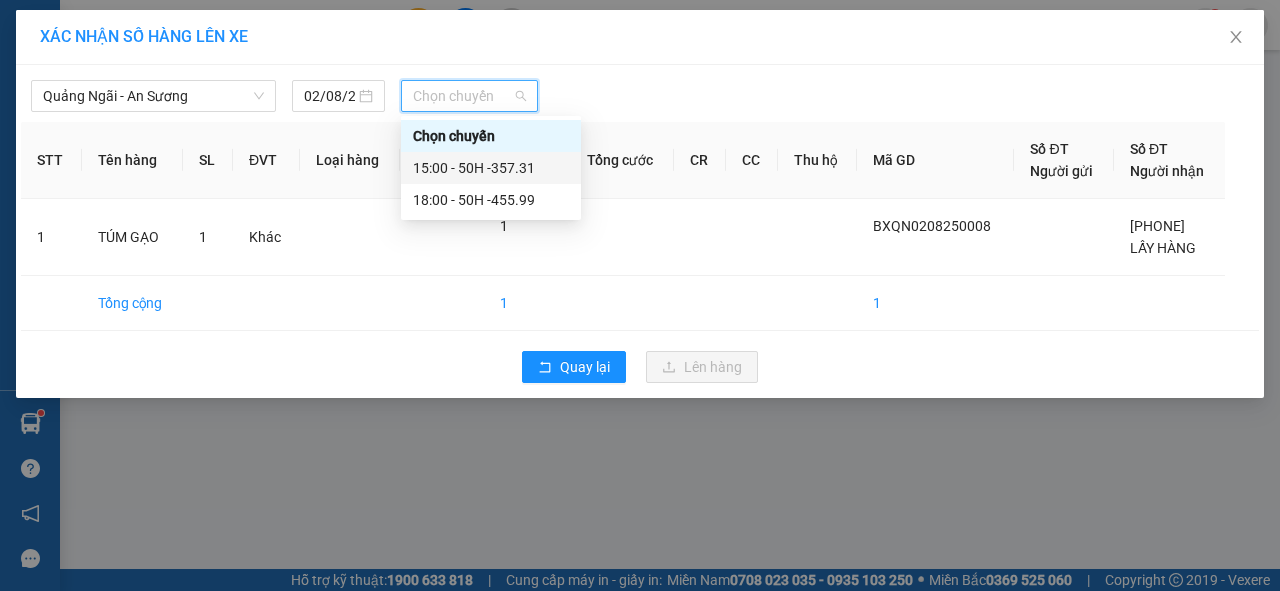 click on "15:00     - 50H -357.31" at bounding box center [491, 168] 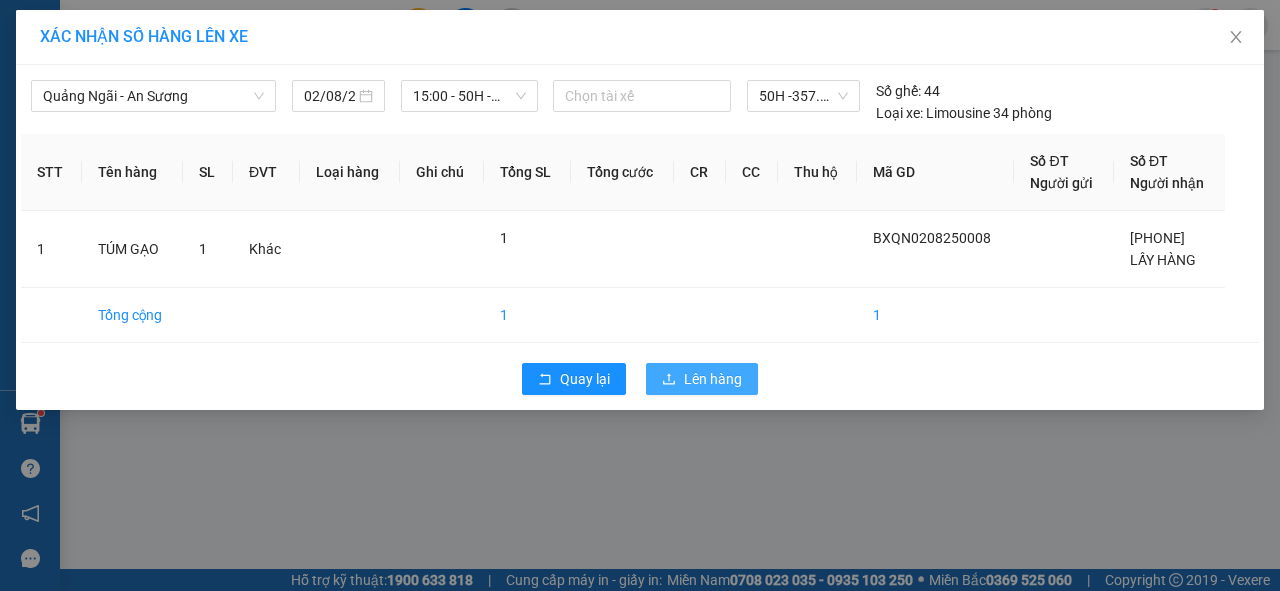 click on "Lên hàng" at bounding box center [713, 379] 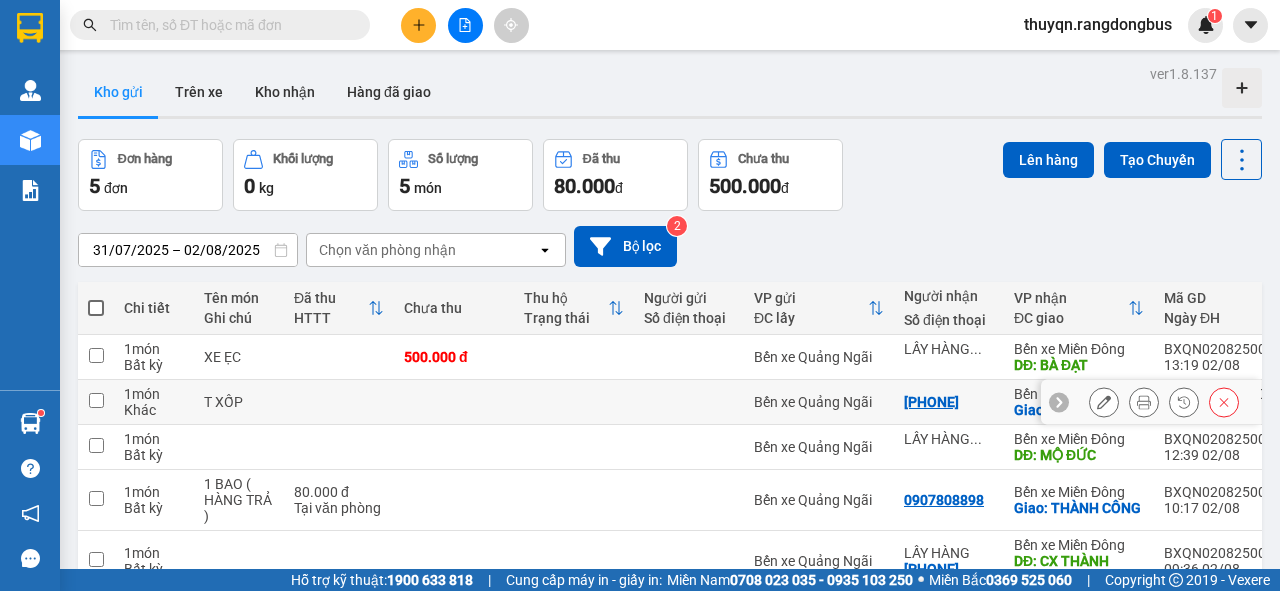 click at bounding box center (96, 400) 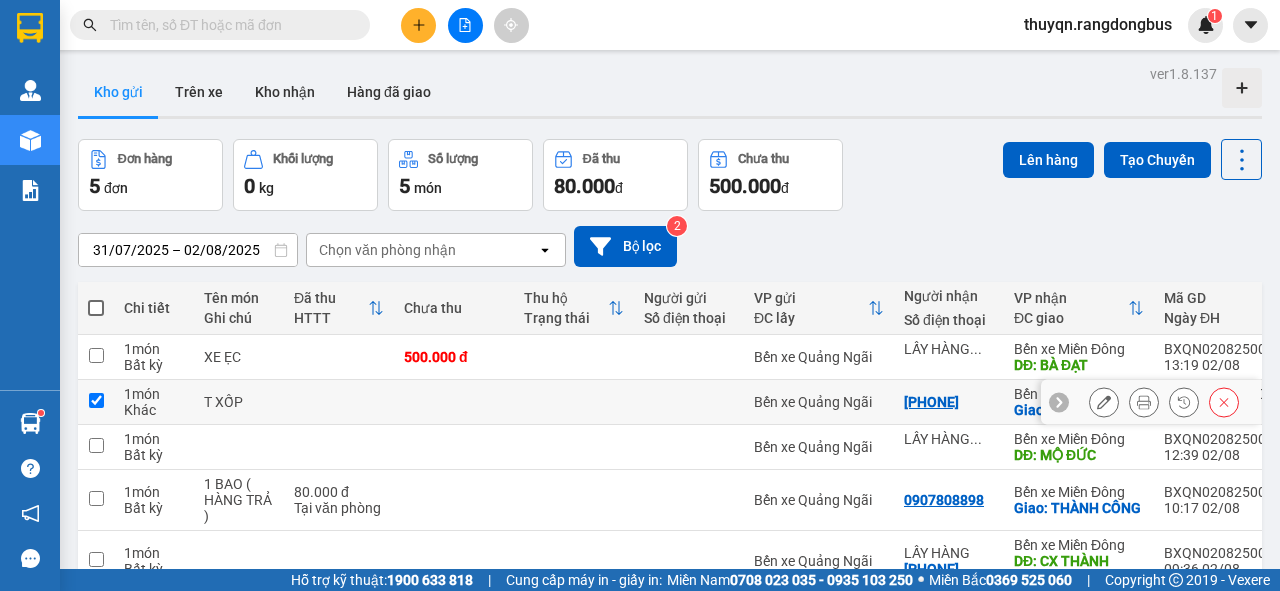 checkbox on "true" 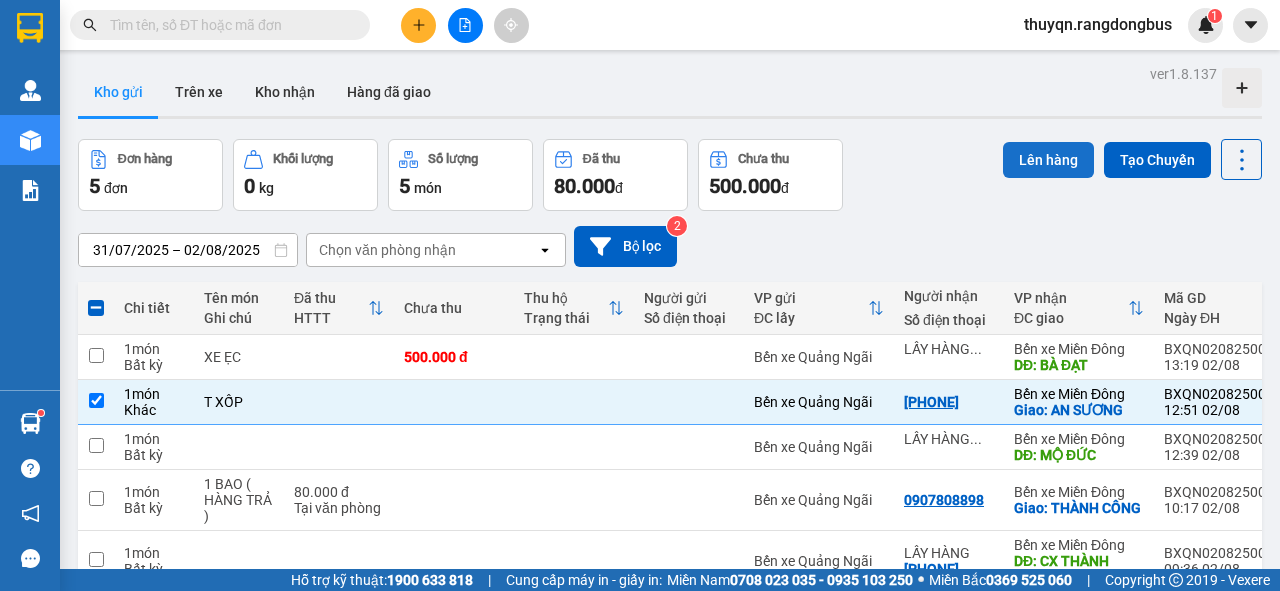 click on "Lên hàng" at bounding box center [1048, 160] 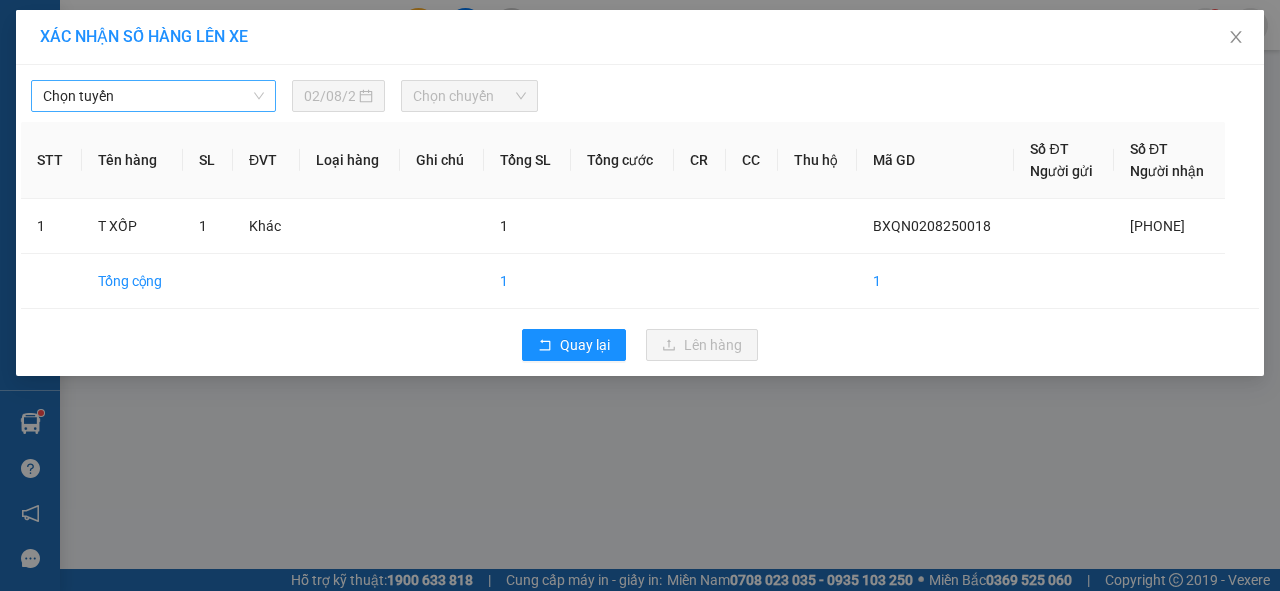 click on "Chọn tuyến" at bounding box center [153, 96] 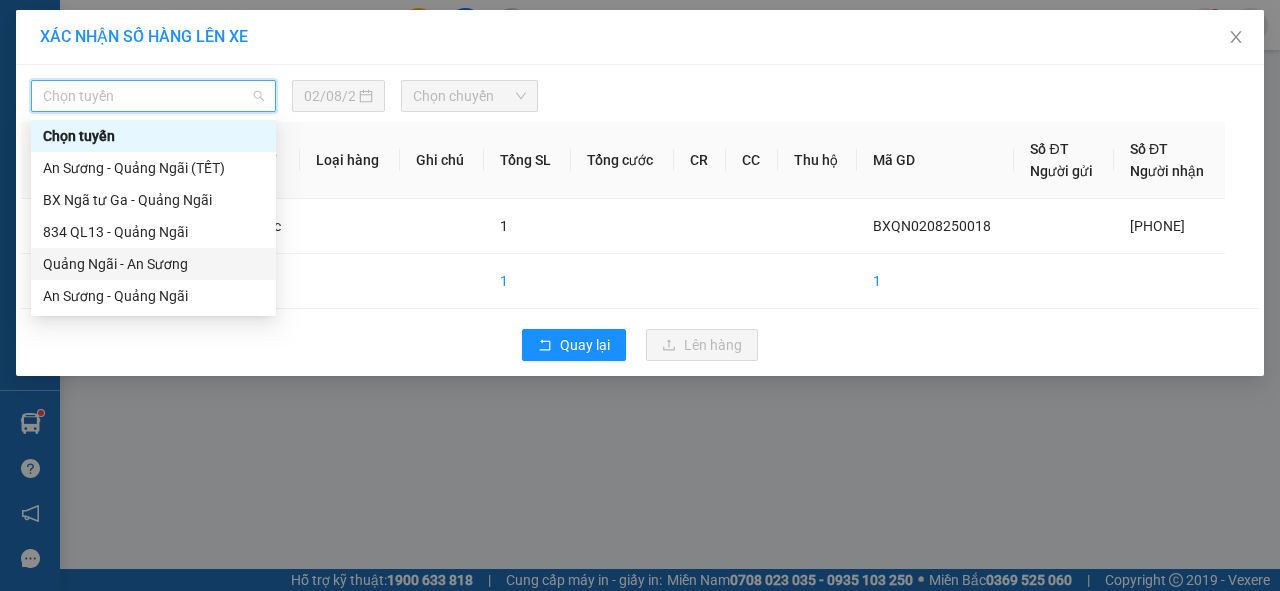 click on "Quảng Ngãi - An Sương" at bounding box center (153, 264) 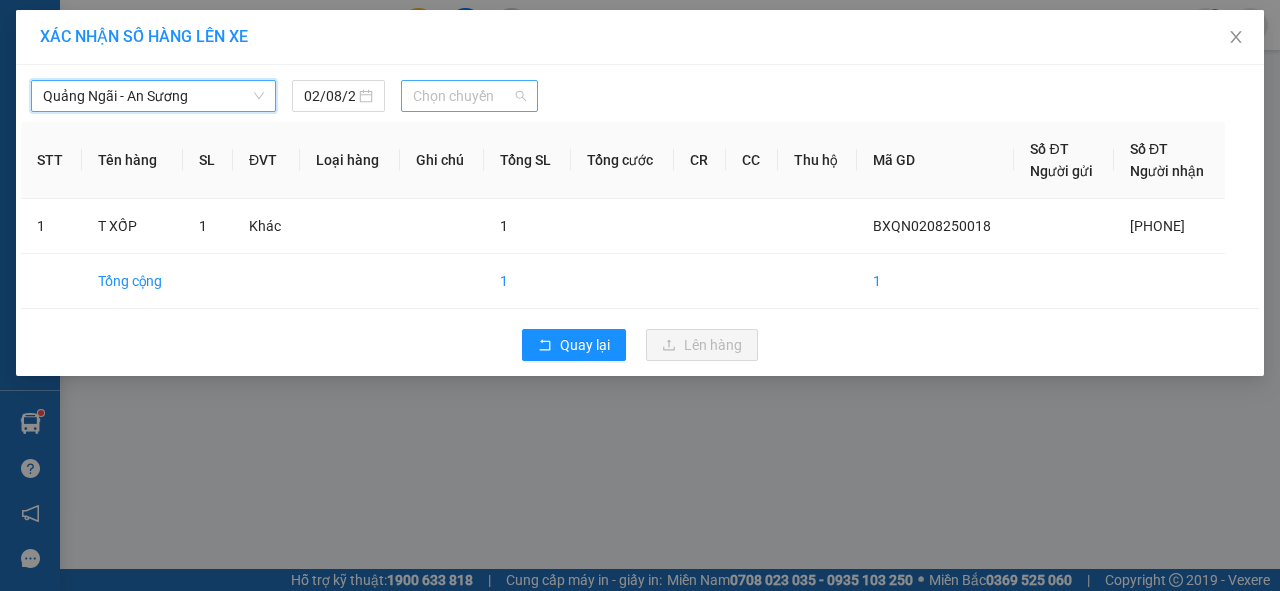 click on "Chọn chuyến" at bounding box center (469, 96) 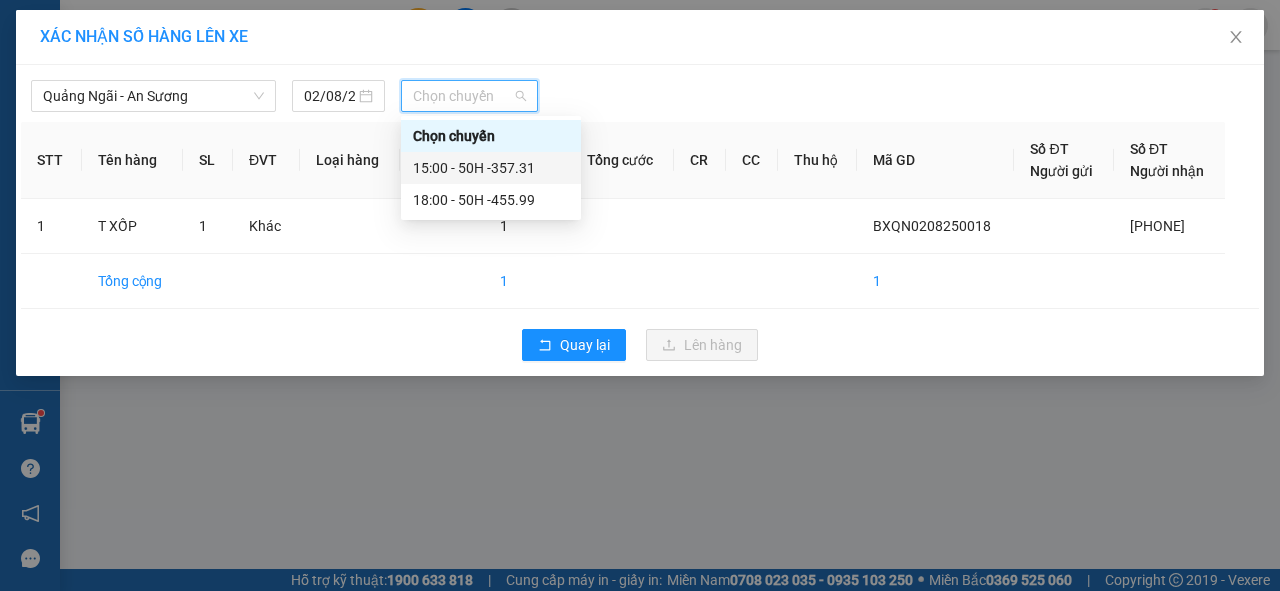 click on "15:00     - 50H -357.31" at bounding box center [491, 168] 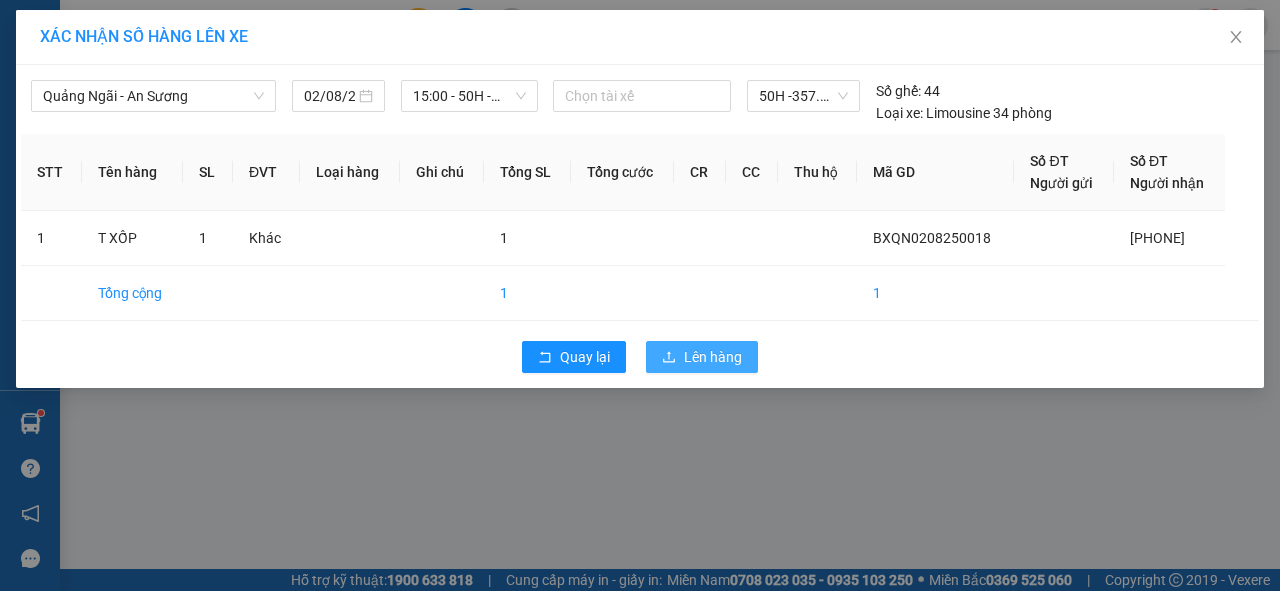 click on "Lên hàng" at bounding box center [713, 357] 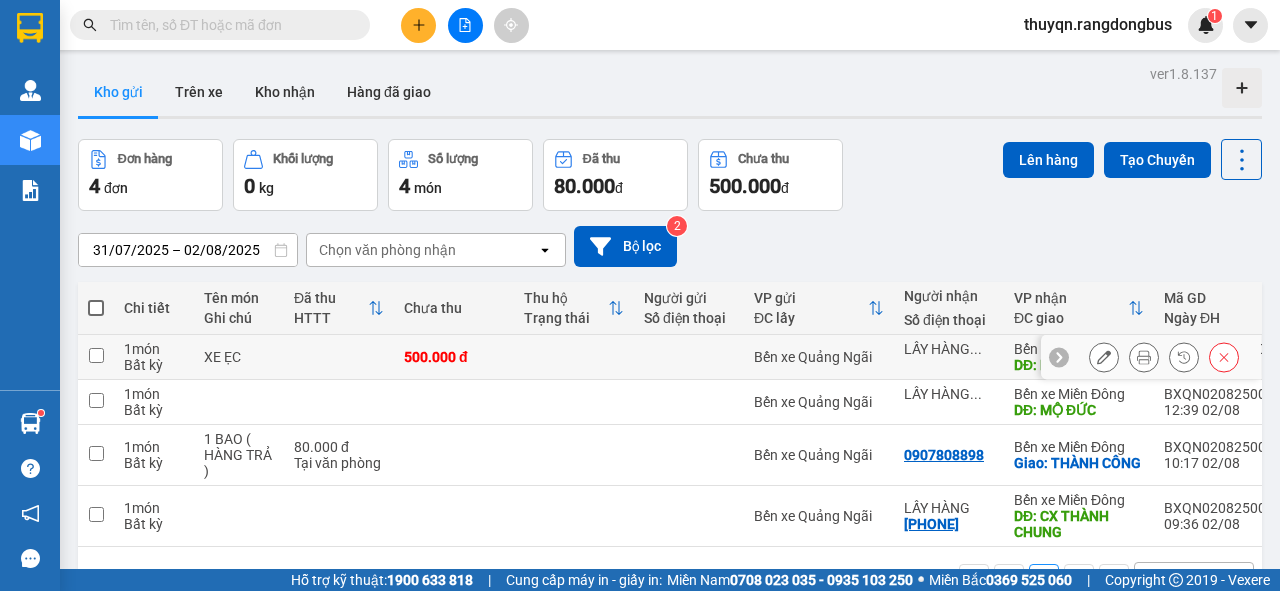 click at bounding box center [96, 355] 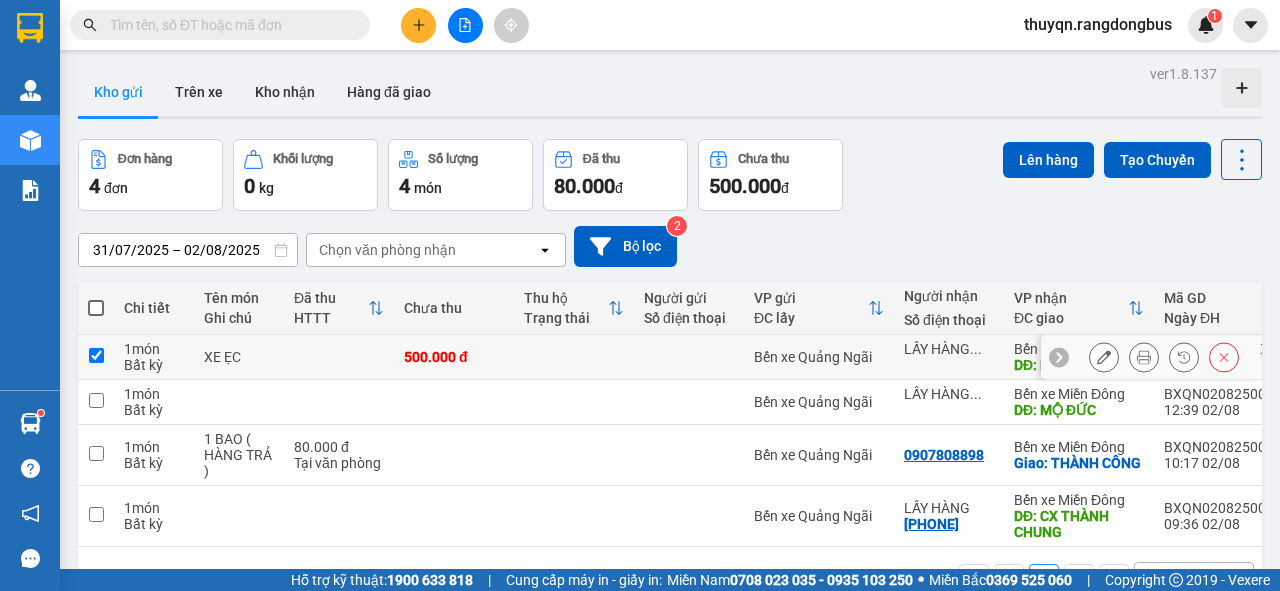 checkbox on "true" 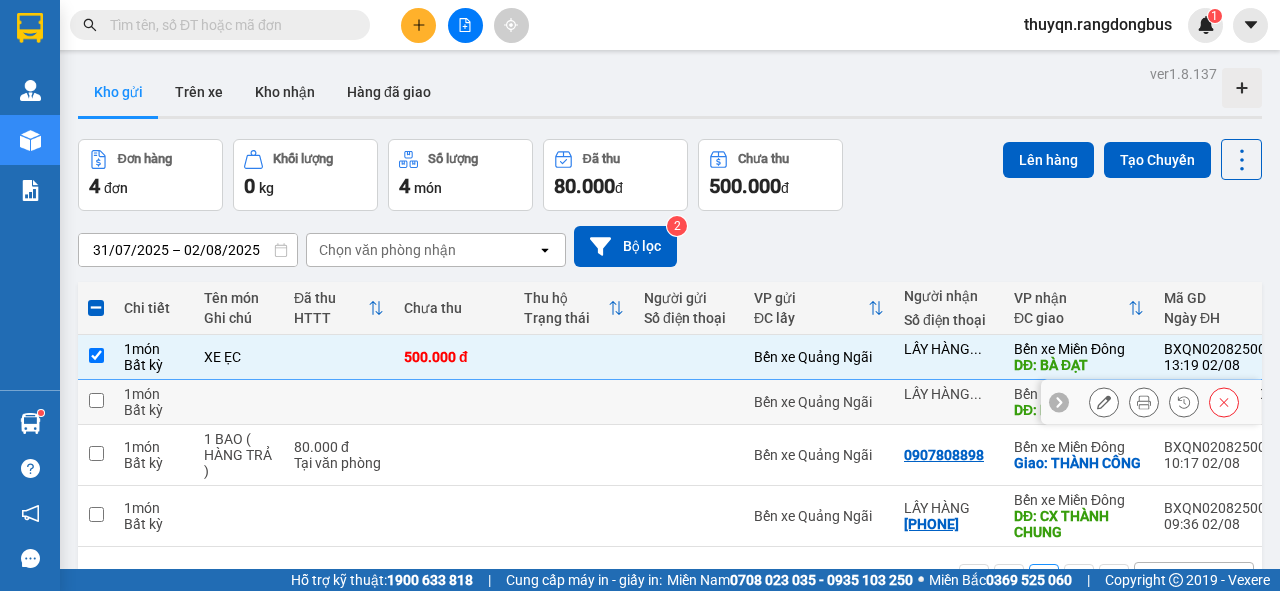 click at bounding box center (96, 400) 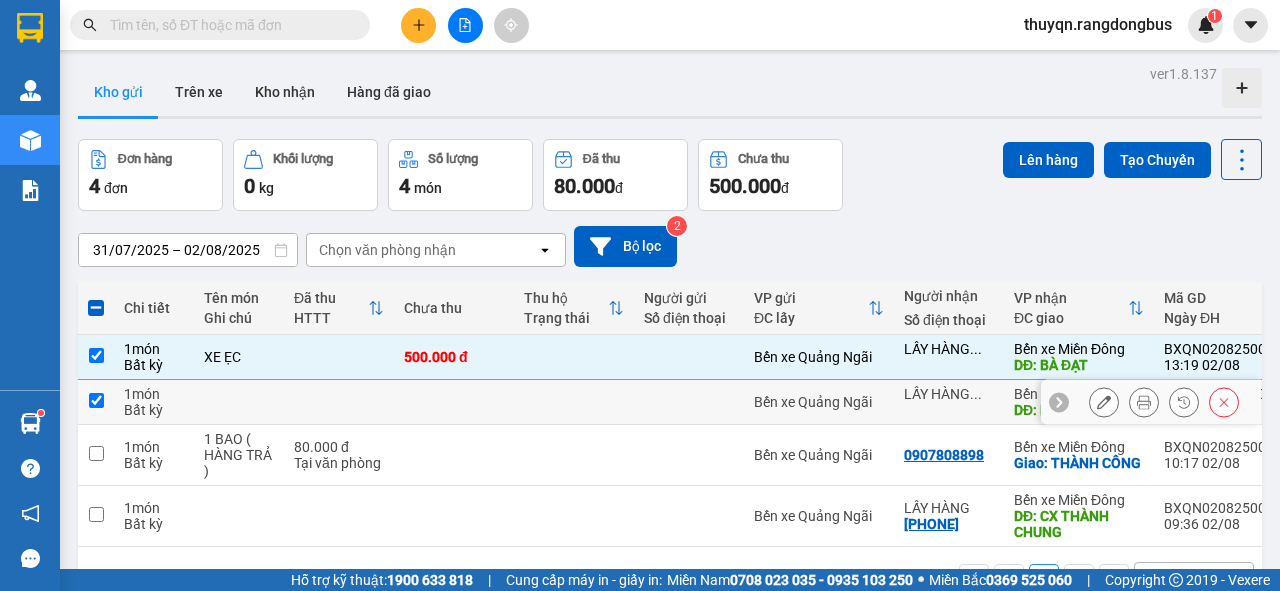 checkbox on "true" 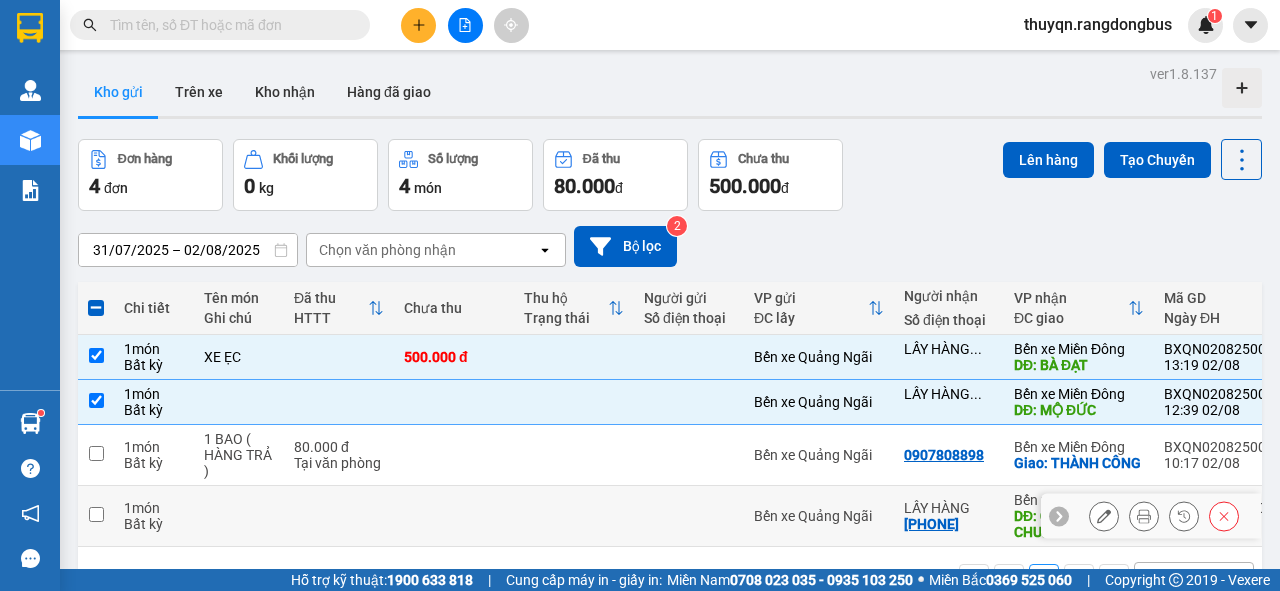 drag, startPoint x: 96, startPoint y: 511, endPoint x: 136, endPoint y: 512, distance: 40.012497 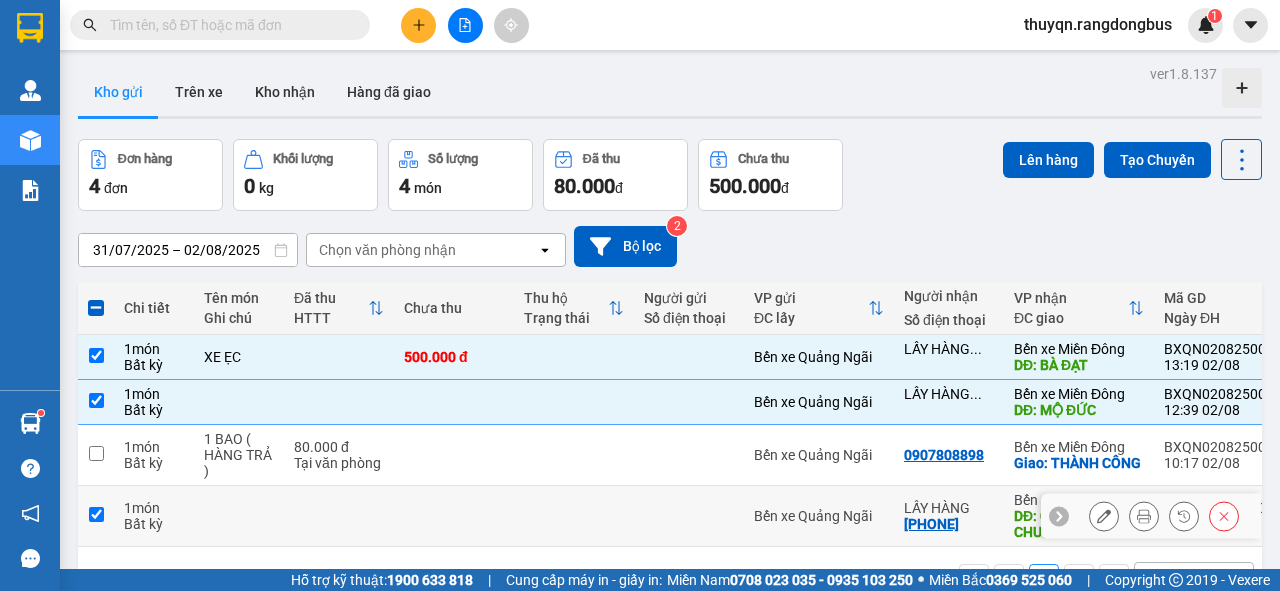 checkbox on "true" 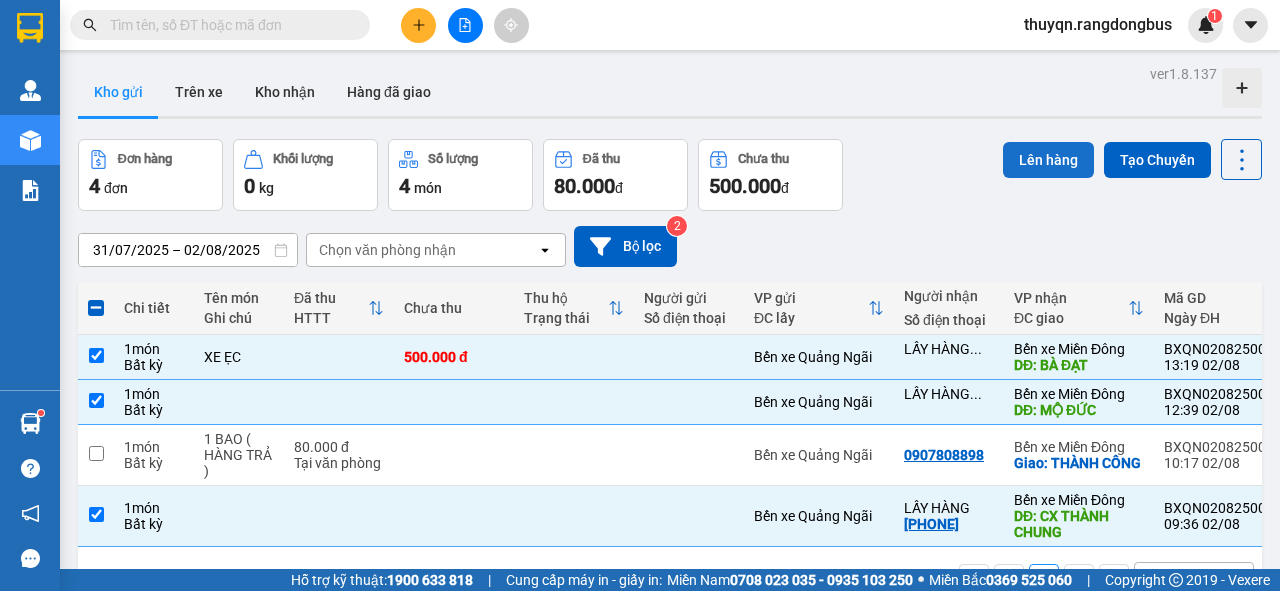 click on "Lên hàng" at bounding box center [1048, 160] 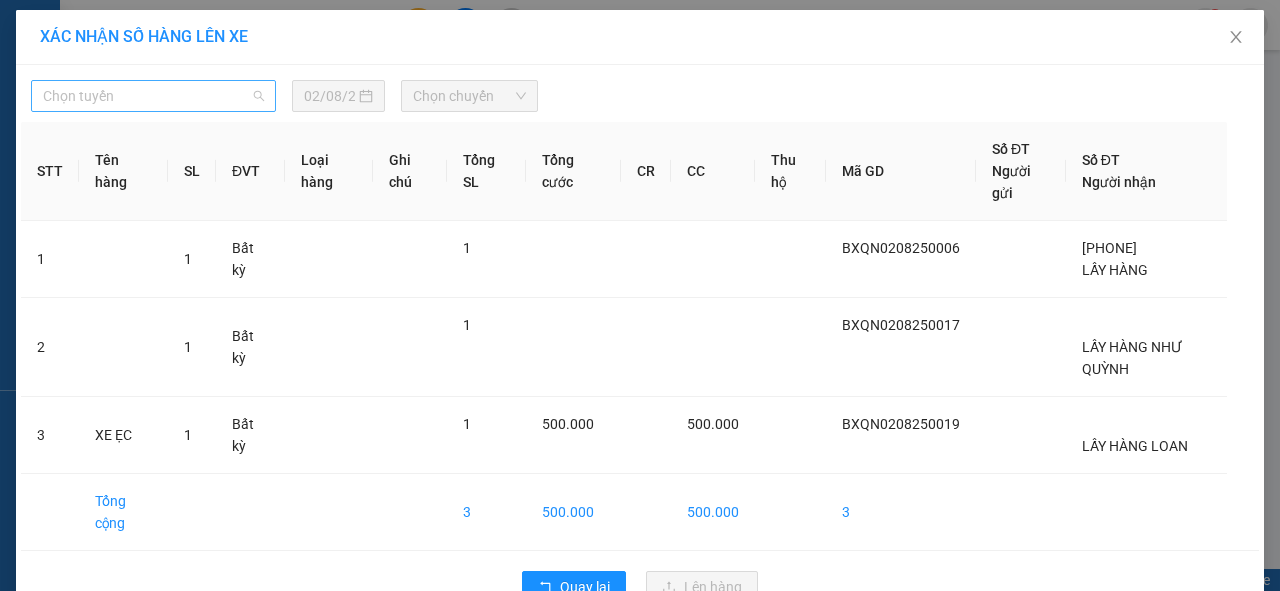click on "Chọn tuyến" at bounding box center (153, 96) 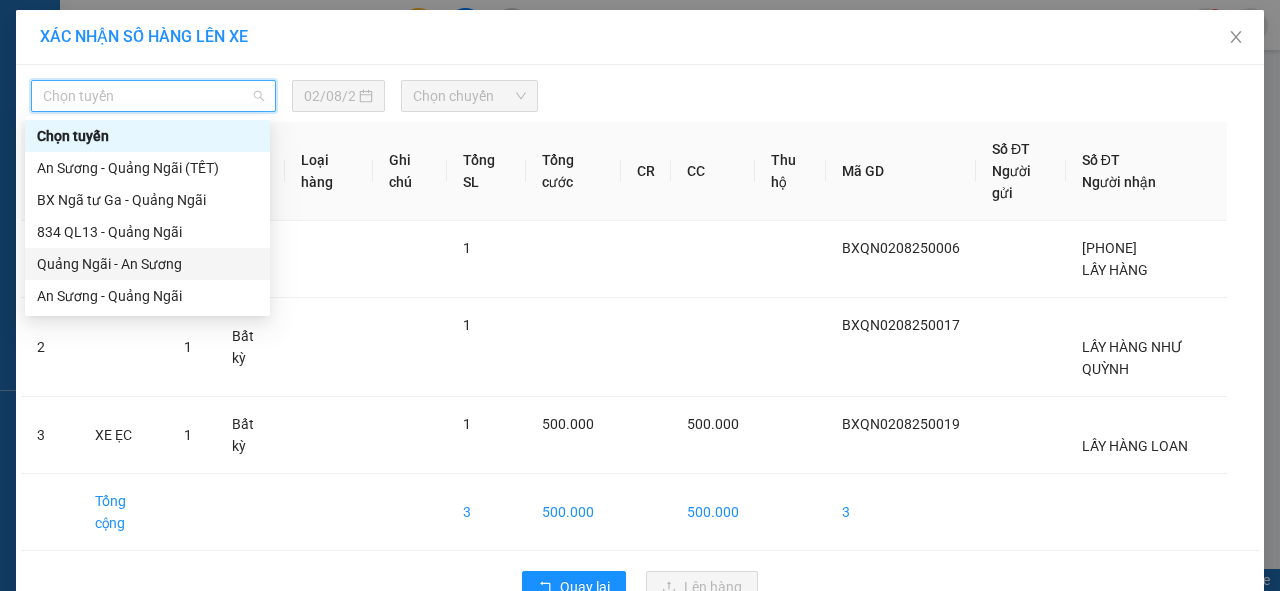 drag, startPoint x: 96, startPoint y: 264, endPoint x: 227, endPoint y: 204, distance: 144.08678 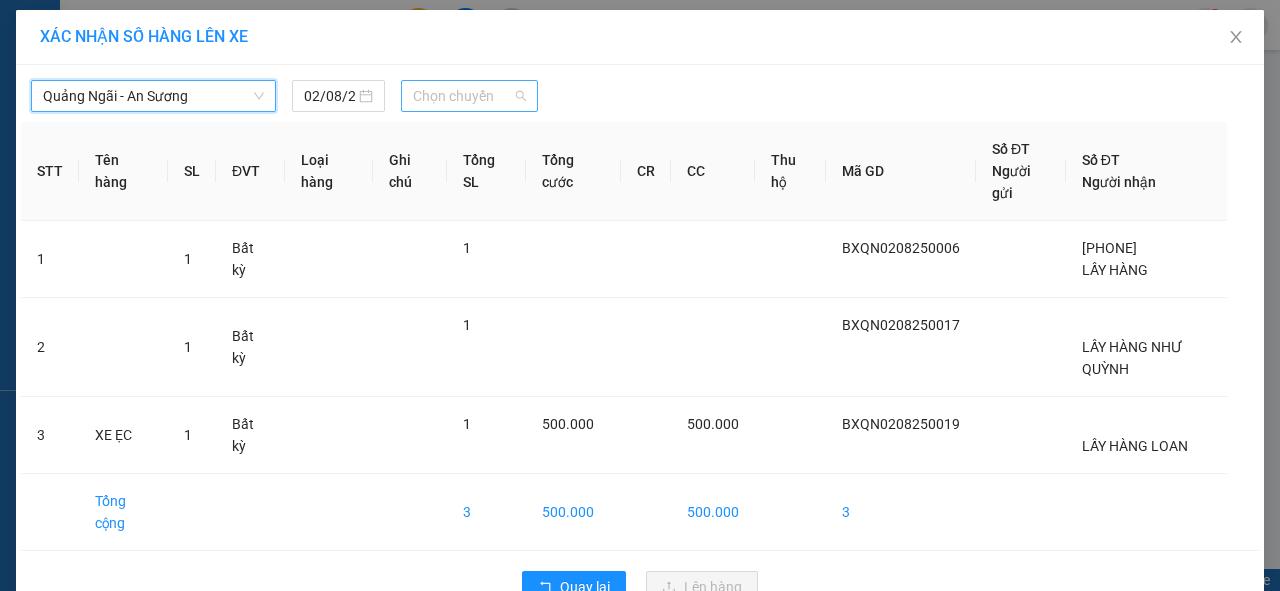 click on "Chọn chuyến" at bounding box center [469, 96] 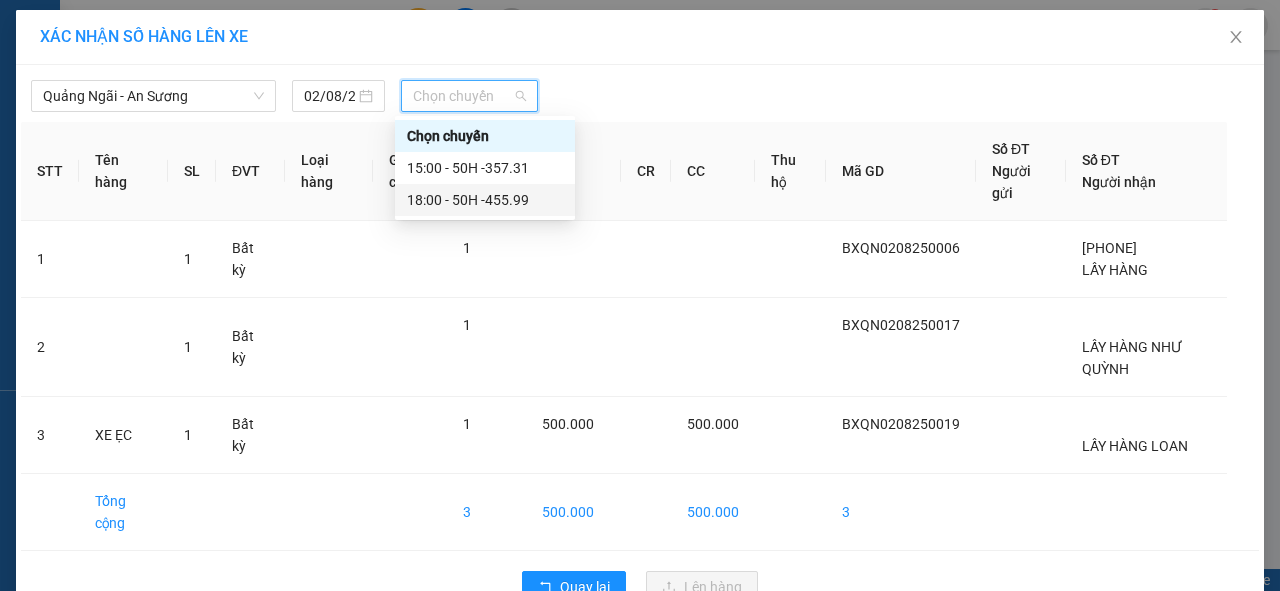 click on "18:00     - 50H -455.99" at bounding box center (485, 200) 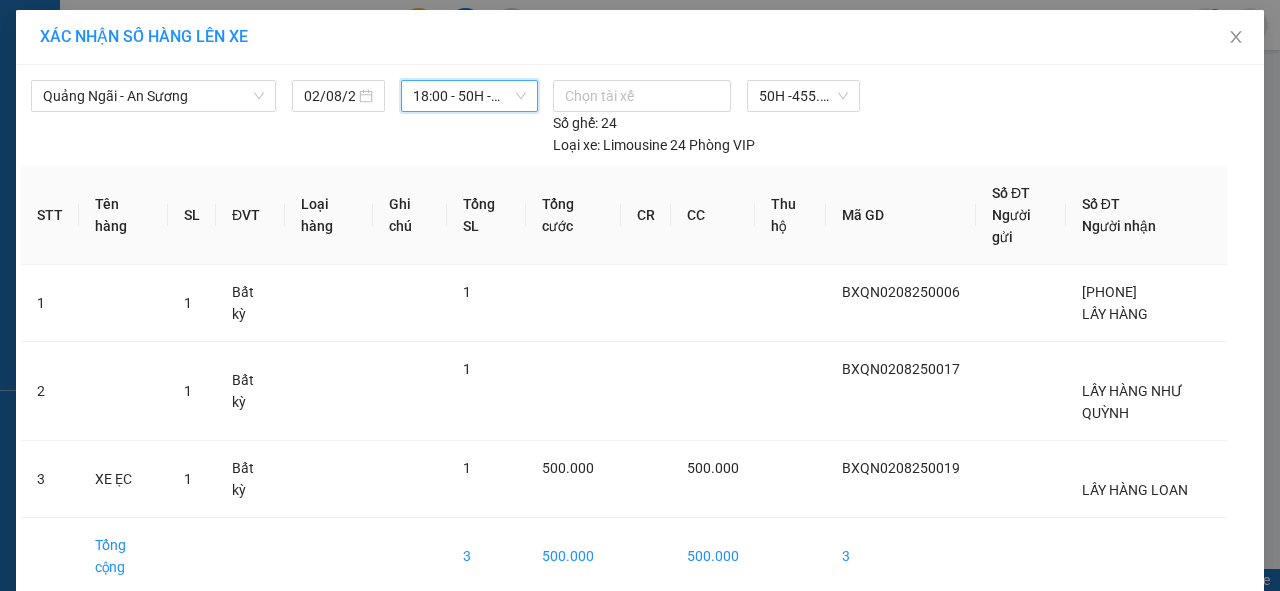 click on "Lên hàng" at bounding box center [713, 631] 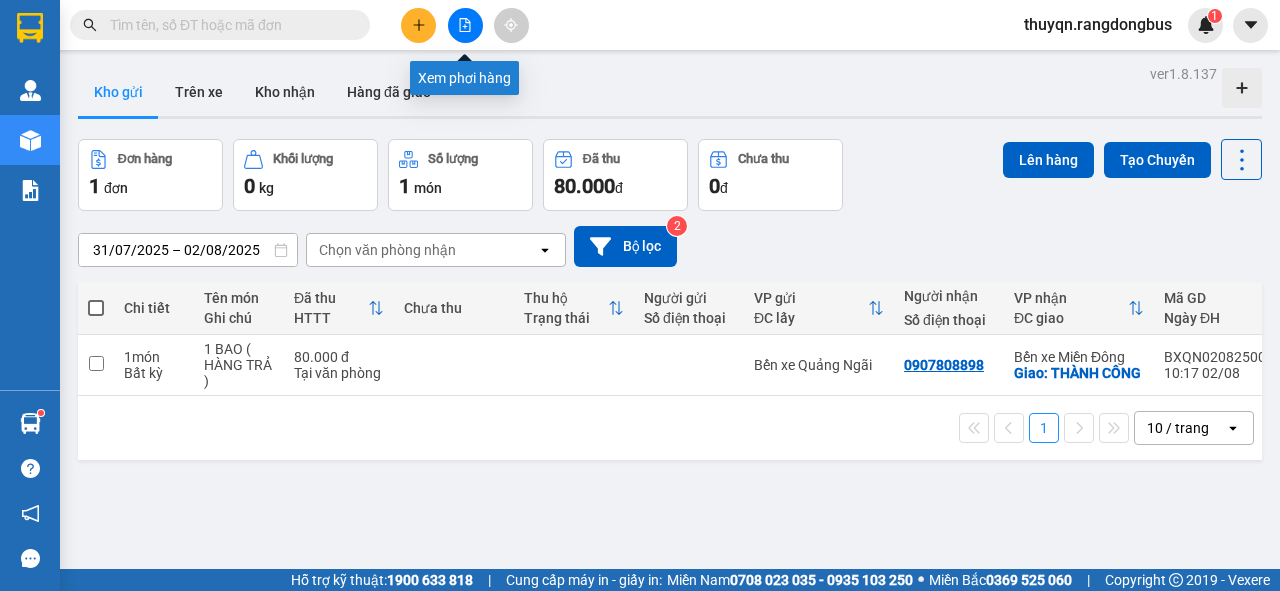 click 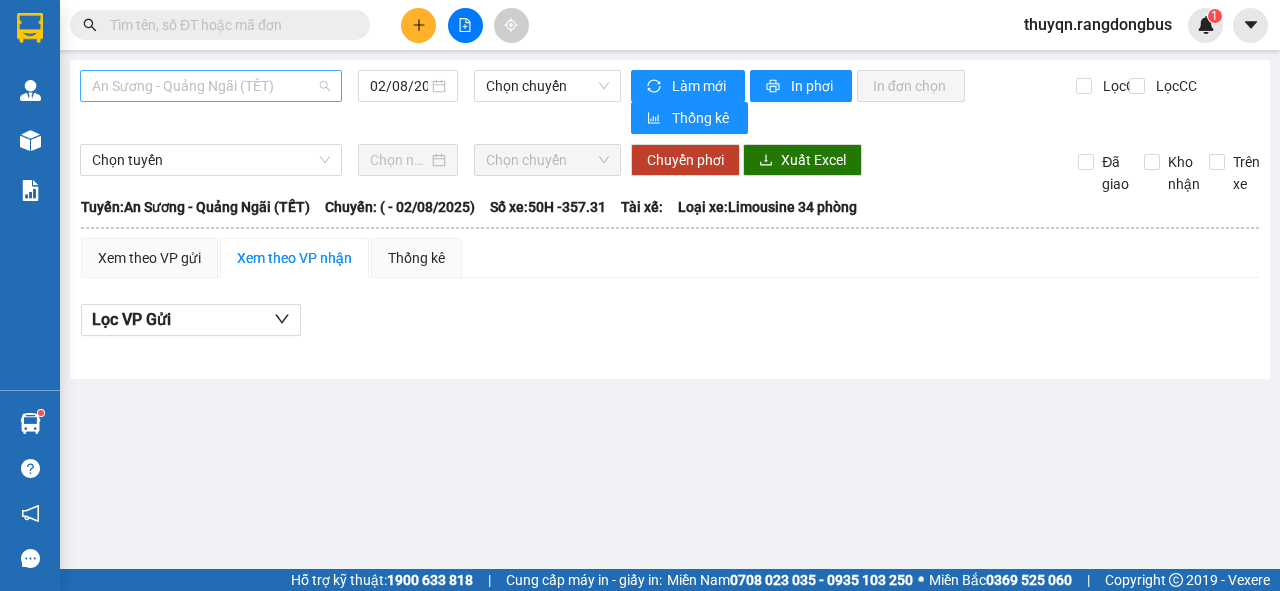 click on "An Sương - Quảng Ngãi (TẾT)" at bounding box center (211, 86) 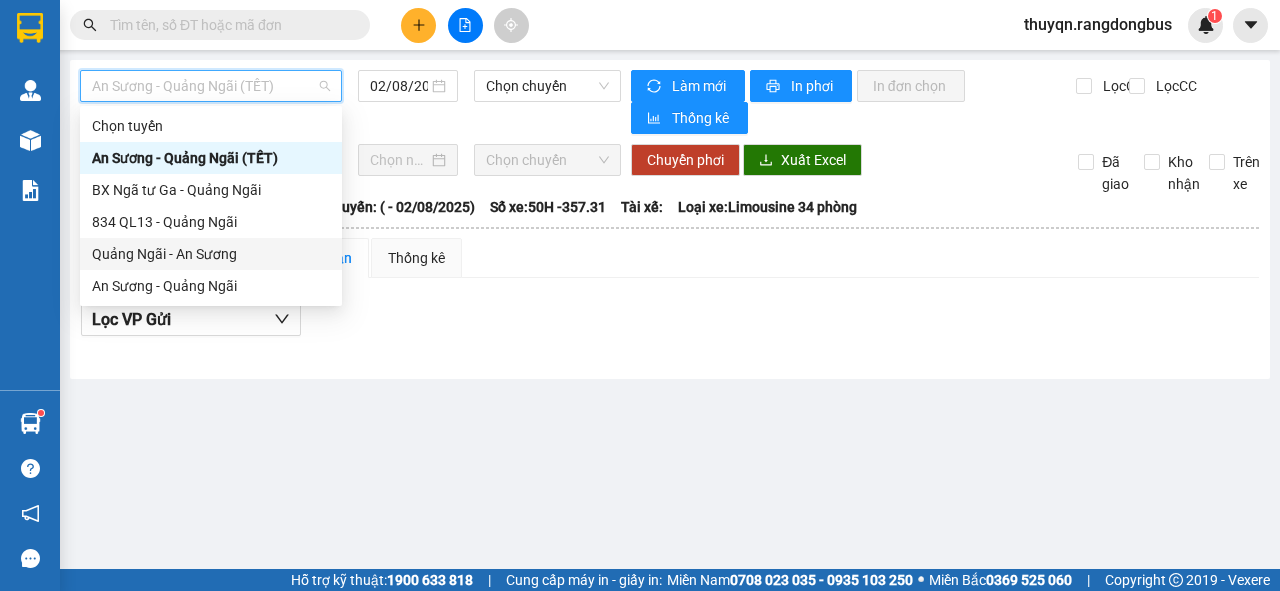click on "Quảng Ngãi - An Sương" at bounding box center (211, 254) 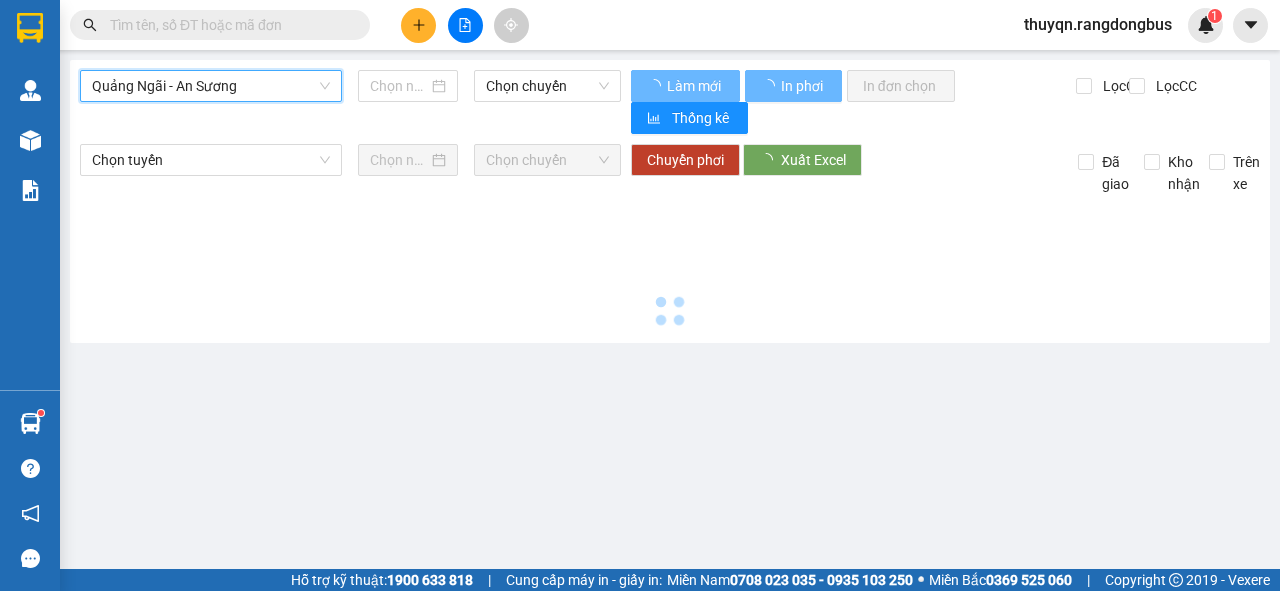 type on "02/08/2025" 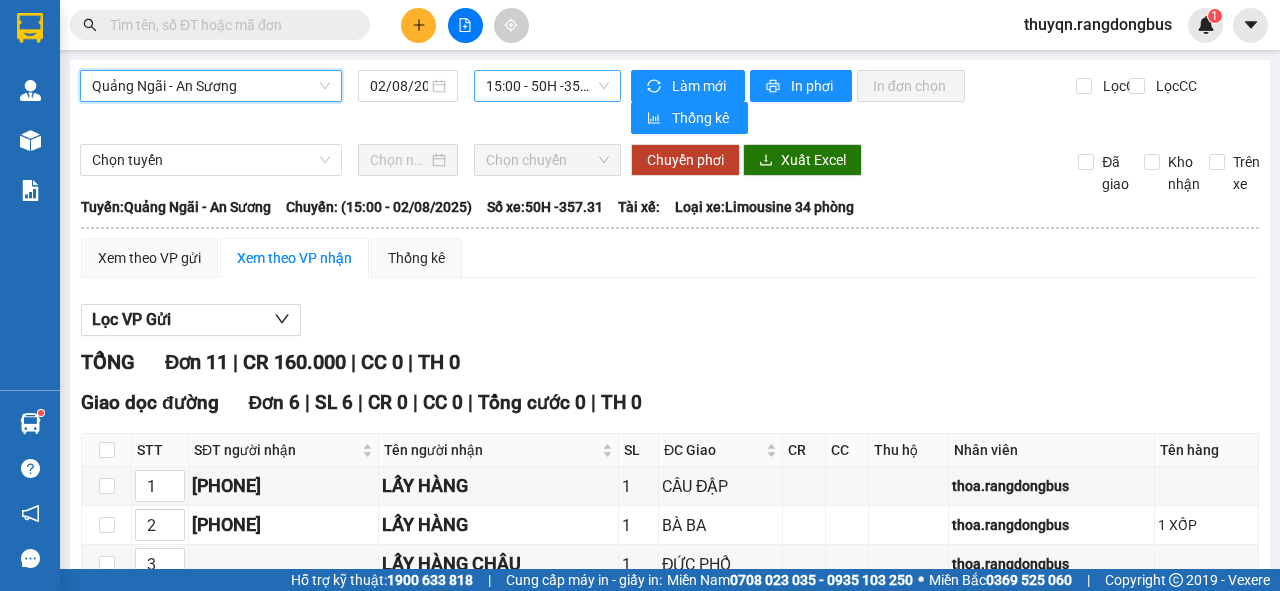 click on "15:00     - 50H -357.31" at bounding box center [547, 86] 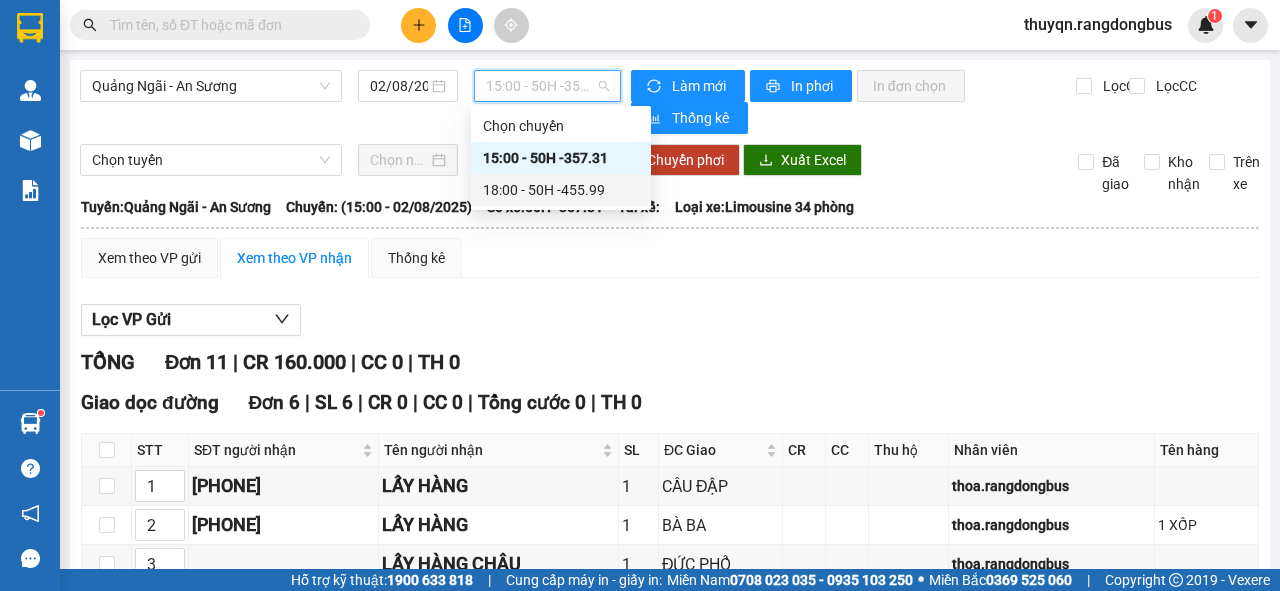 click on "18:00     - 50H -455.99" at bounding box center [561, 190] 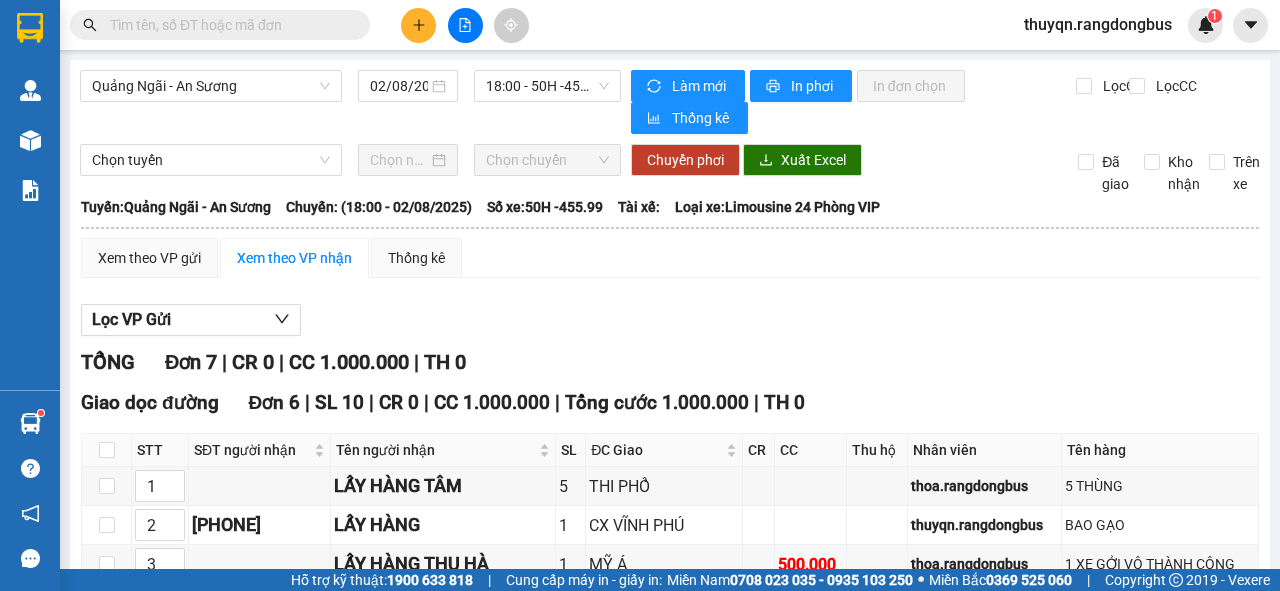 click at bounding box center [107, 681] 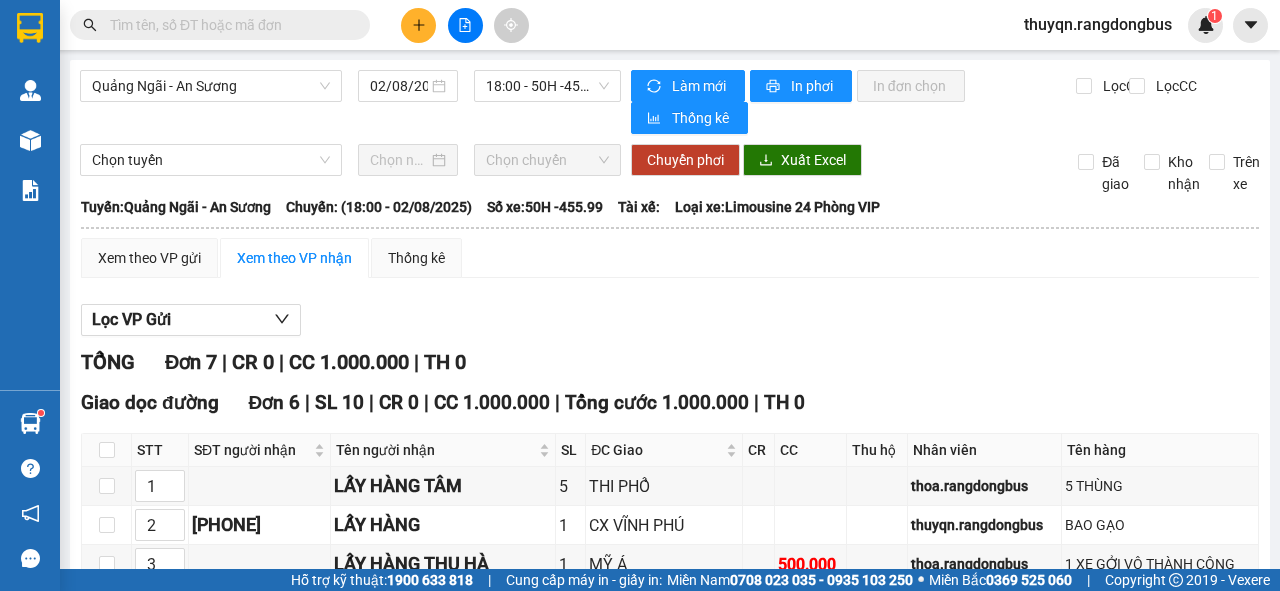 checkbox on "true" 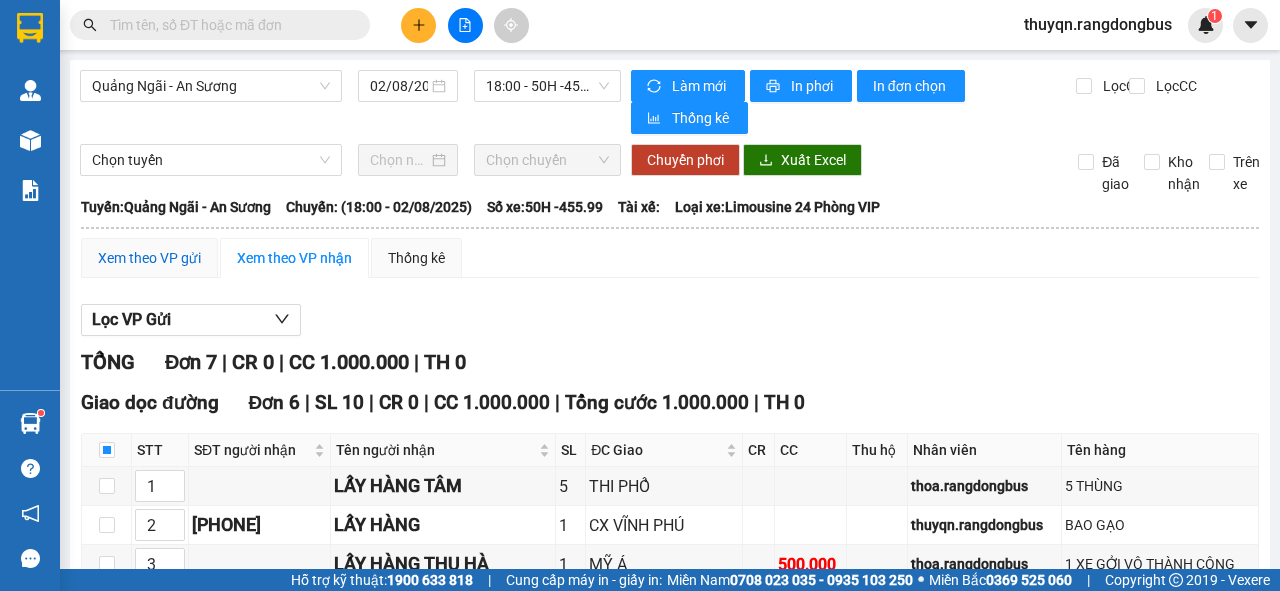 click on "Xem theo VP gửi" at bounding box center (149, 258) 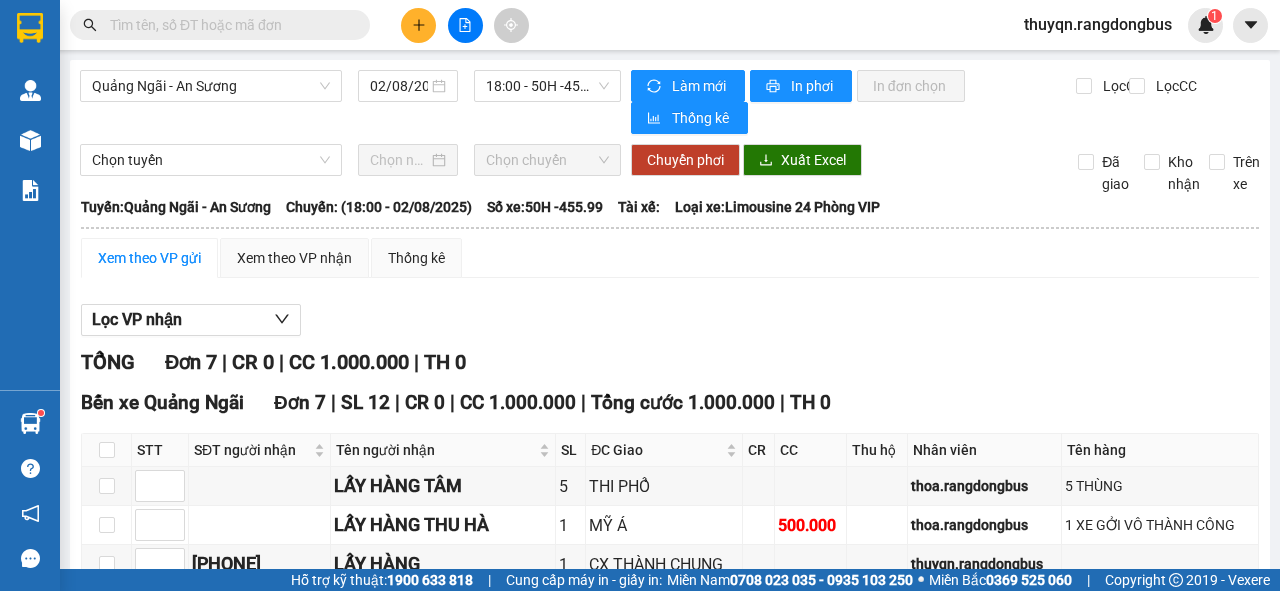 click at bounding box center (107, 720) 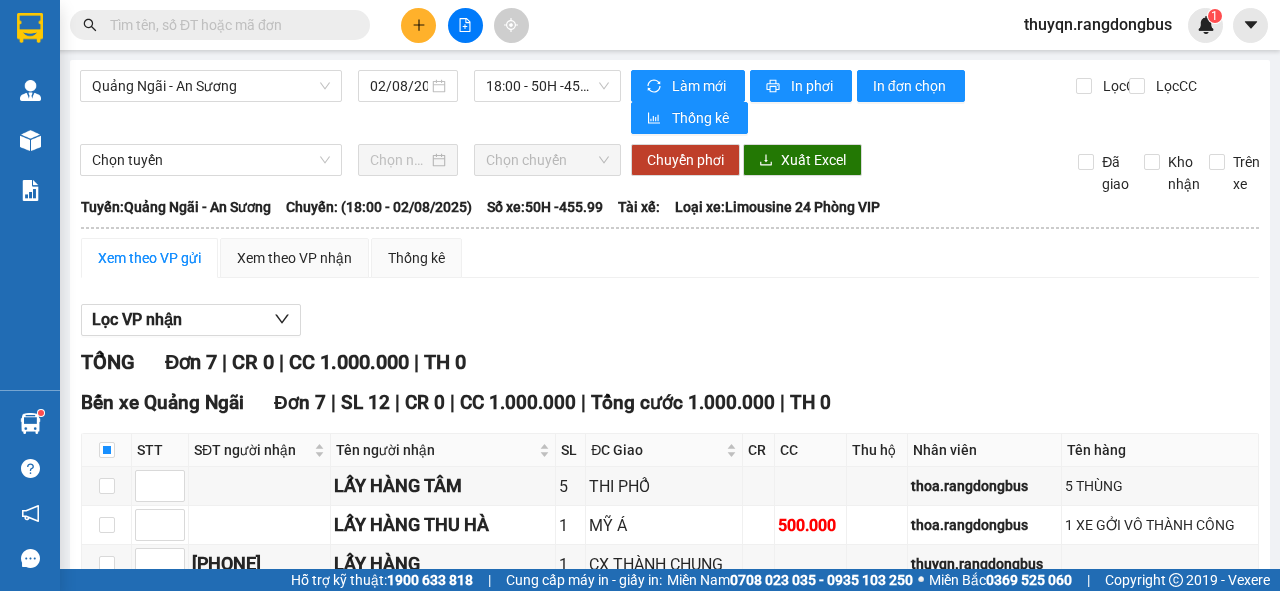 click on "Xuống kho gửi" at bounding box center (309, 771) 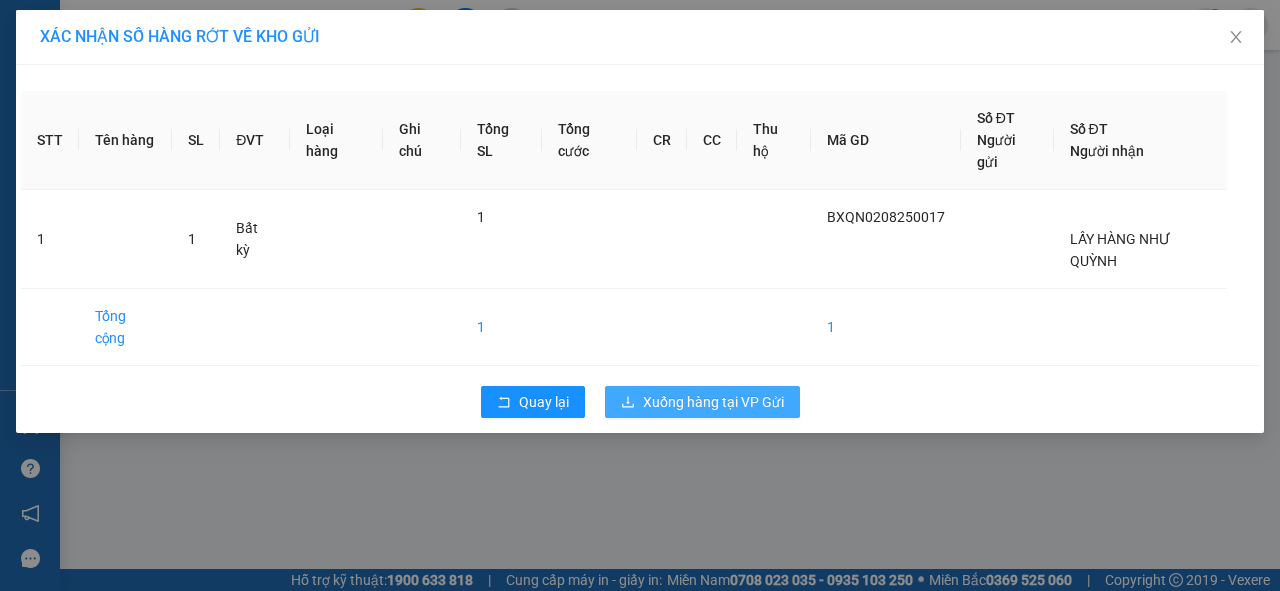 click on "Xuống hàng tại VP Gửi" at bounding box center [713, 402] 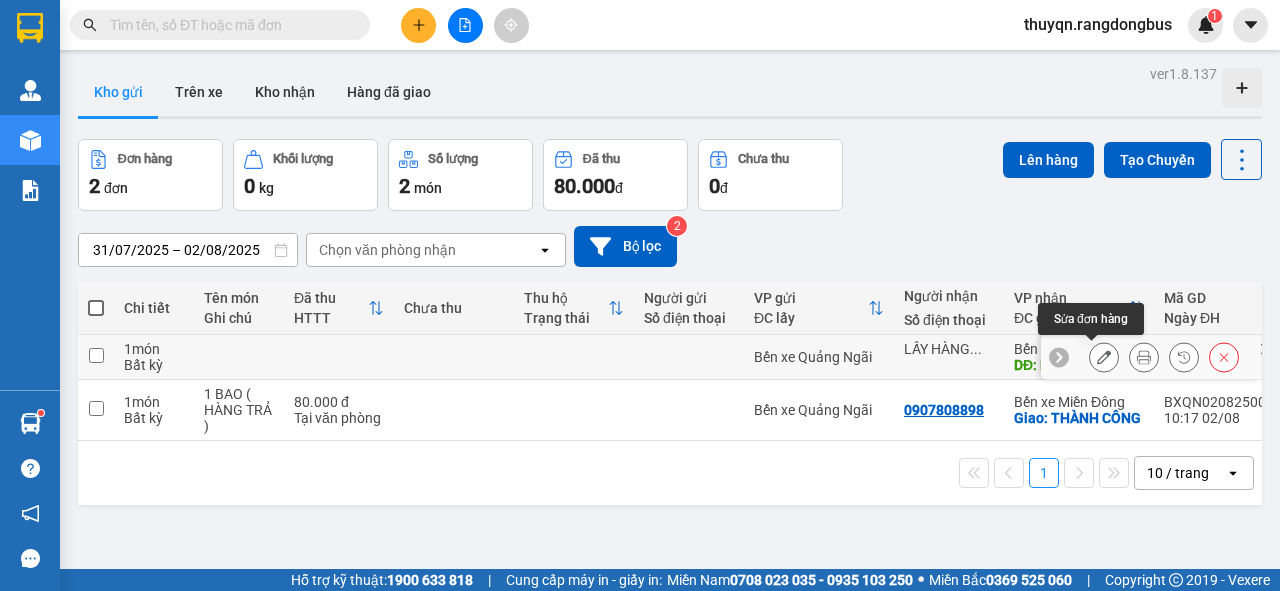 click 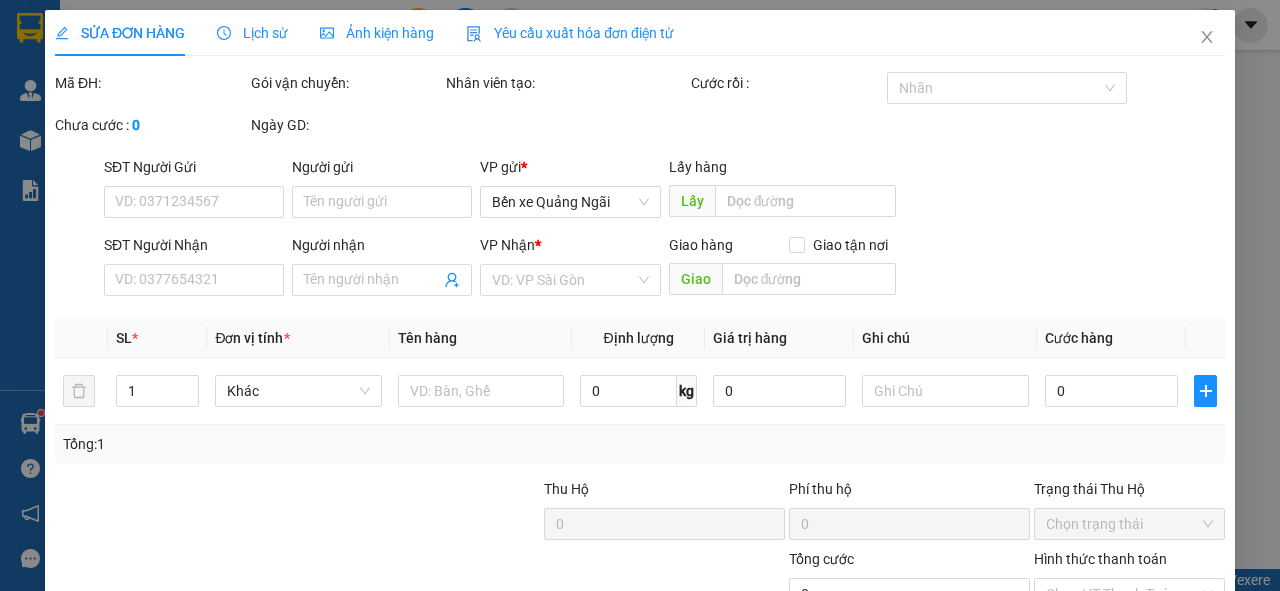 type on "LẤY HÀNG NHƯ QUỲNH" 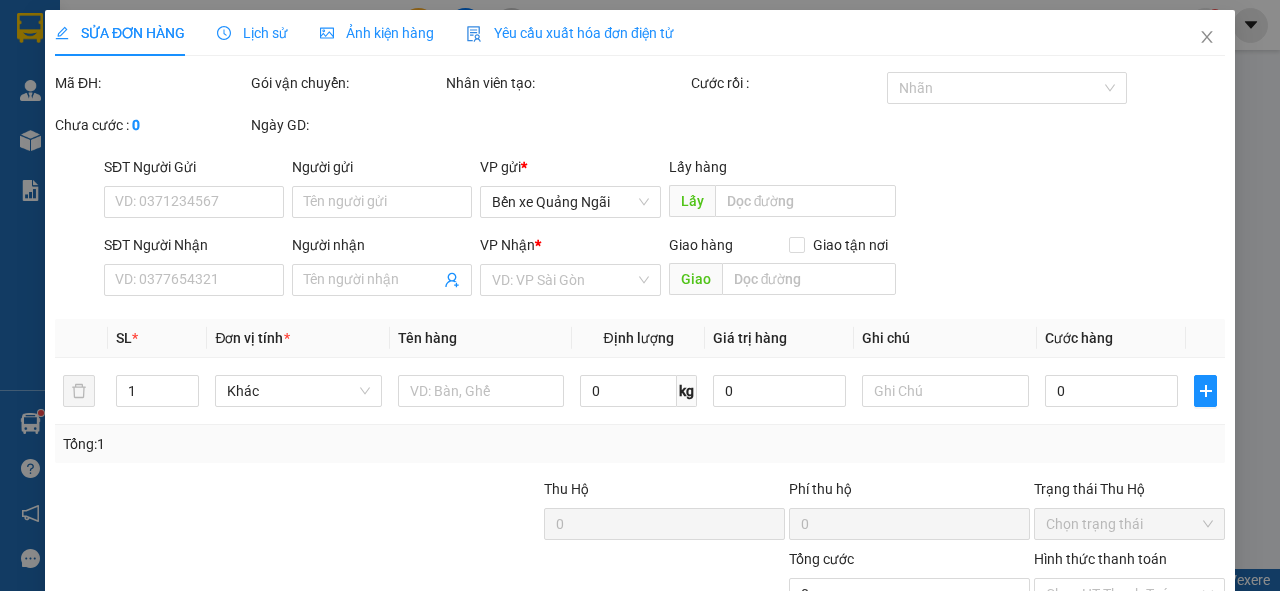 type on "MỘ ĐỨC" 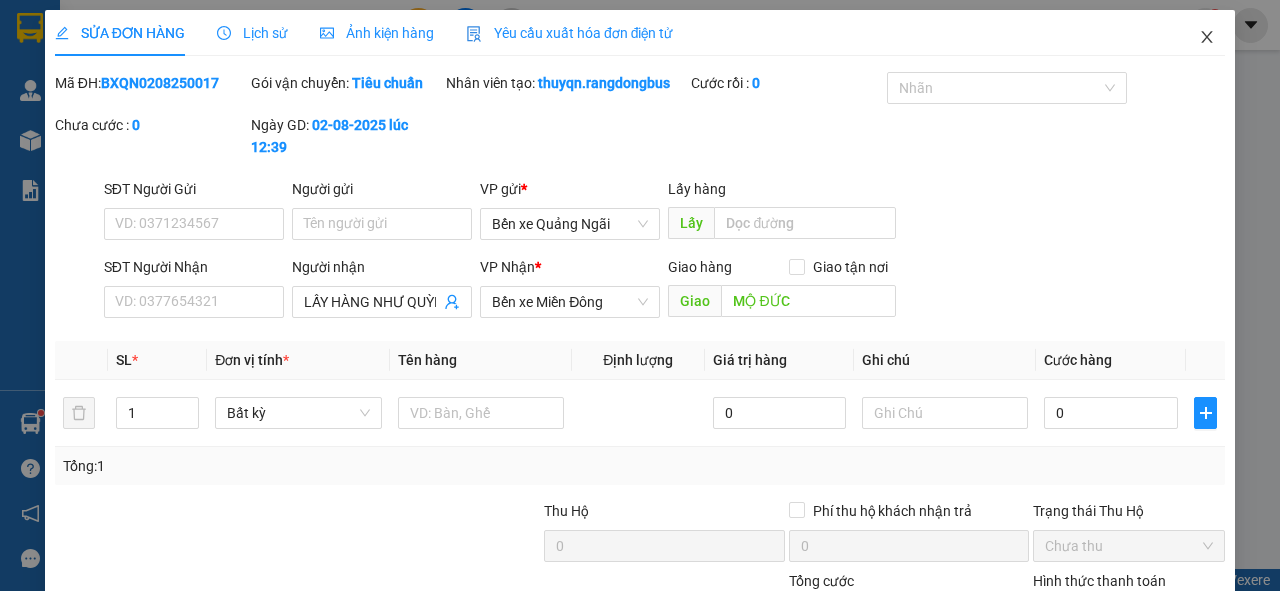 click 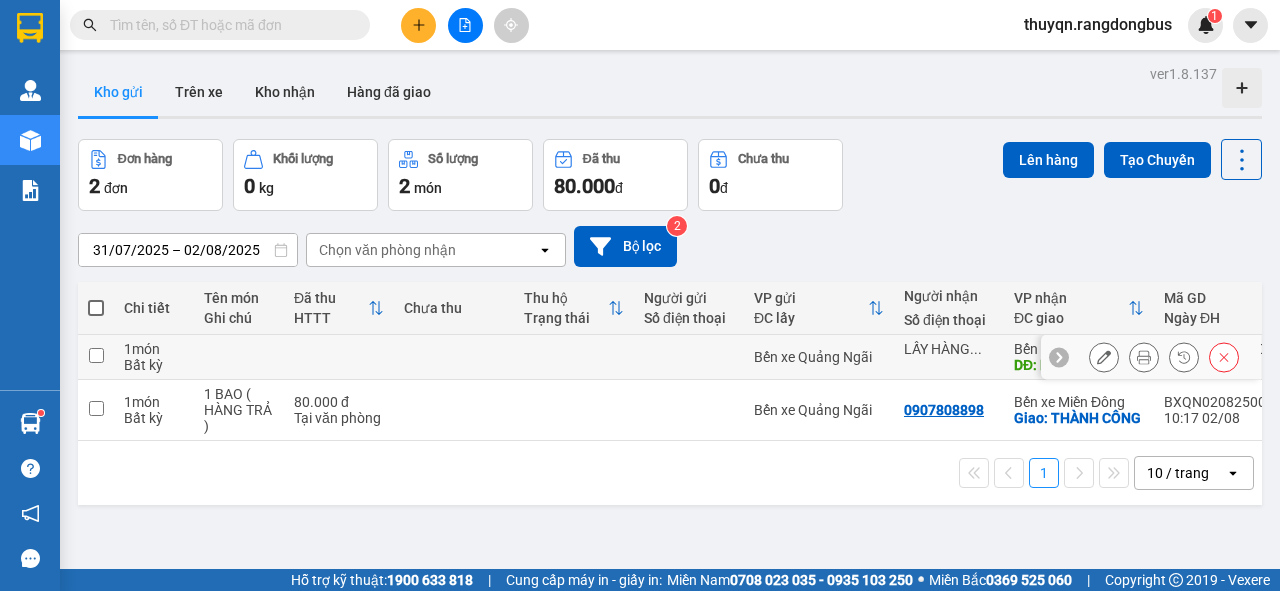 click at bounding box center (96, 355) 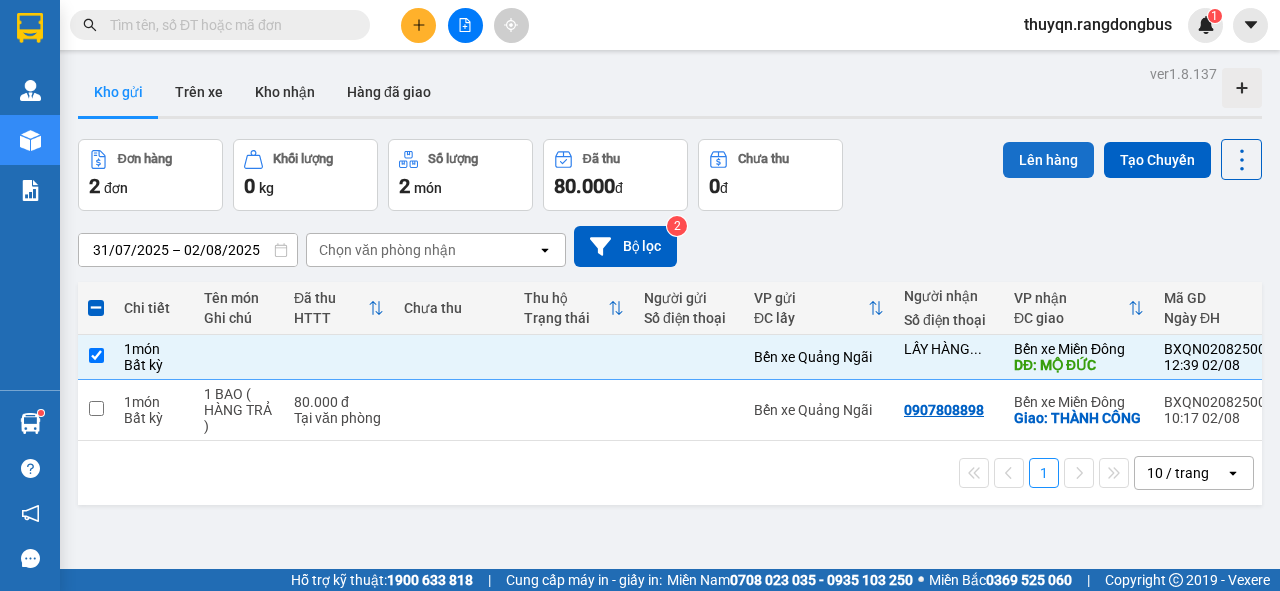 click on "Lên hàng" at bounding box center (1048, 160) 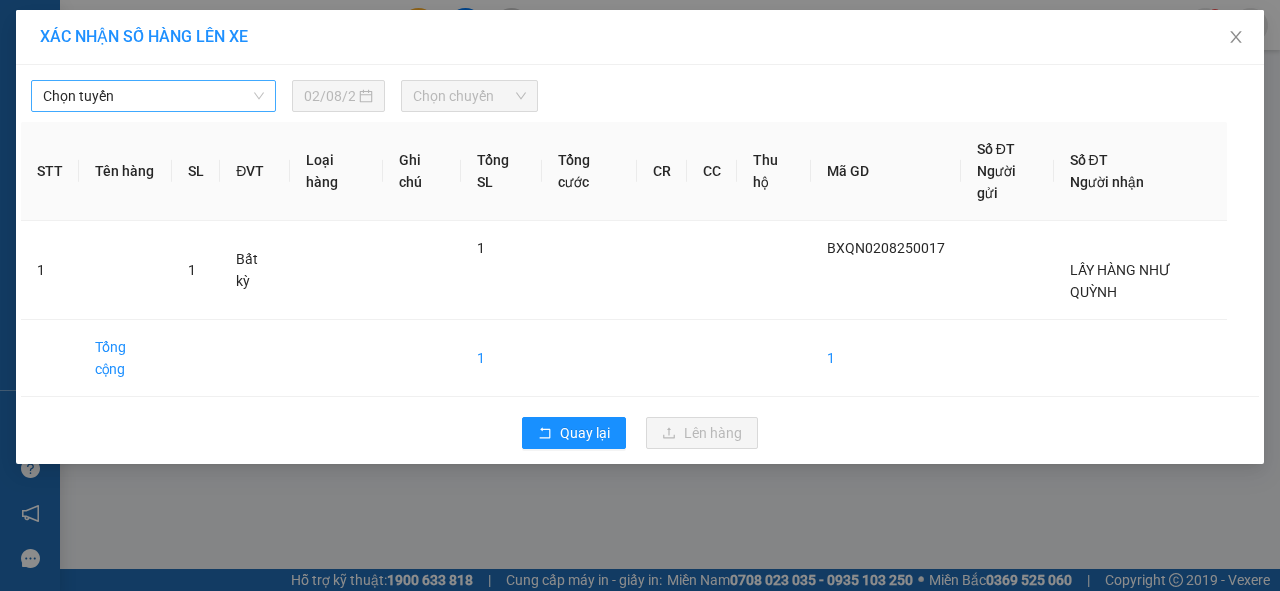 click on "Chọn tuyến" at bounding box center [153, 96] 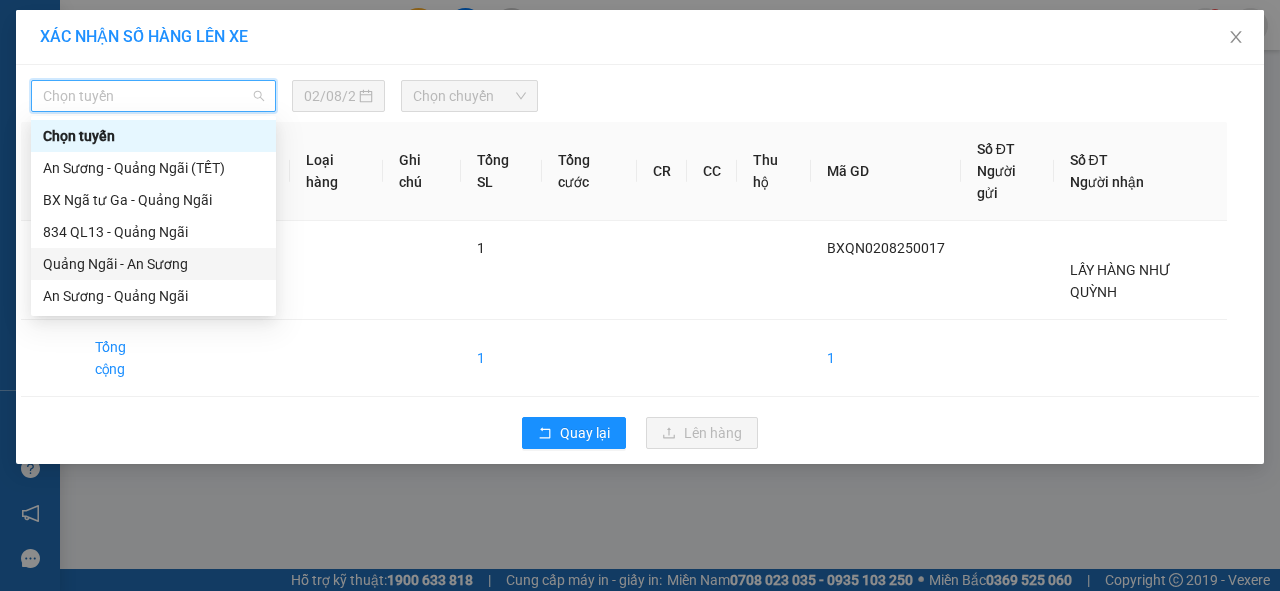 click on "Quảng Ngãi - An Sương" at bounding box center [153, 264] 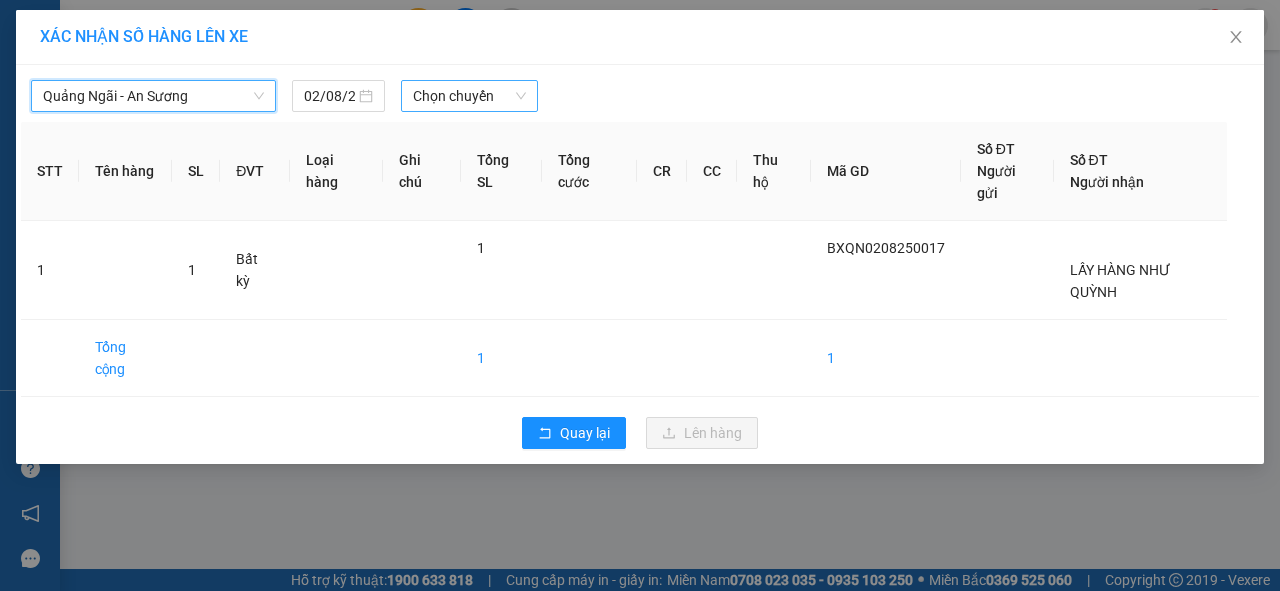 click on "Chọn chuyến" at bounding box center (469, 96) 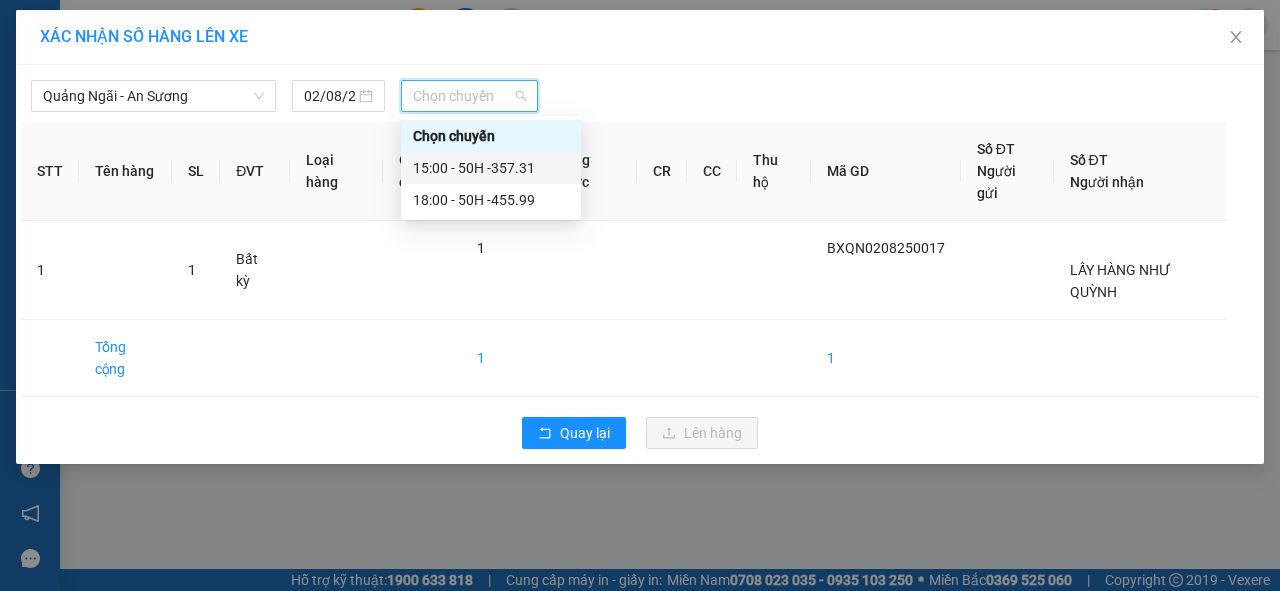 click on "15:00     - 50H -357.31" at bounding box center [491, 168] 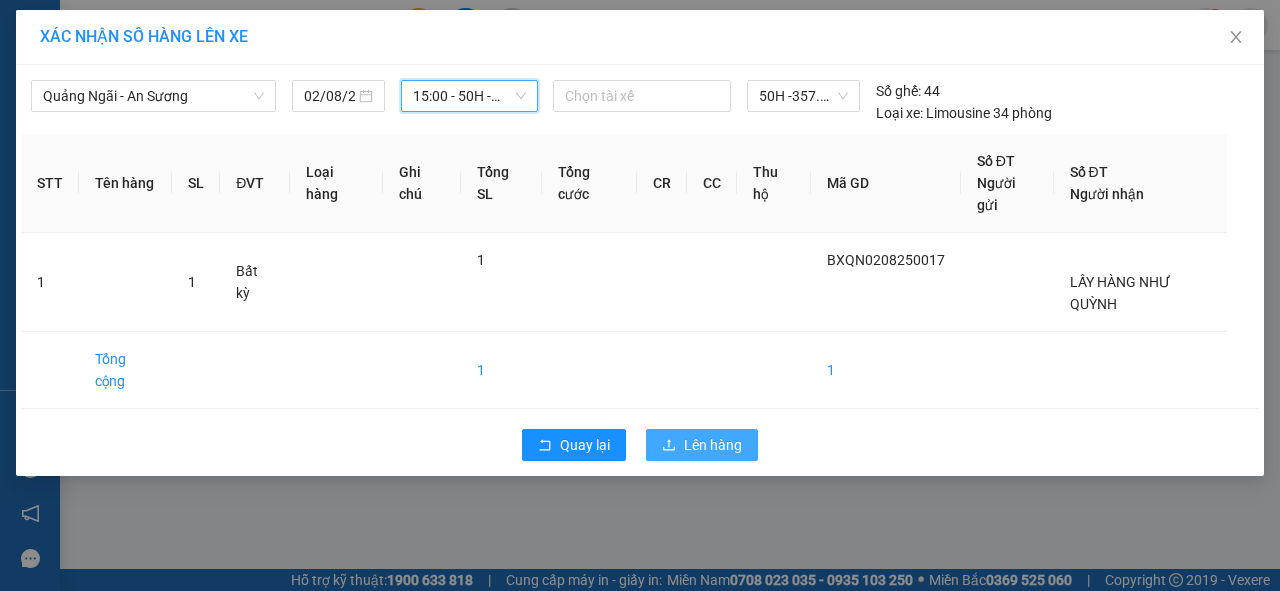 click 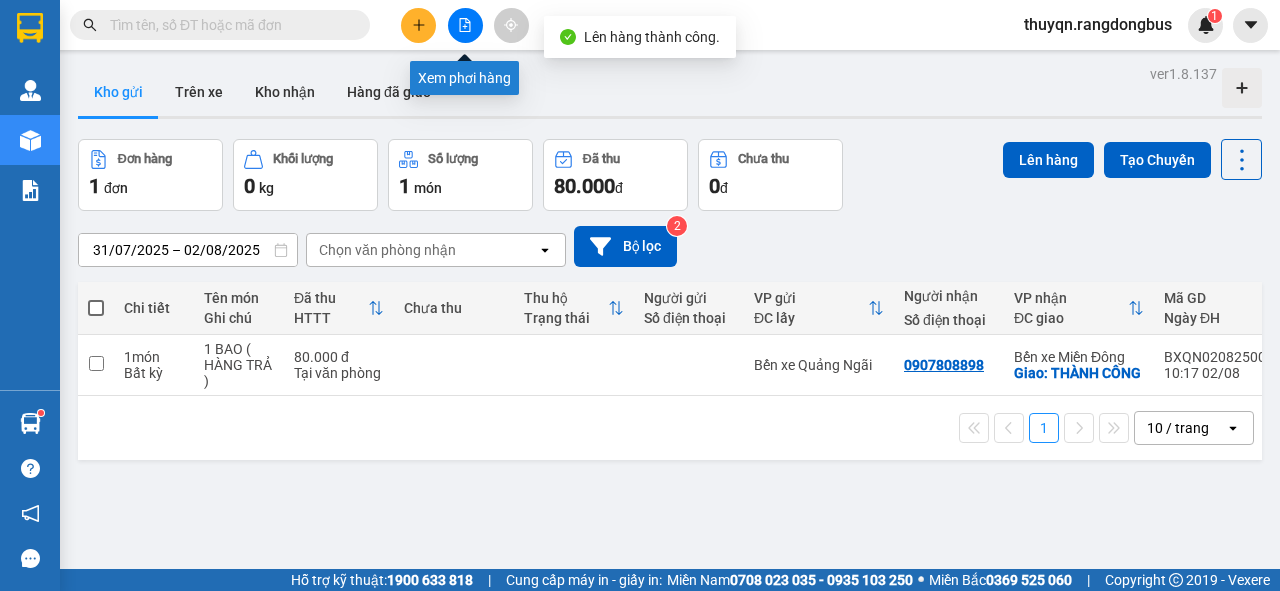 click 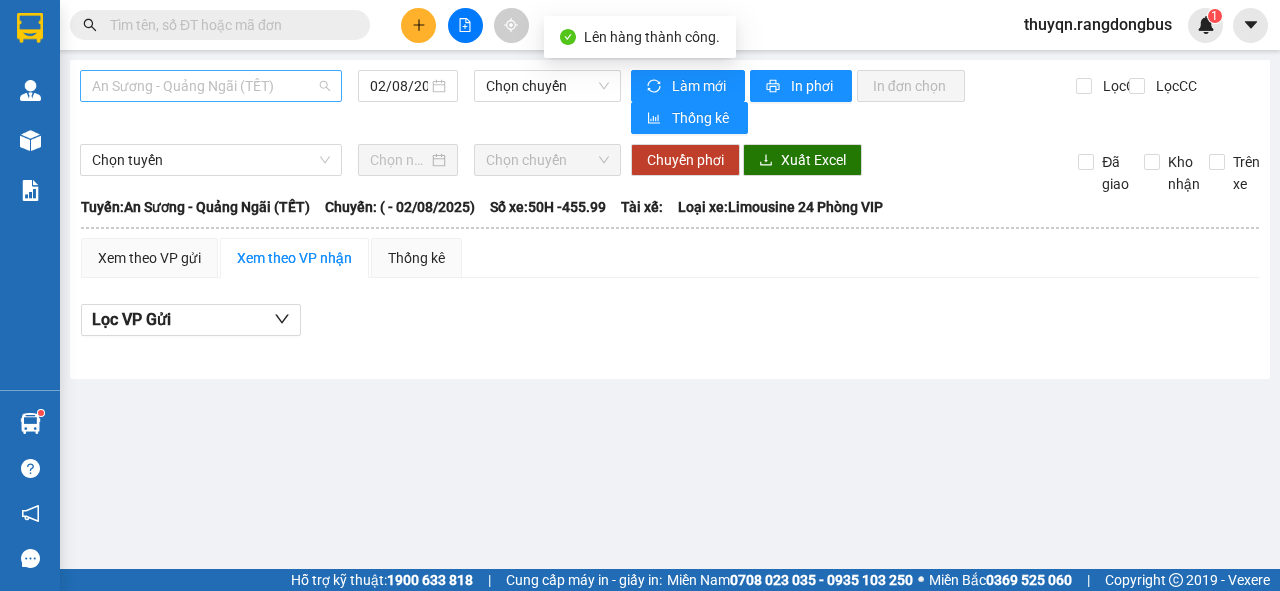 click on "An Sương - Quảng Ngãi (TẾT)" at bounding box center (211, 86) 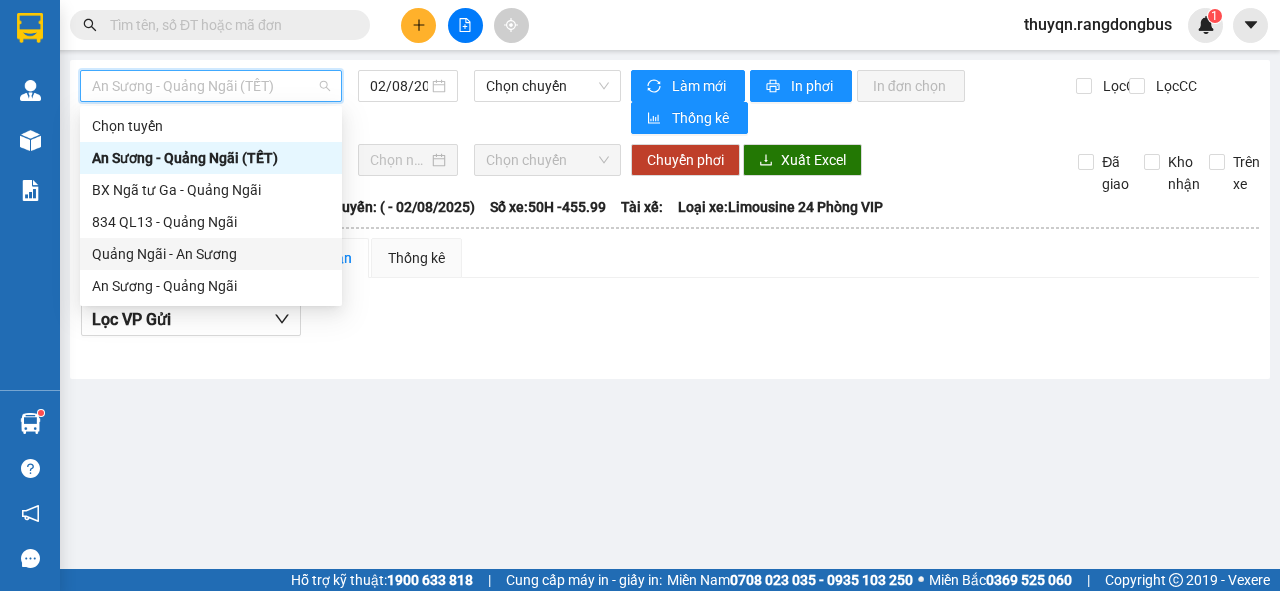 drag, startPoint x: 140, startPoint y: 257, endPoint x: 422, endPoint y: 134, distance: 307.6573 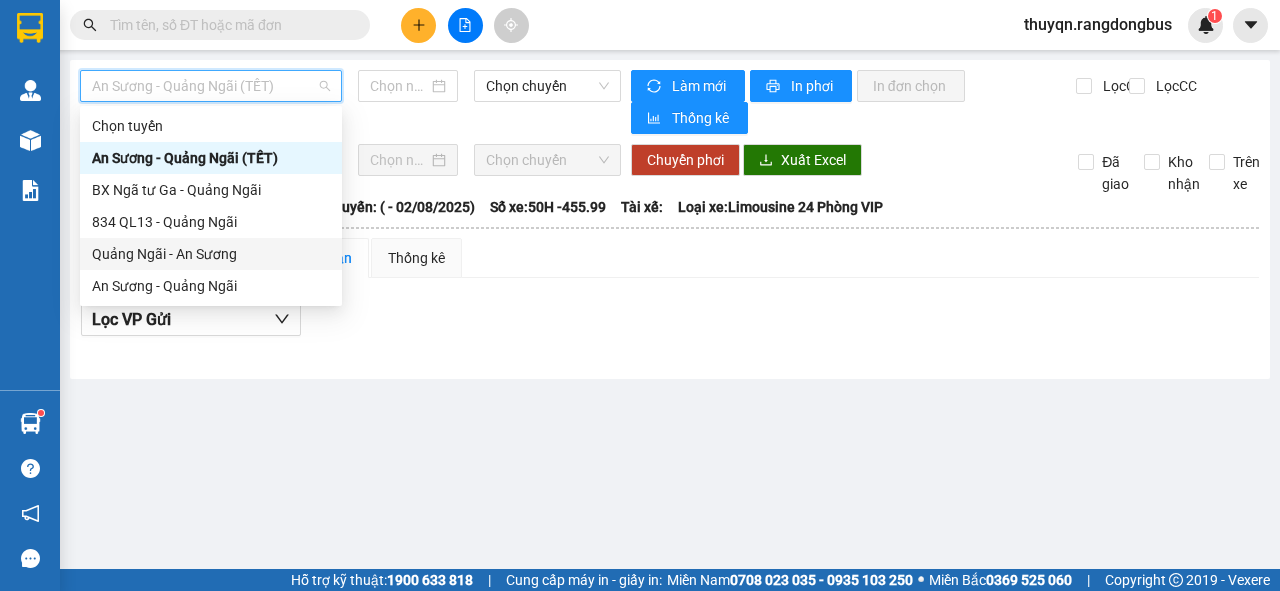 type on "02/08/2025" 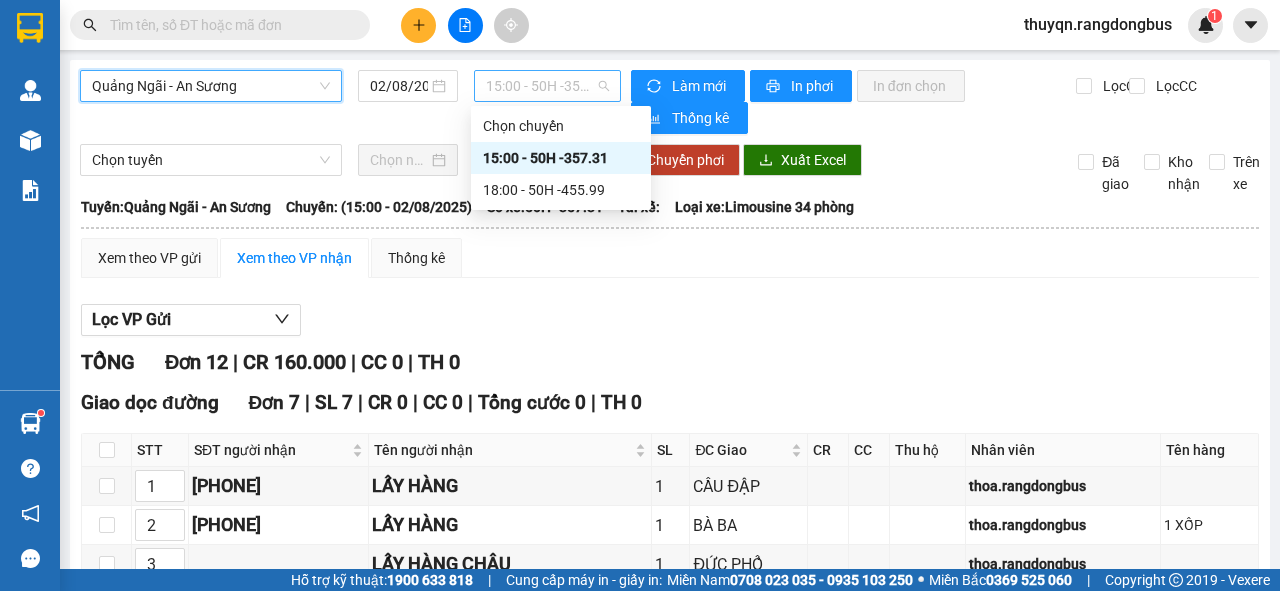 click on "15:00     - 50H -357.31" at bounding box center [547, 86] 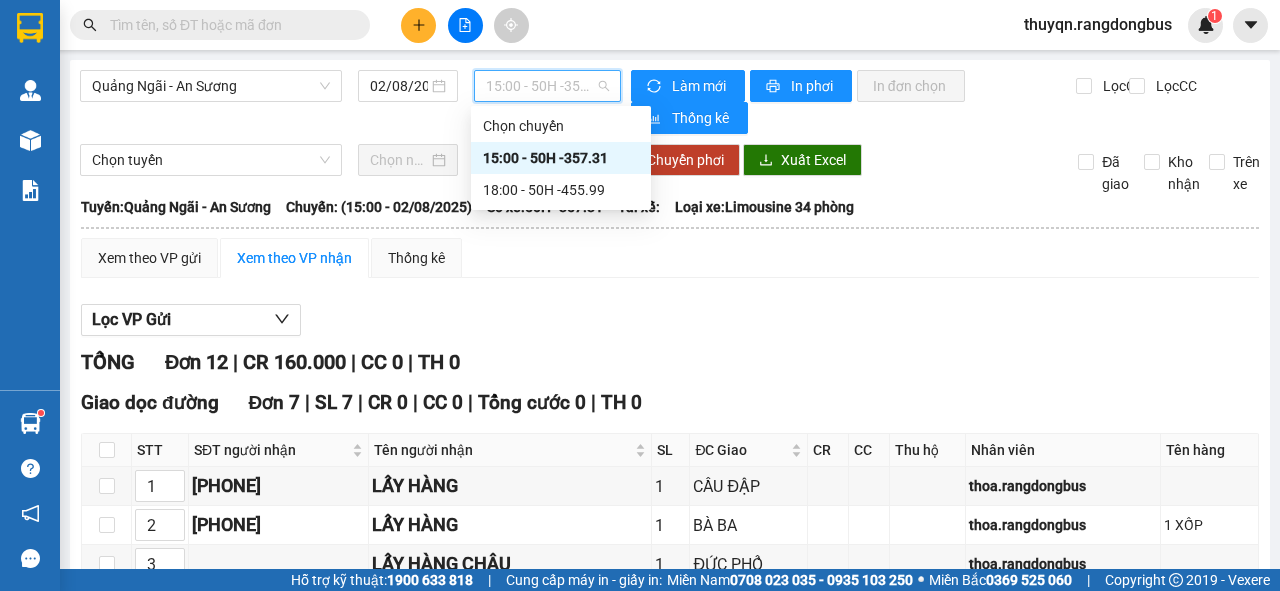 click on "15:00     - 50H -357.31" at bounding box center [561, 158] 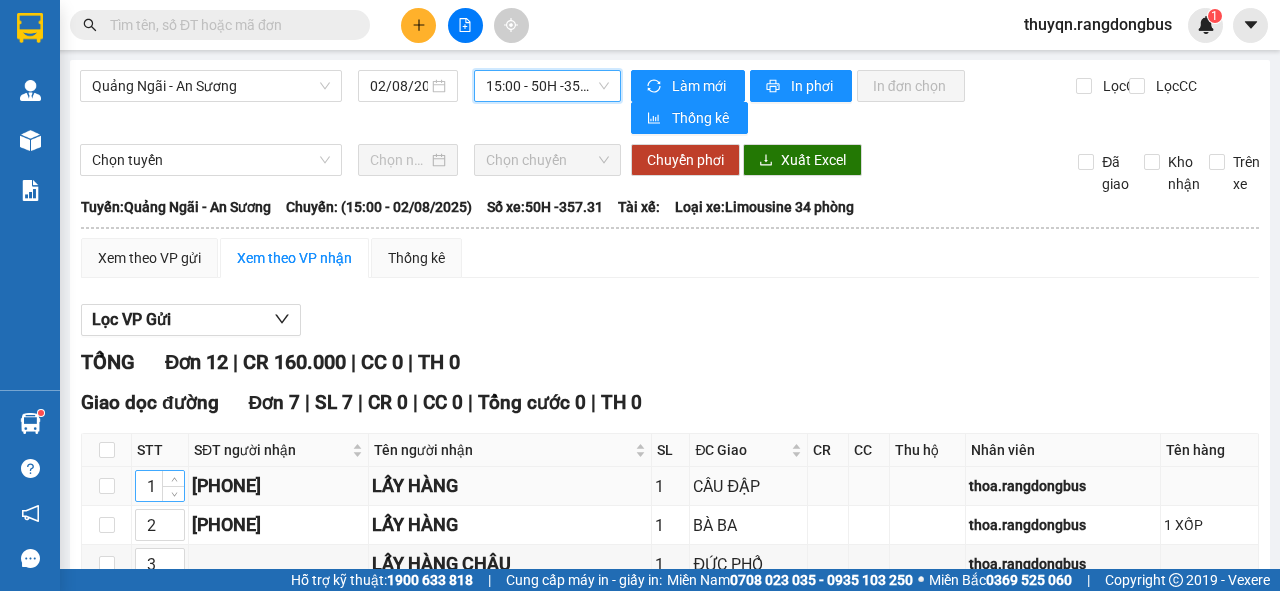 click on "1" at bounding box center [160, 486] 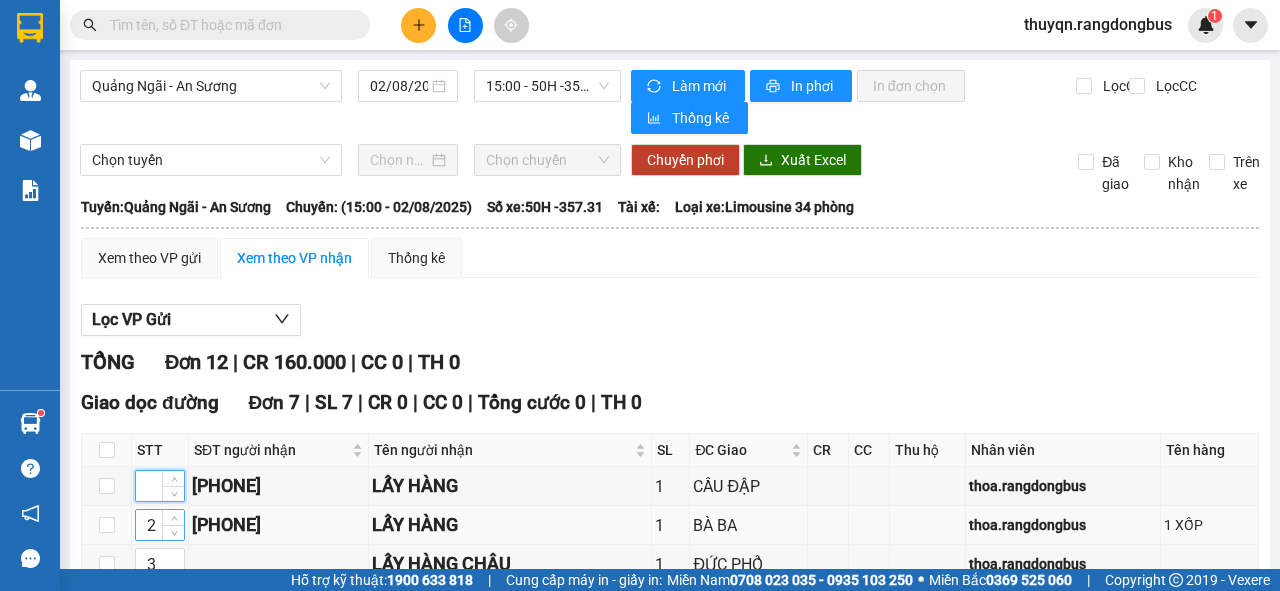 type on "1" 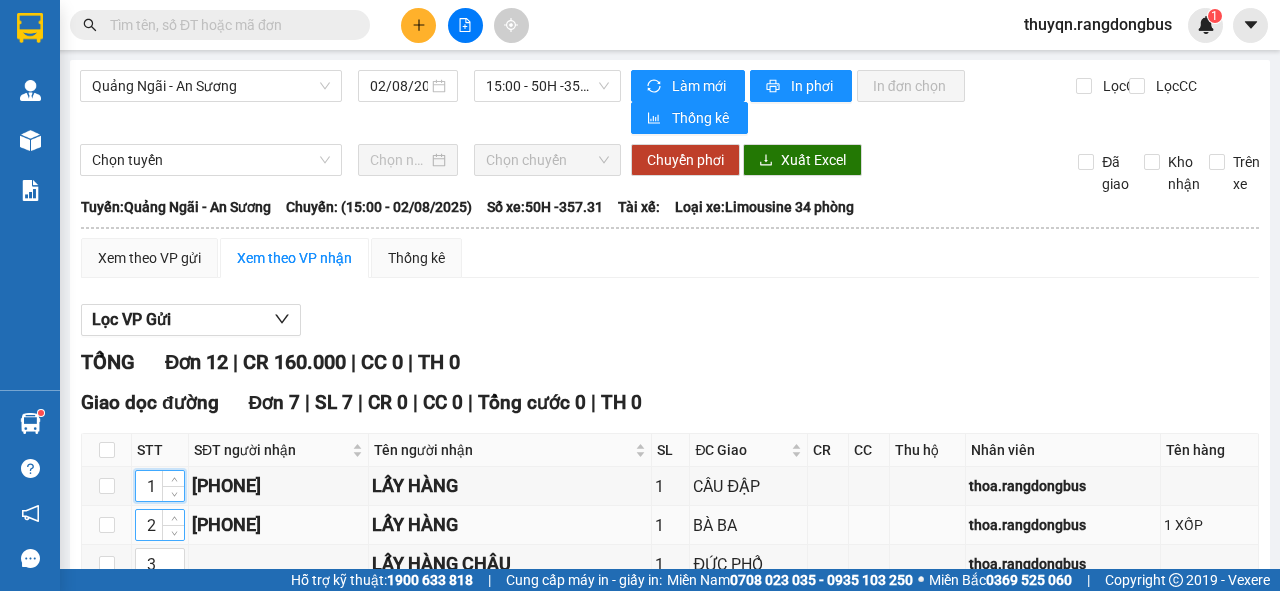 click on "2" at bounding box center [160, 525] 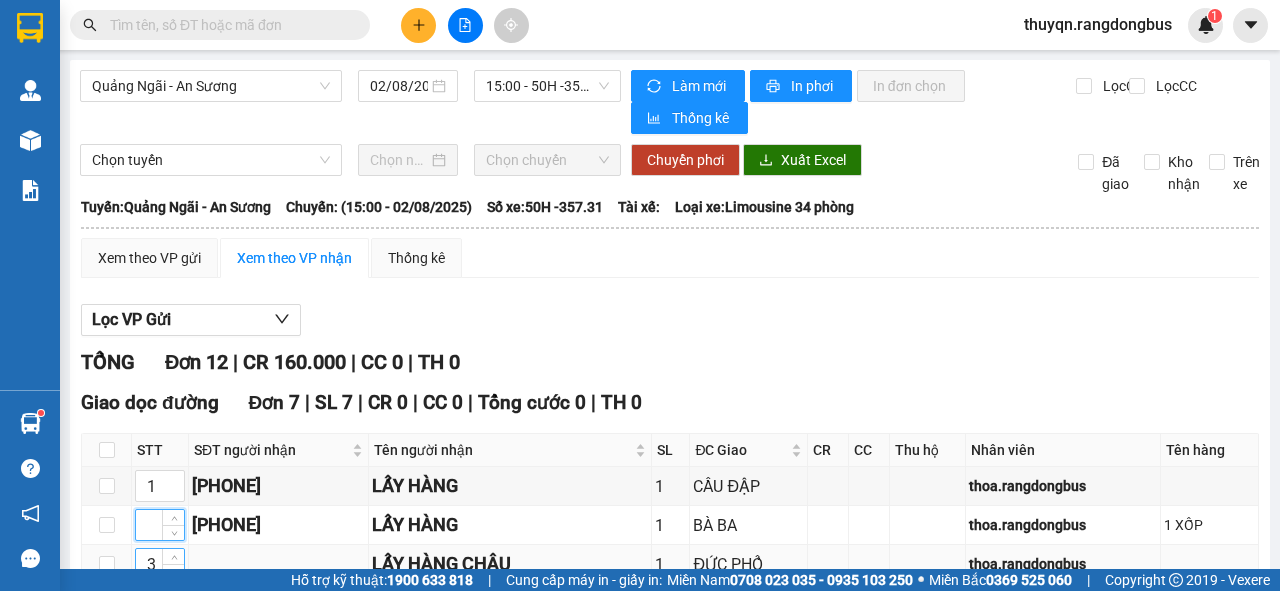 type on "2" 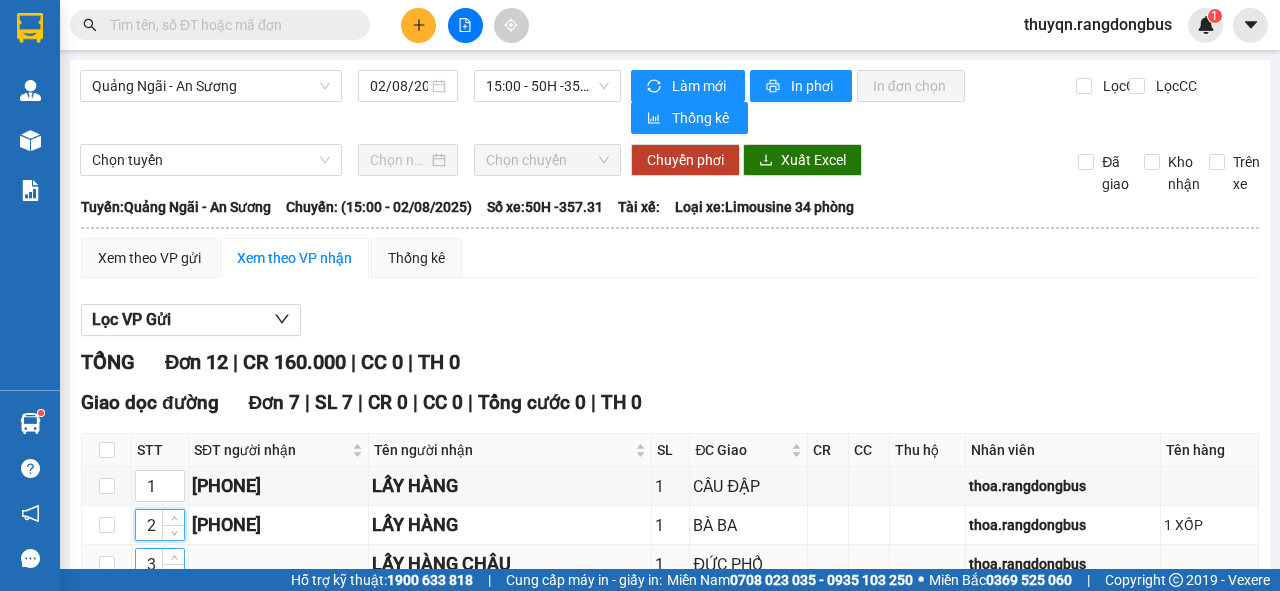 click on "3" at bounding box center (160, 564) 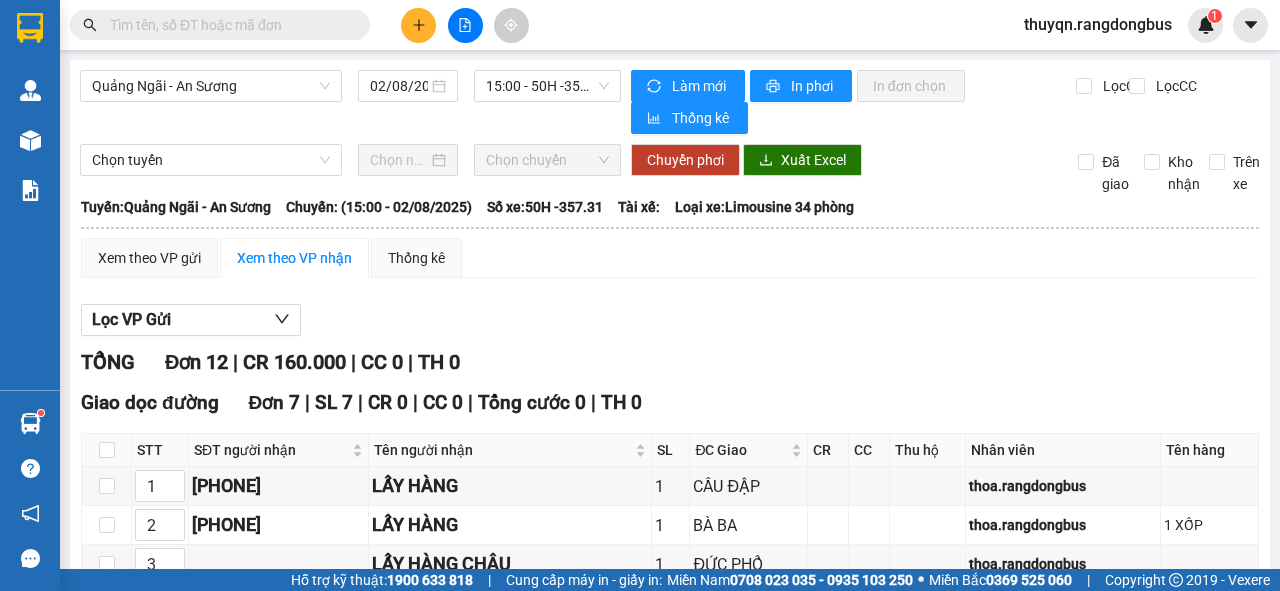 click at bounding box center [160, 642] 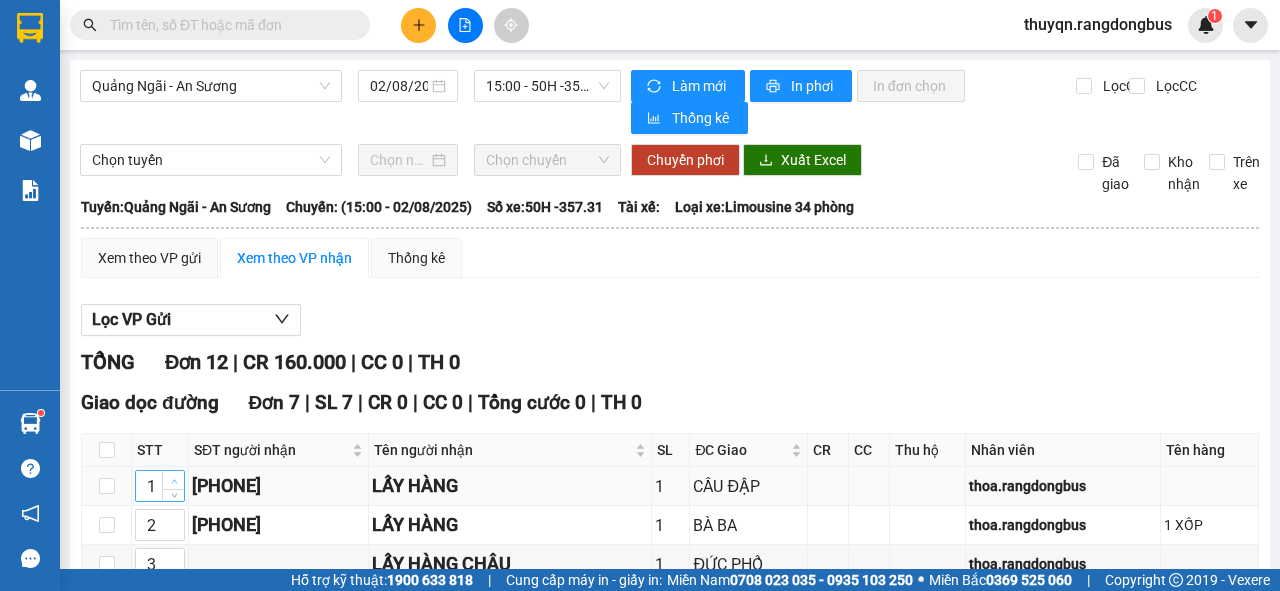 type on "1" 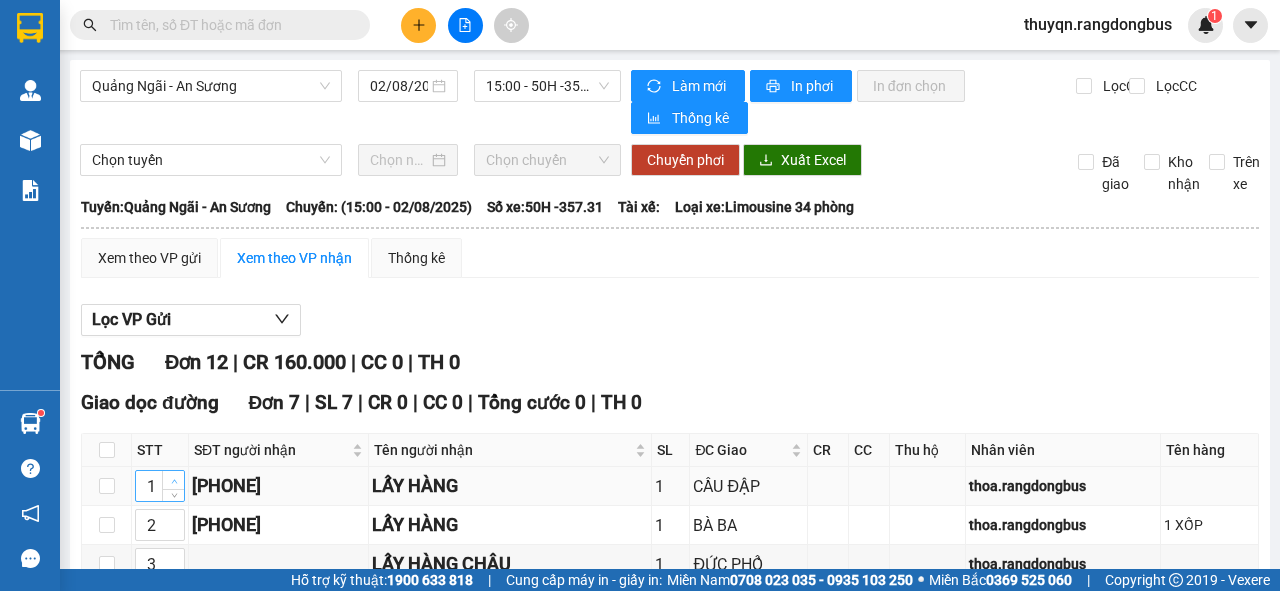 type on "2" 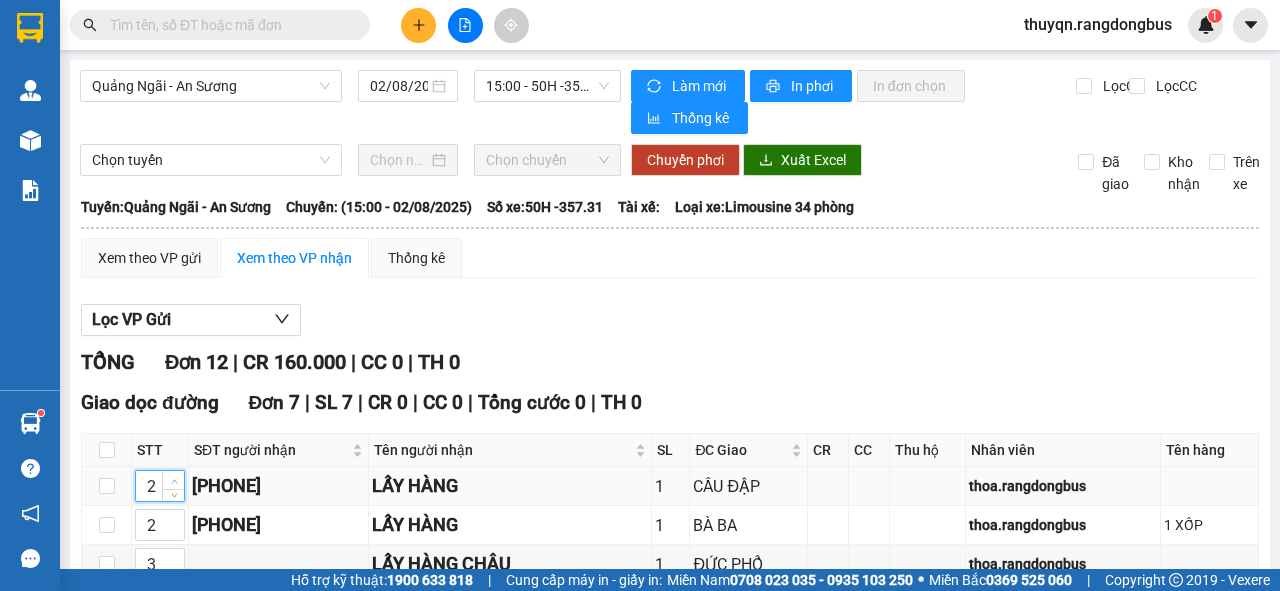 click 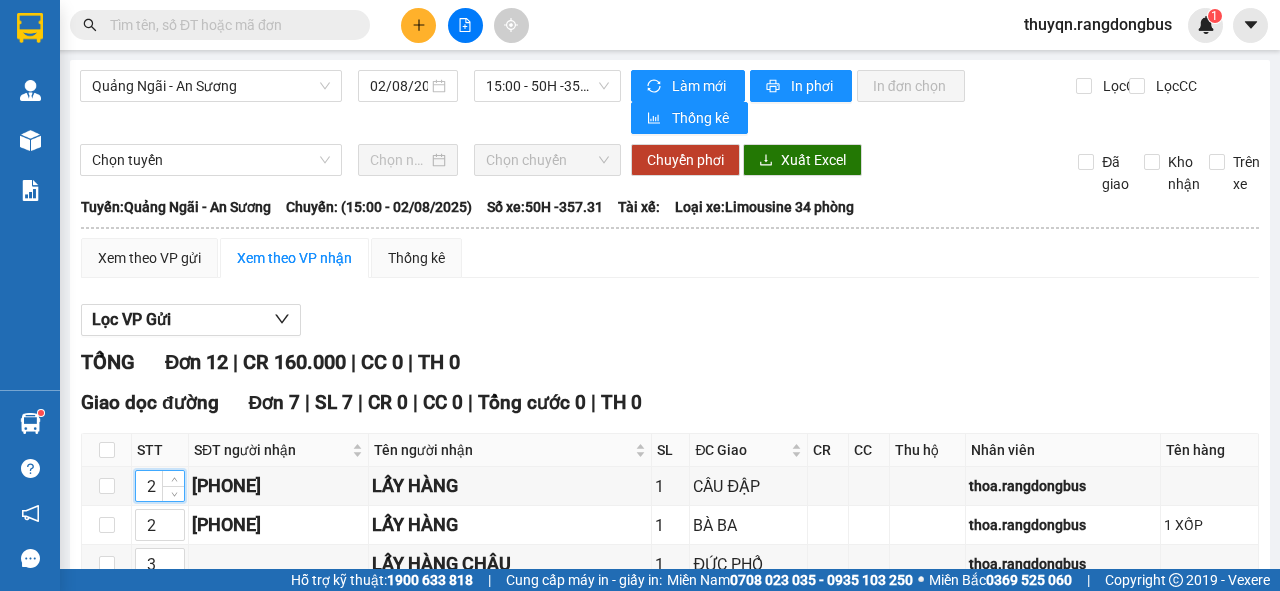click at bounding box center [160, 720] 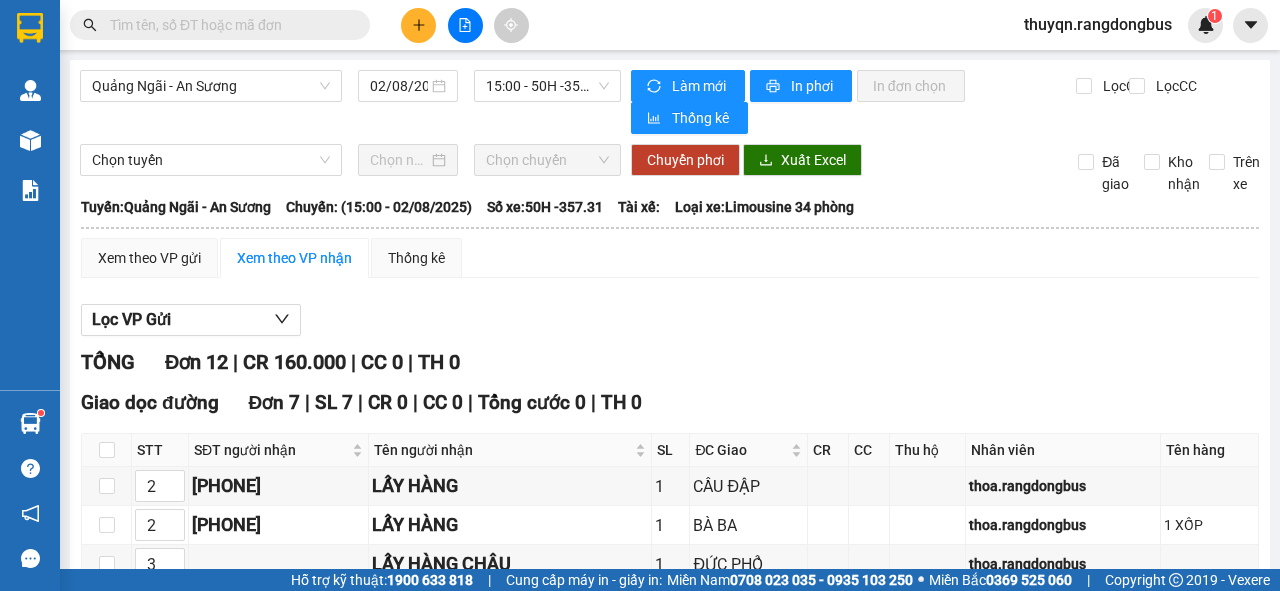 type on "3" 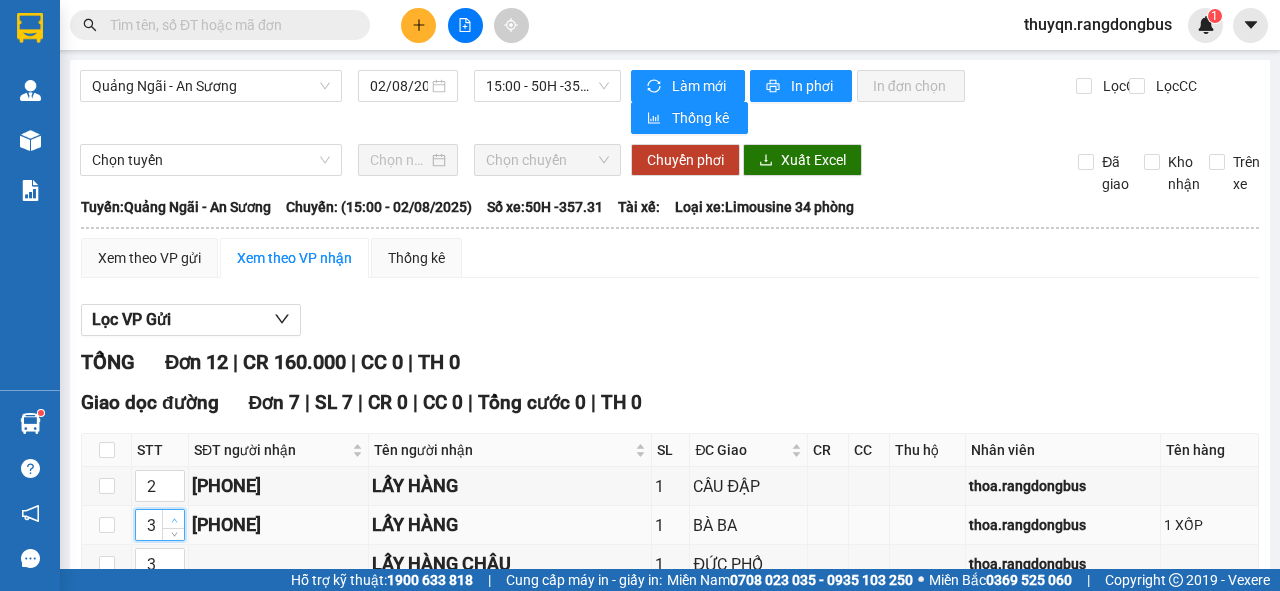 click at bounding box center (174, 520) 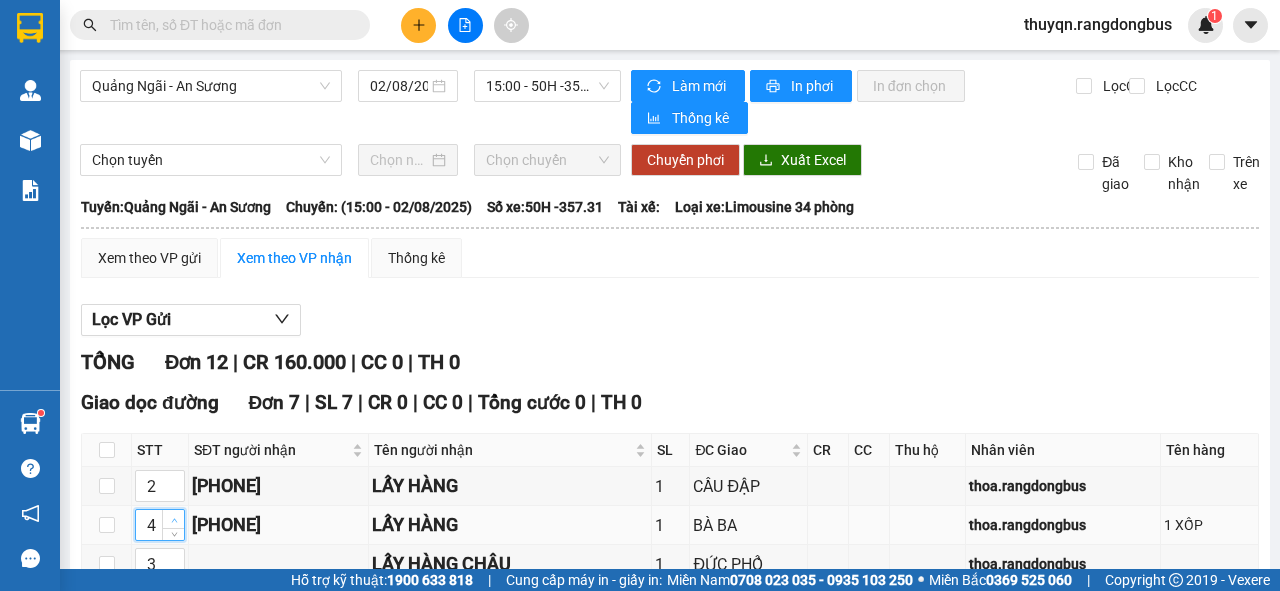 click at bounding box center (174, 520) 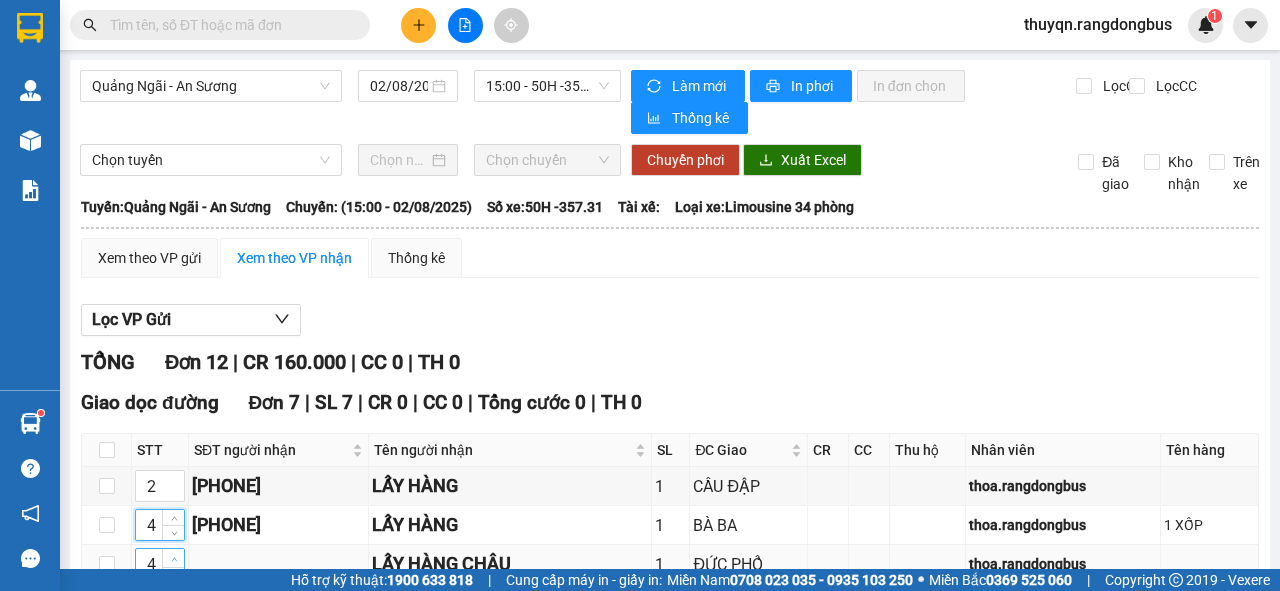 click 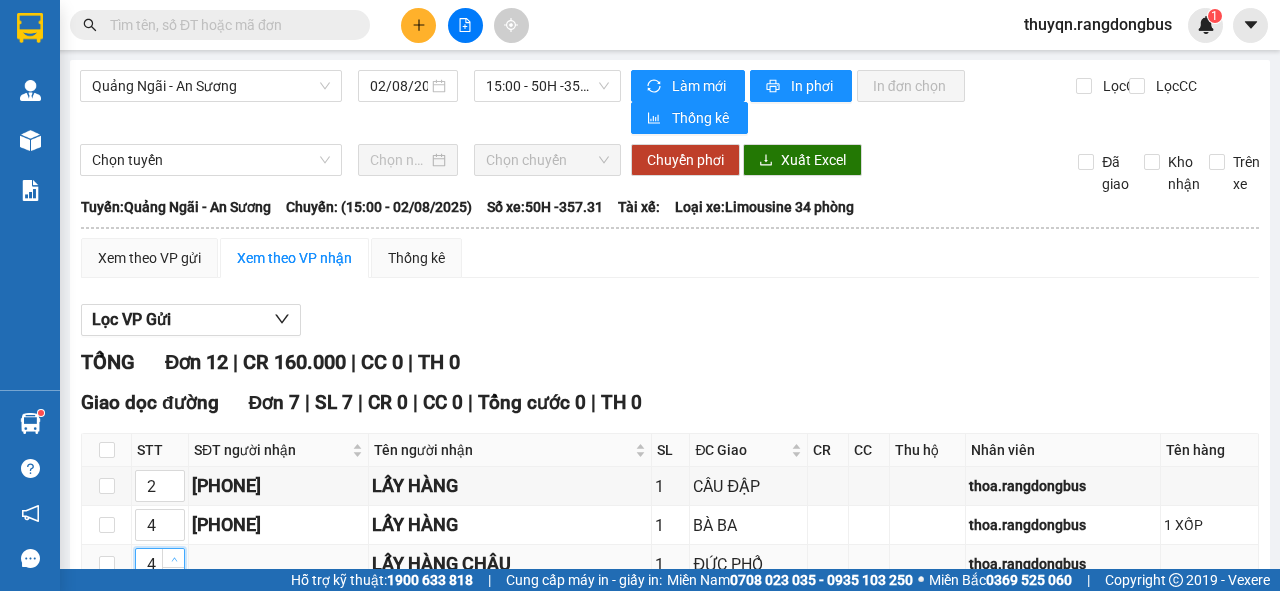 type on "5" 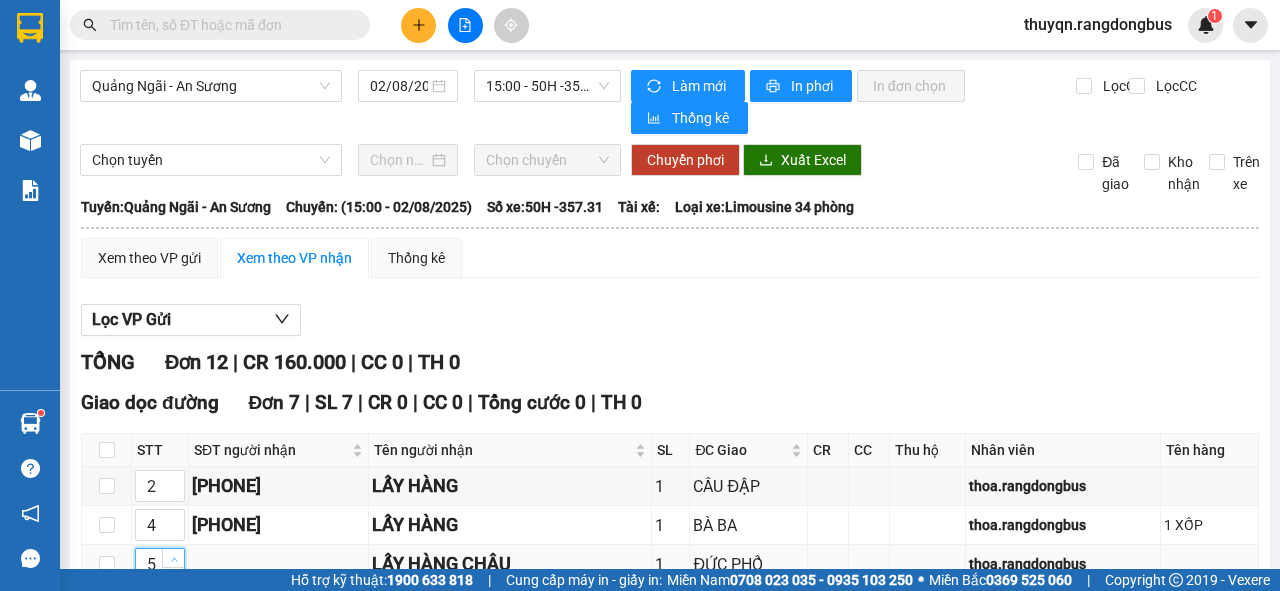 click 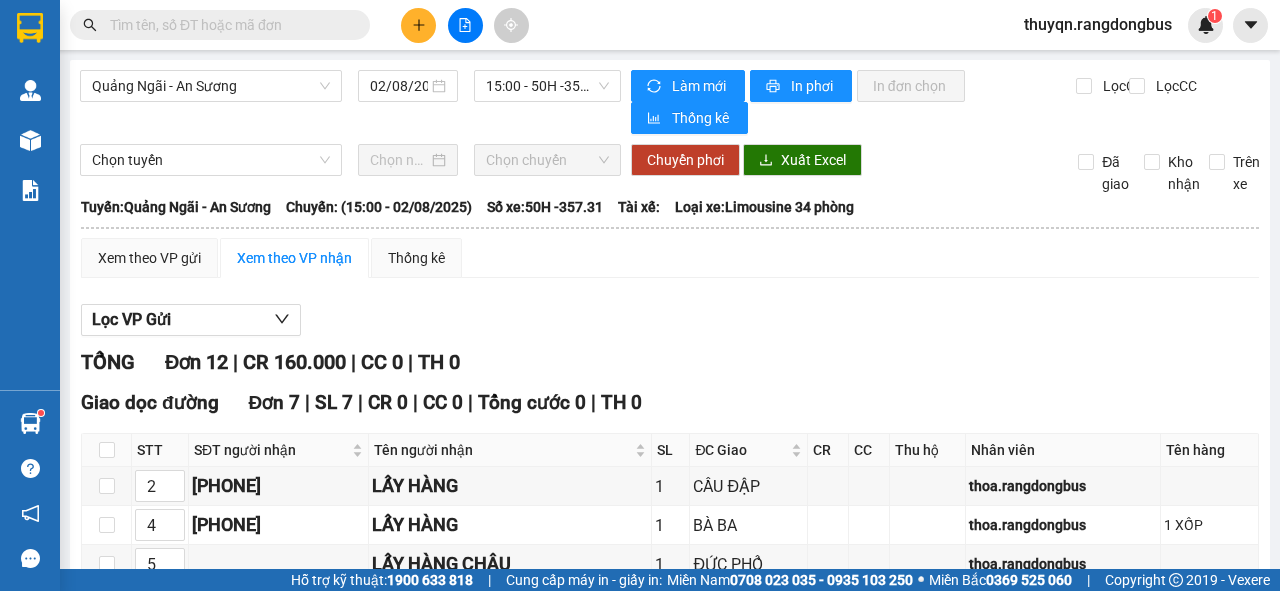 click 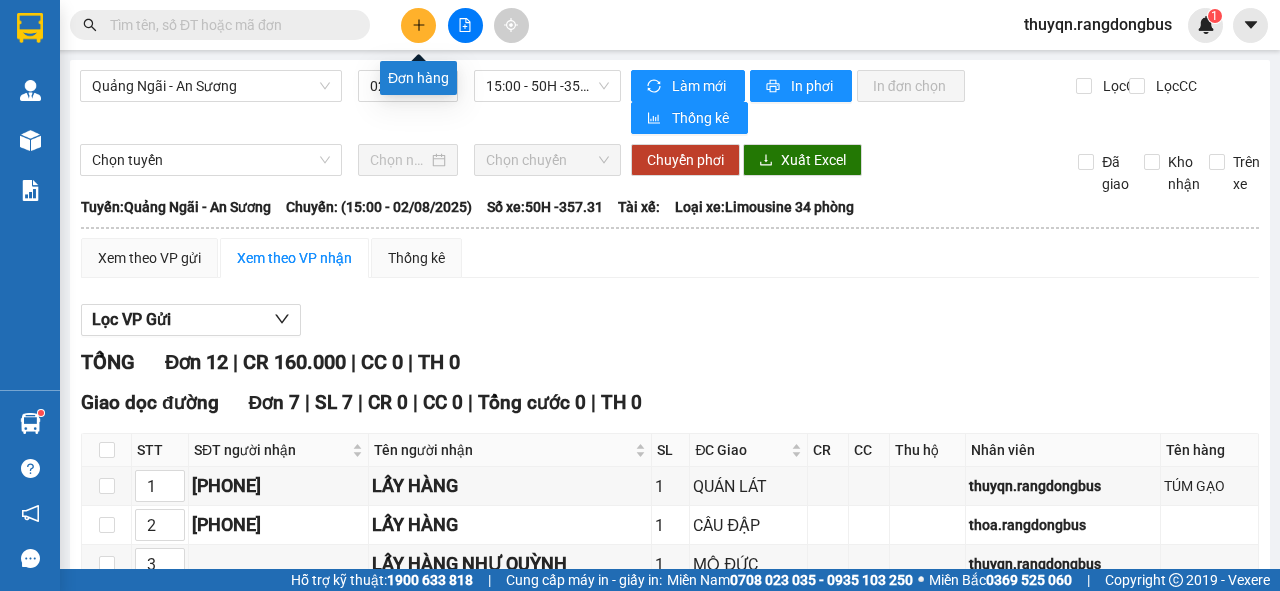 click 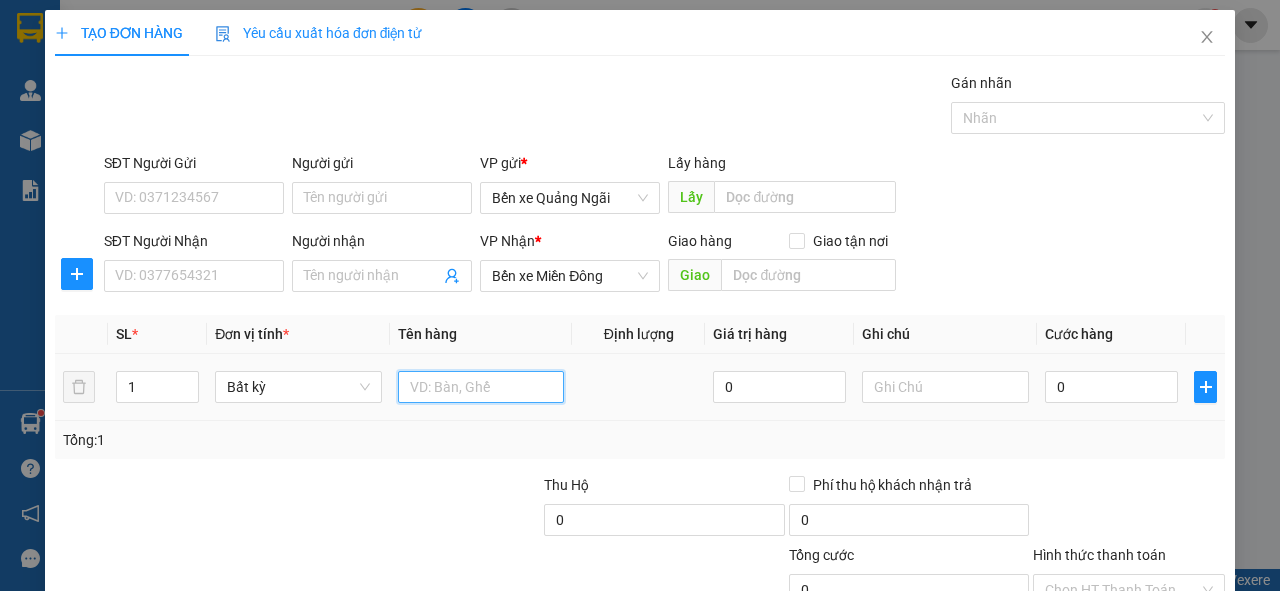 click at bounding box center (481, 387) 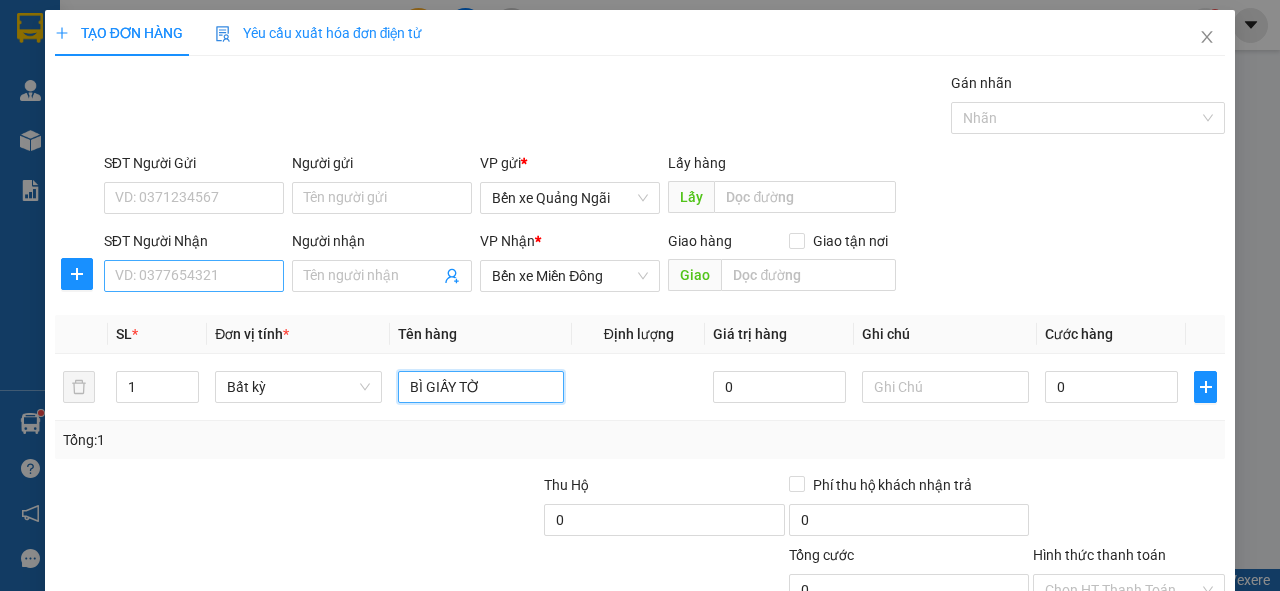 type on "BÌ GIẤY TỜ" 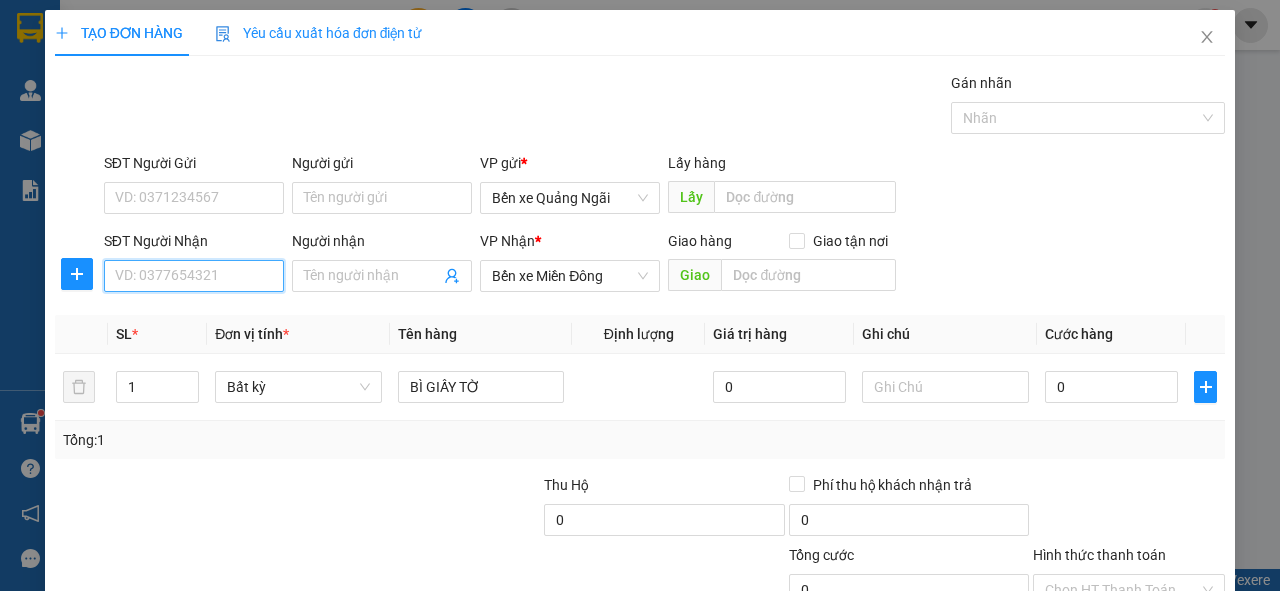 click on "SĐT Người Nhận" at bounding box center [194, 276] 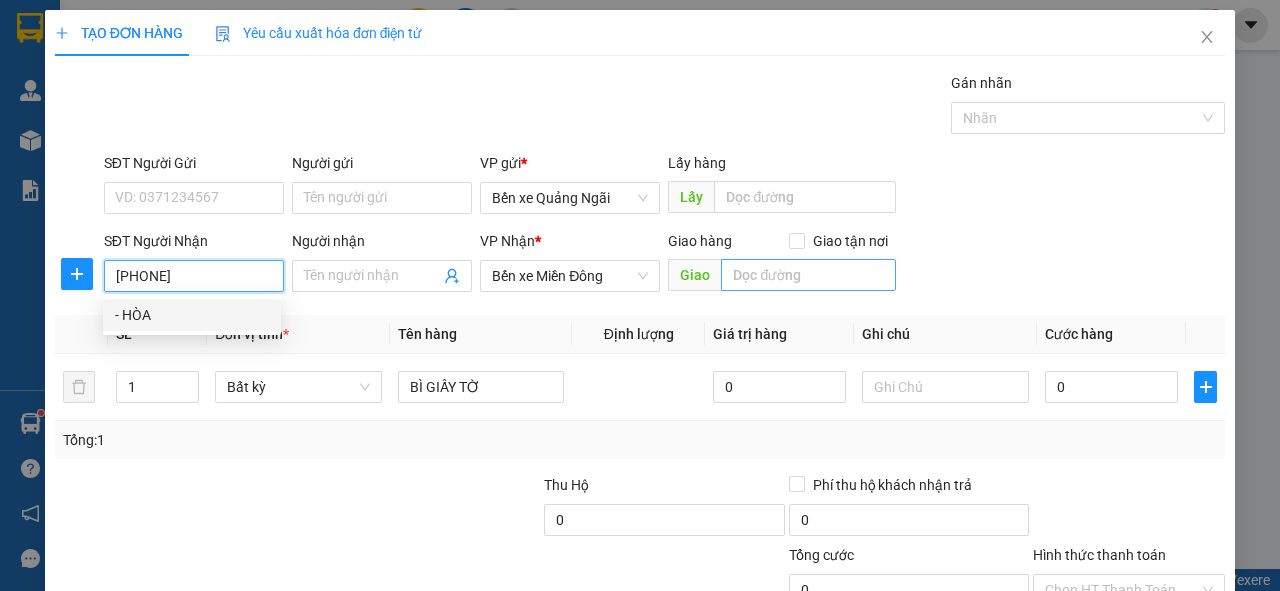 type on "[PHONE]" 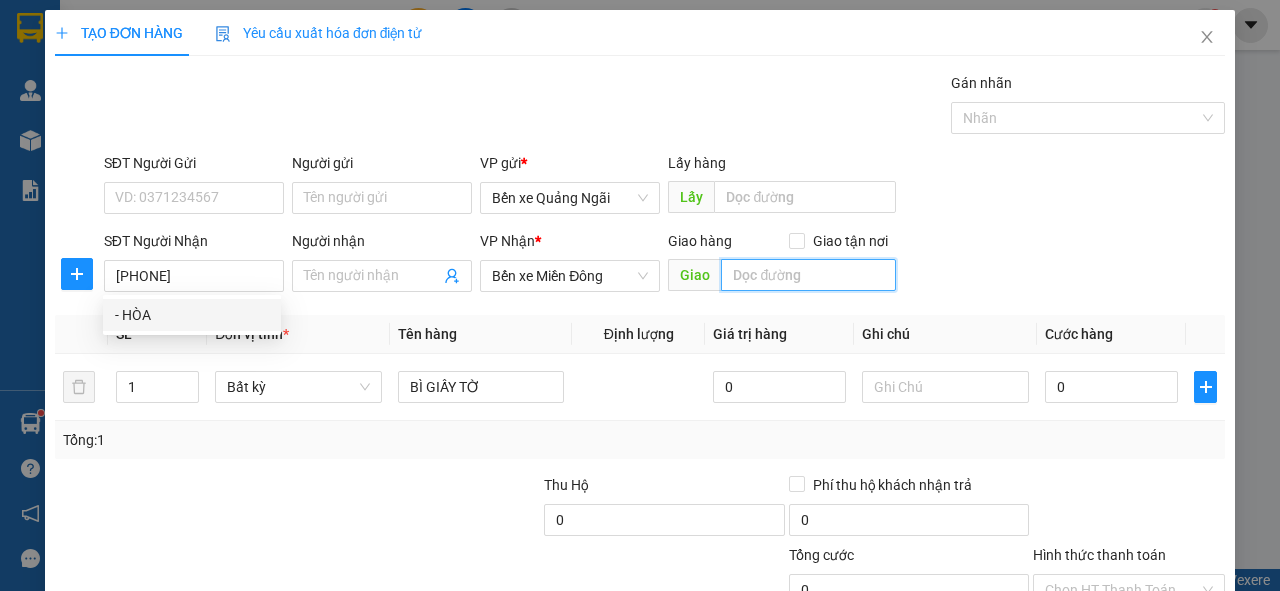 click at bounding box center [808, 275] 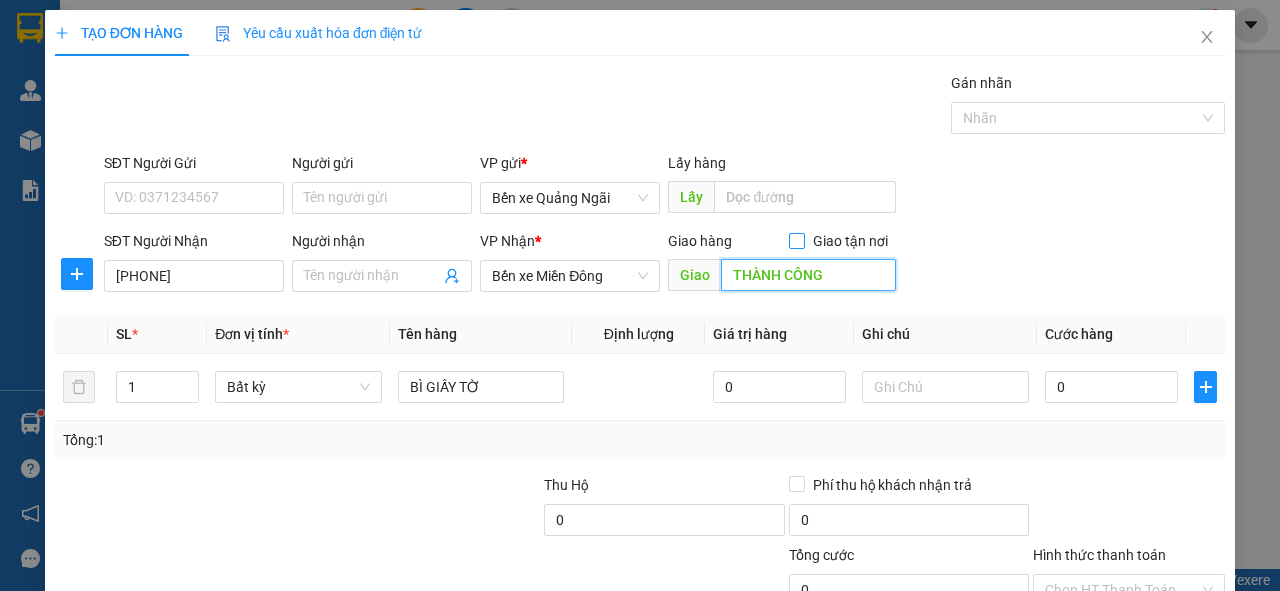 type on "THÀNH CÔNG" 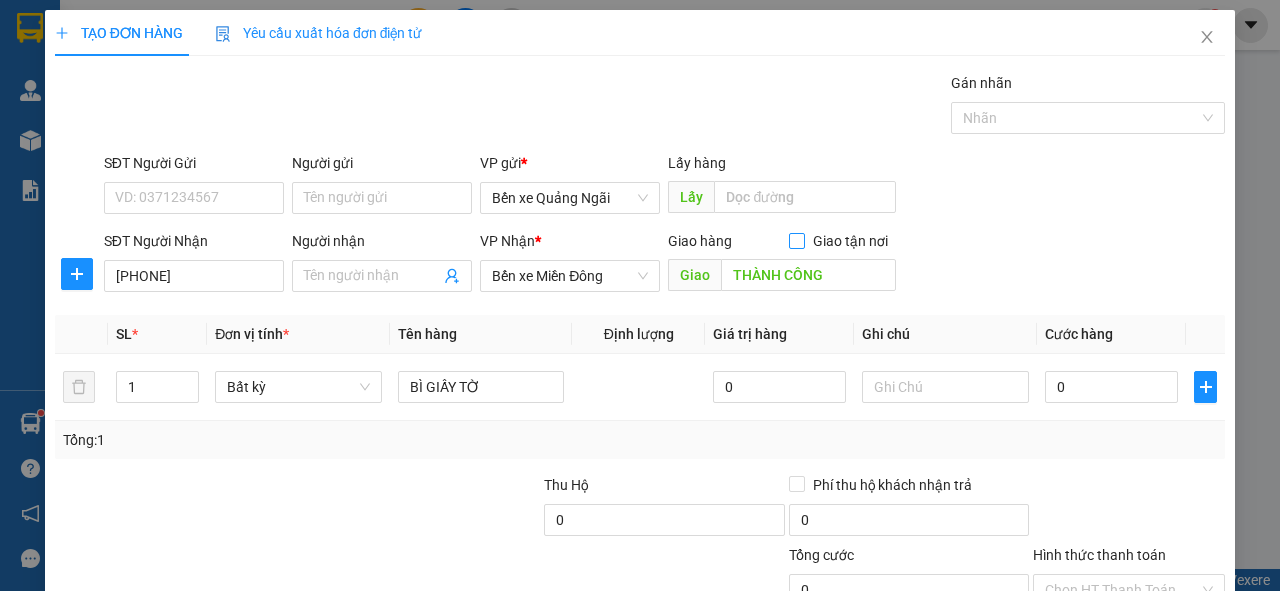 click on "Giao tận nơi" at bounding box center (796, 240) 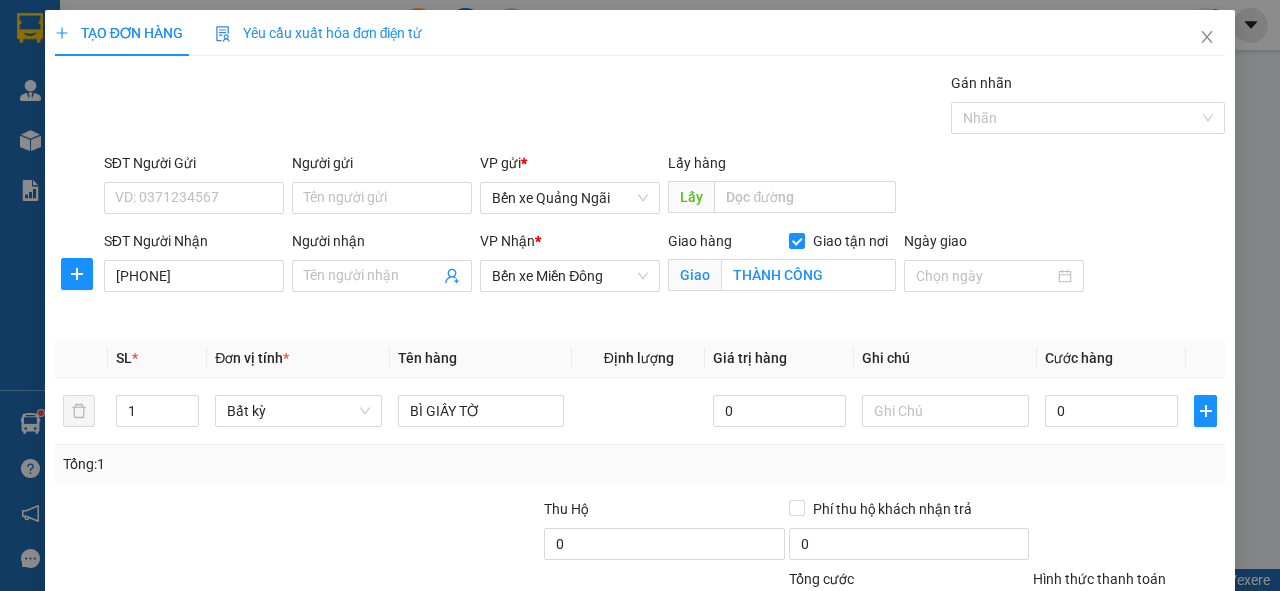 click on "Lưu" at bounding box center (1017, 709) 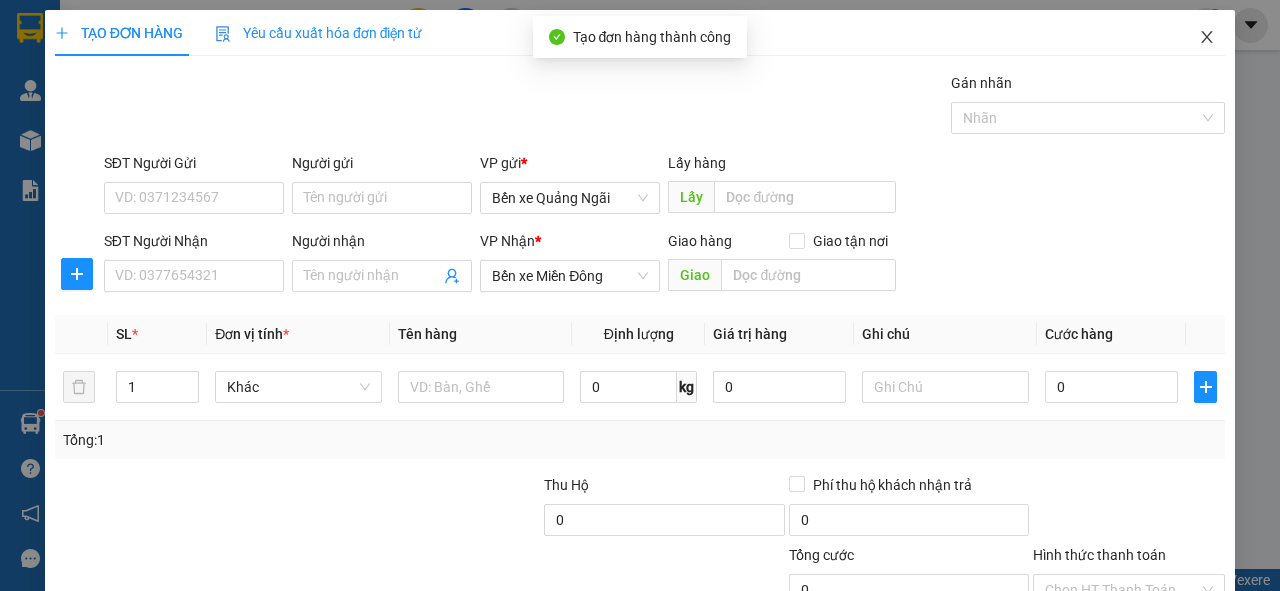 click 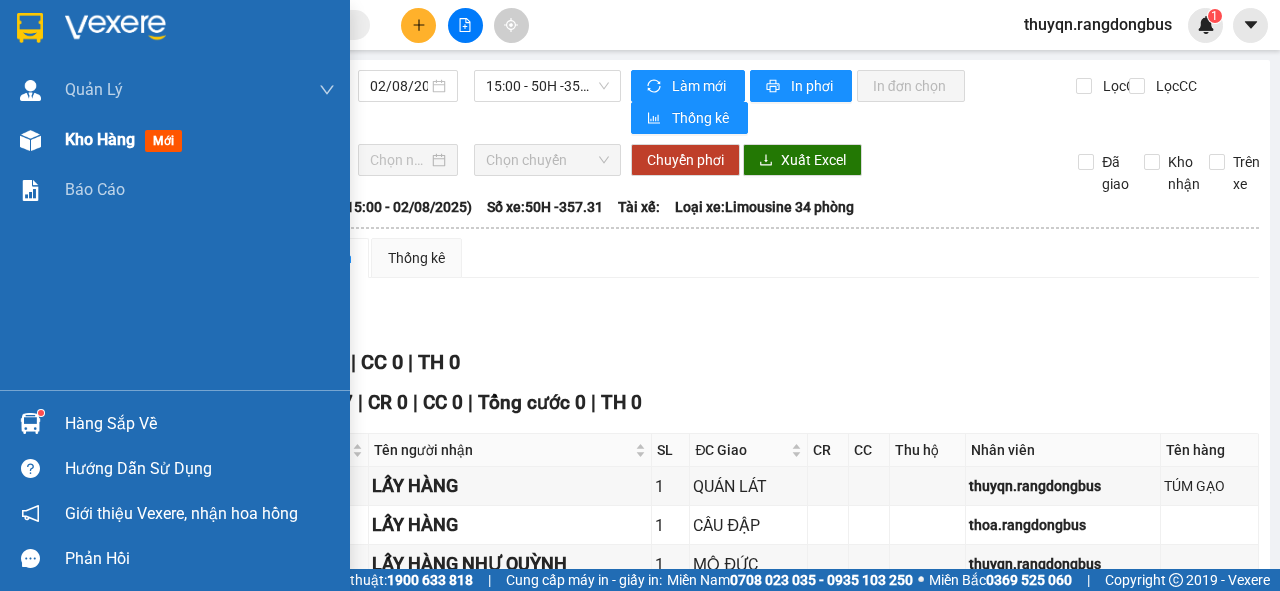 click on "Kho hàng" at bounding box center (100, 139) 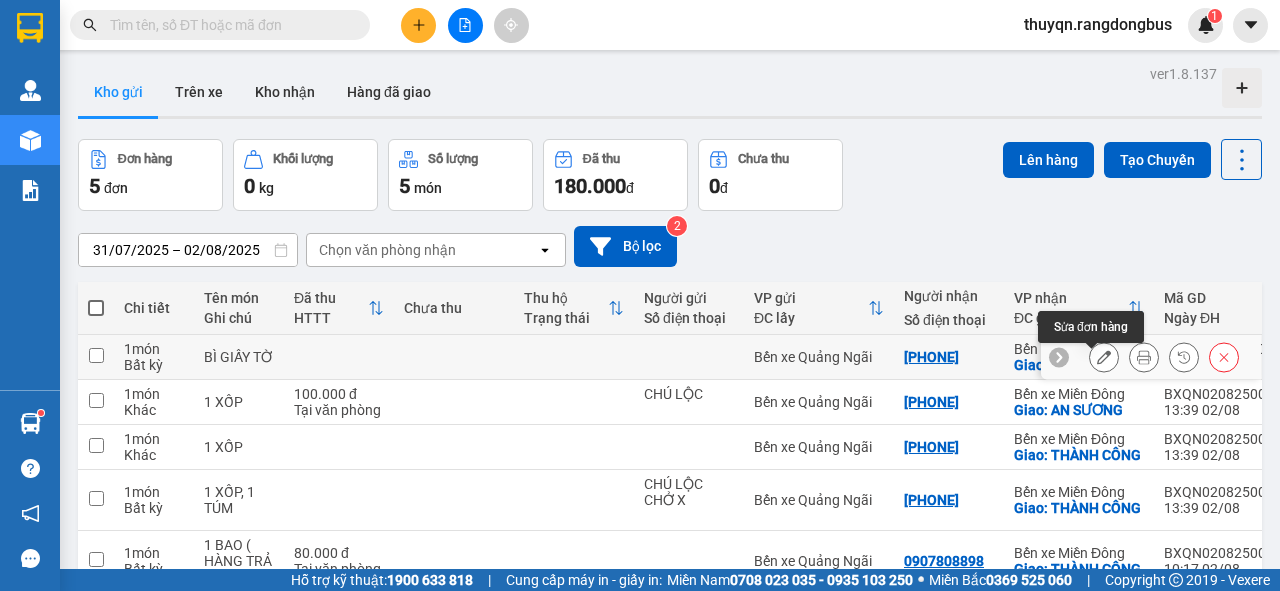 click 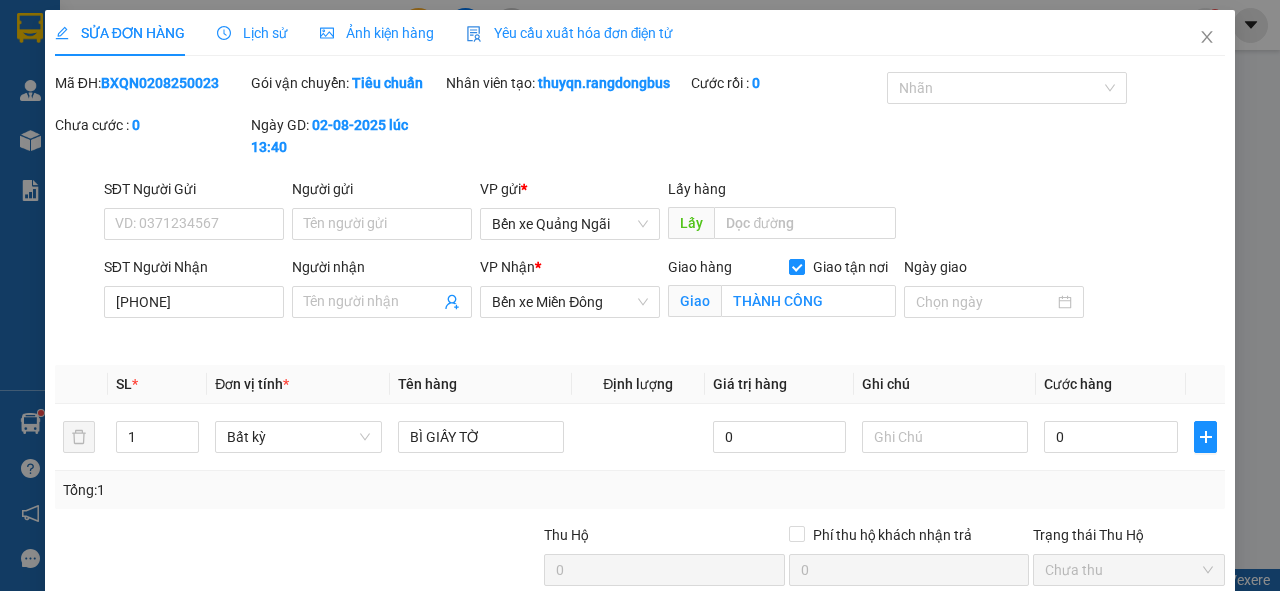 drag, startPoint x: 1141, startPoint y: 536, endPoint x: 1120, endPoint y: 520, distance: 26.400757 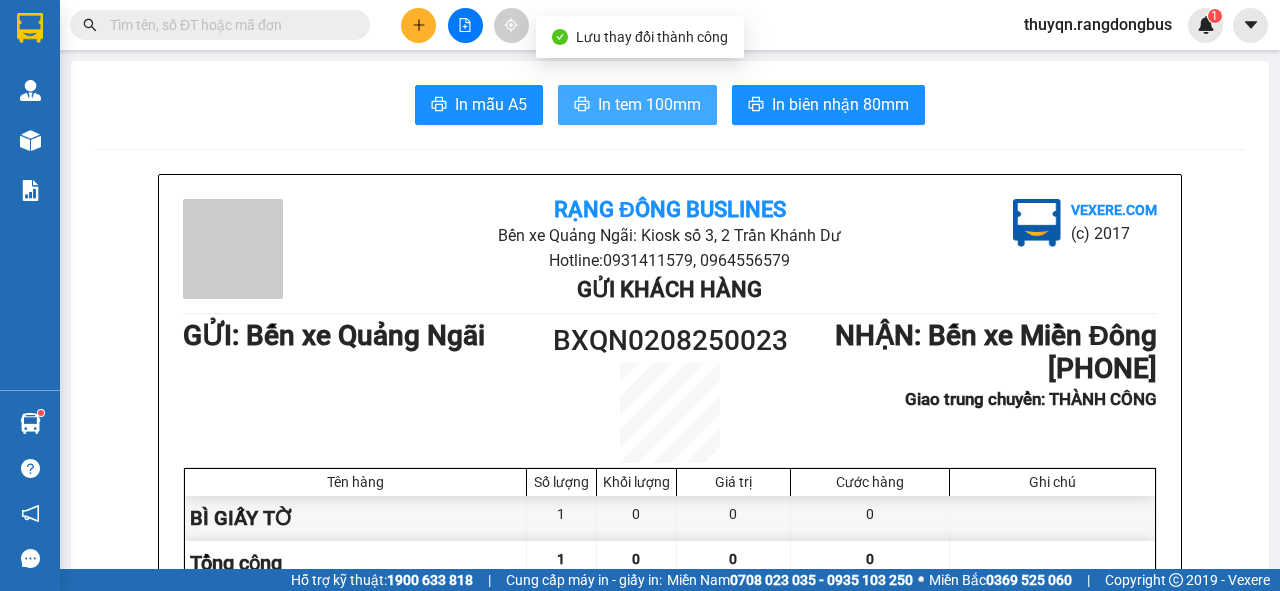 click on "In tem 100mm" at bounding box center (649, 104) 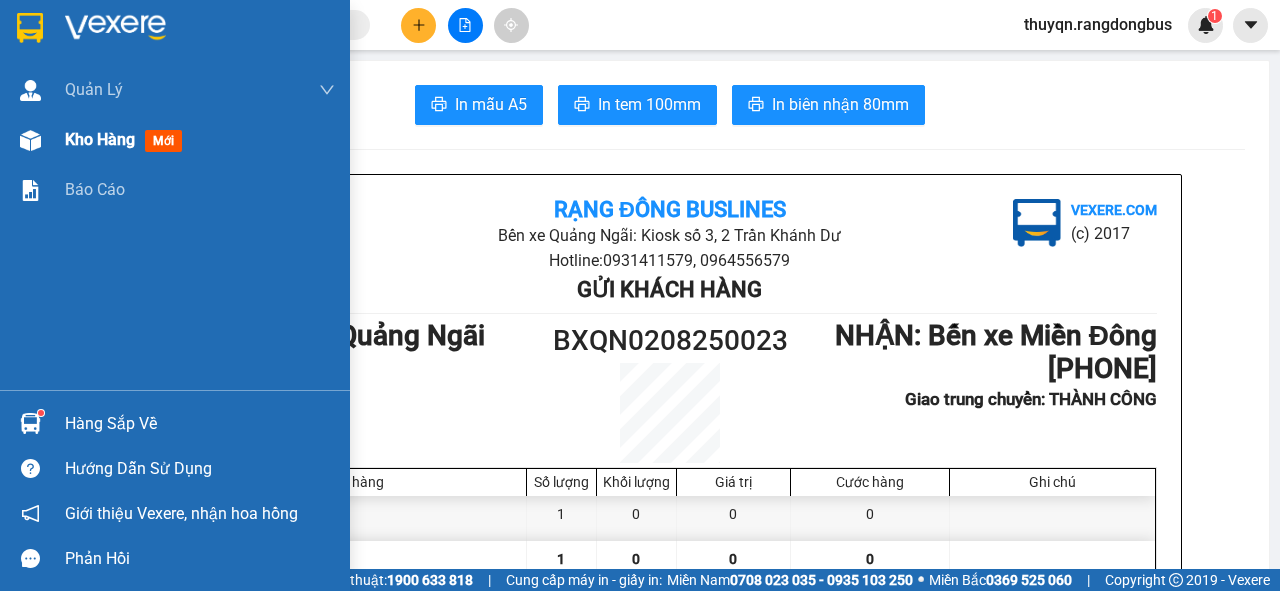 click on "Kho hàng" at bounding box center [100, 139] 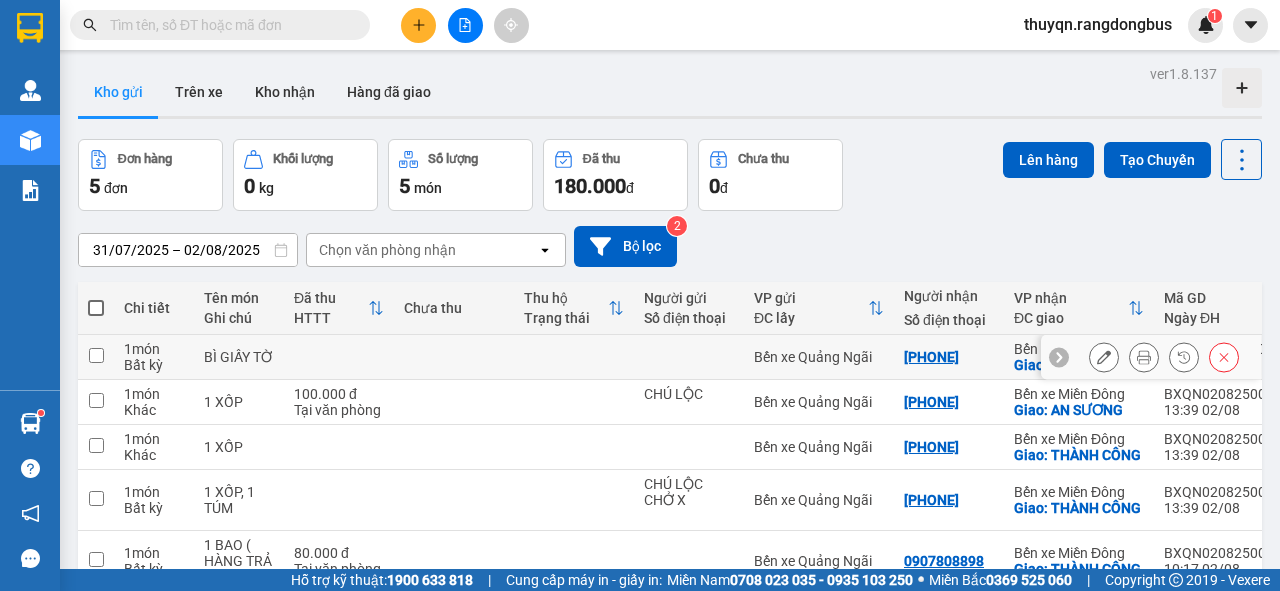 click at bounding box center [96, 355] 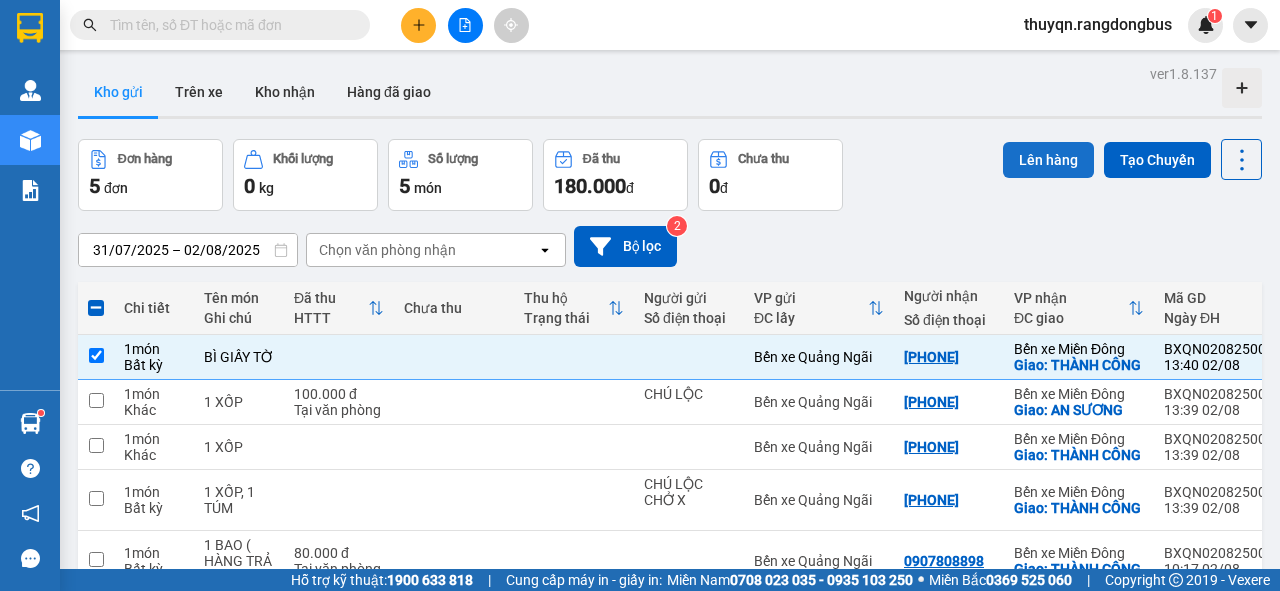 click on "Lên hàng" at bounding box center [1048, 160] 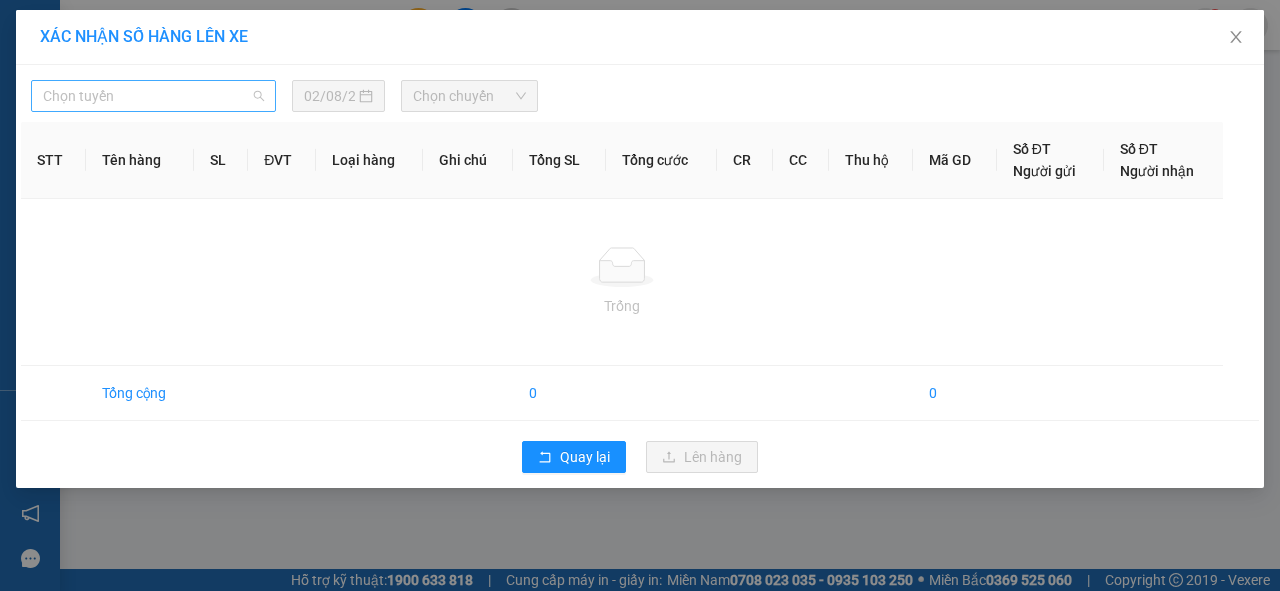 click on "Chọn tuyến" at bounding box center (153, 96) 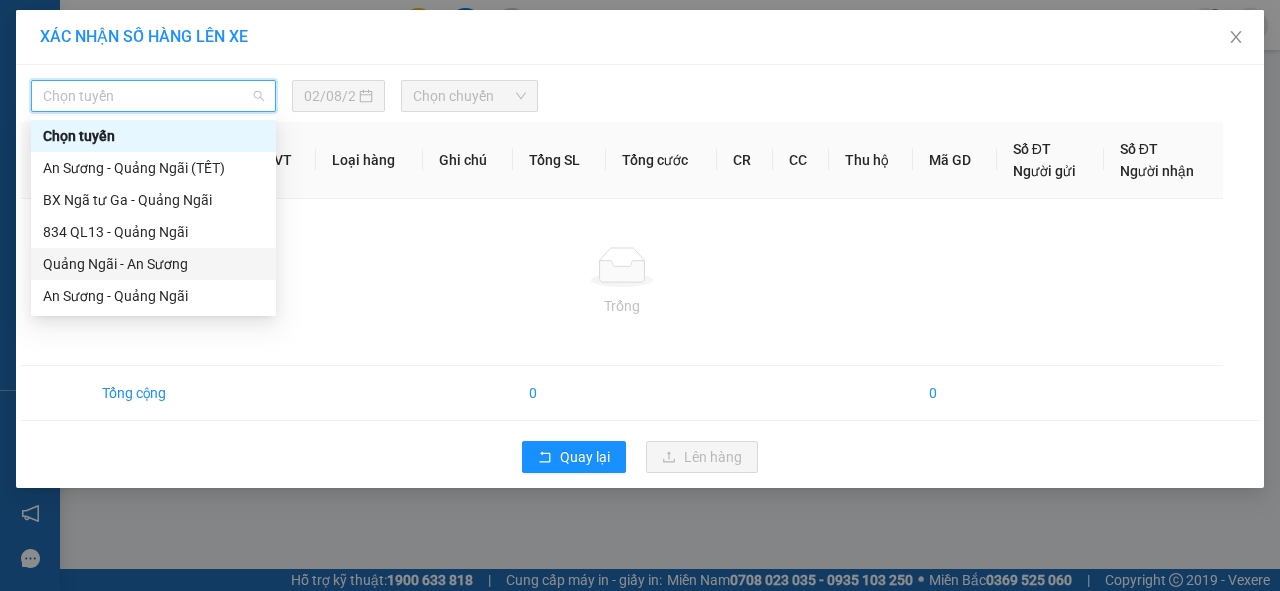click on "Quảng Ngãi - An Sương" at bounding box center [153, 264] 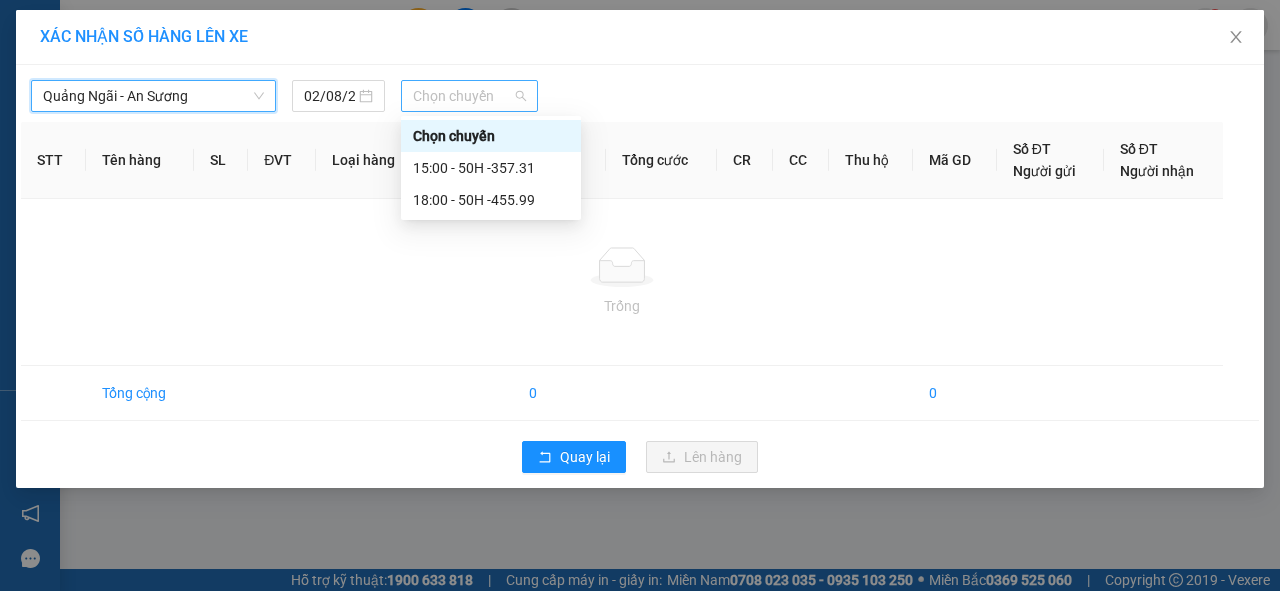 click on "Chọn chuyến" at bounding box center (469, 96) 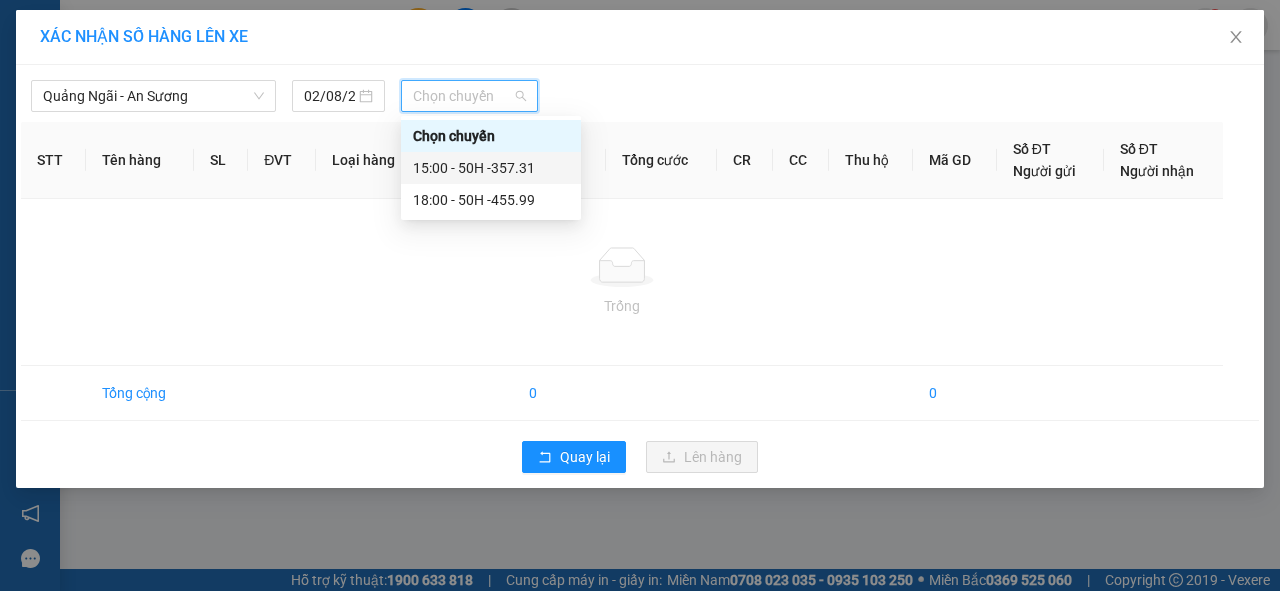 click on "15:00     - 50H -357.31" at bounding box center (491, 168) 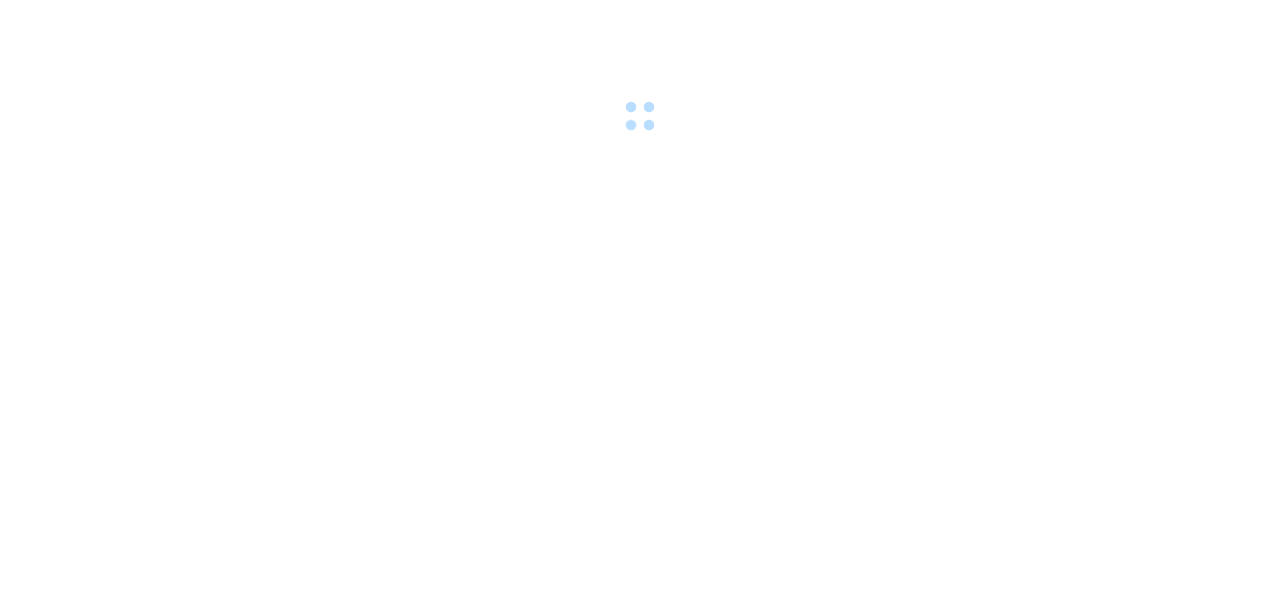 scroll, scrollTop: 0, scrollLeft: 0, axis: both 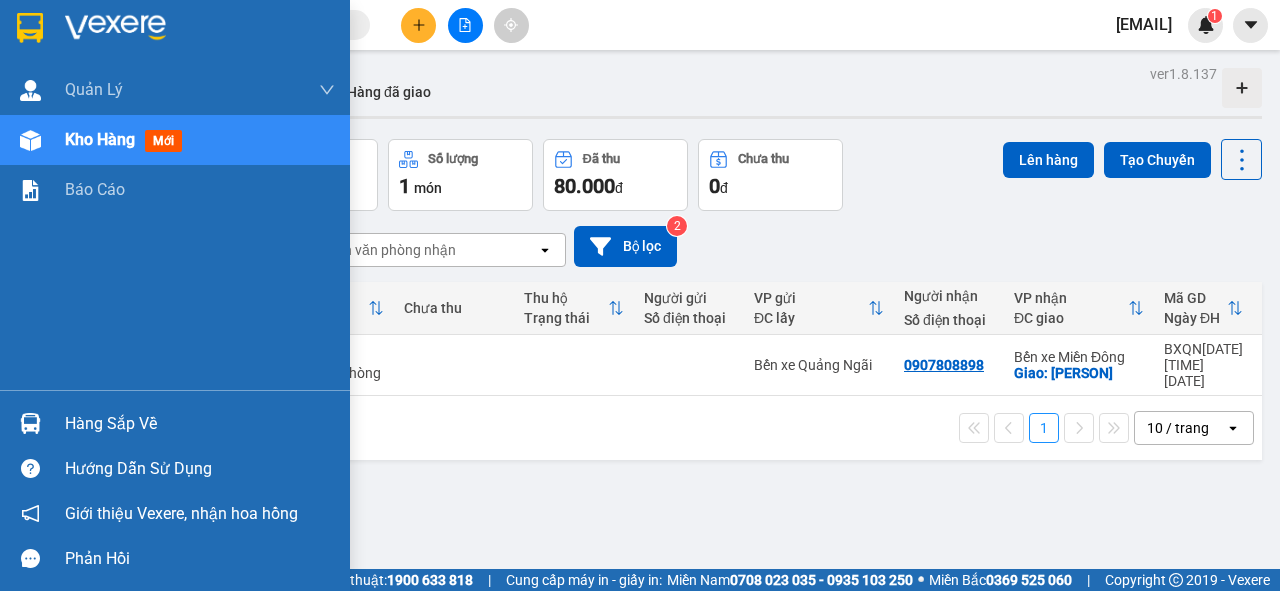 click on "Kho hàng" at bounding box center [100, 139] 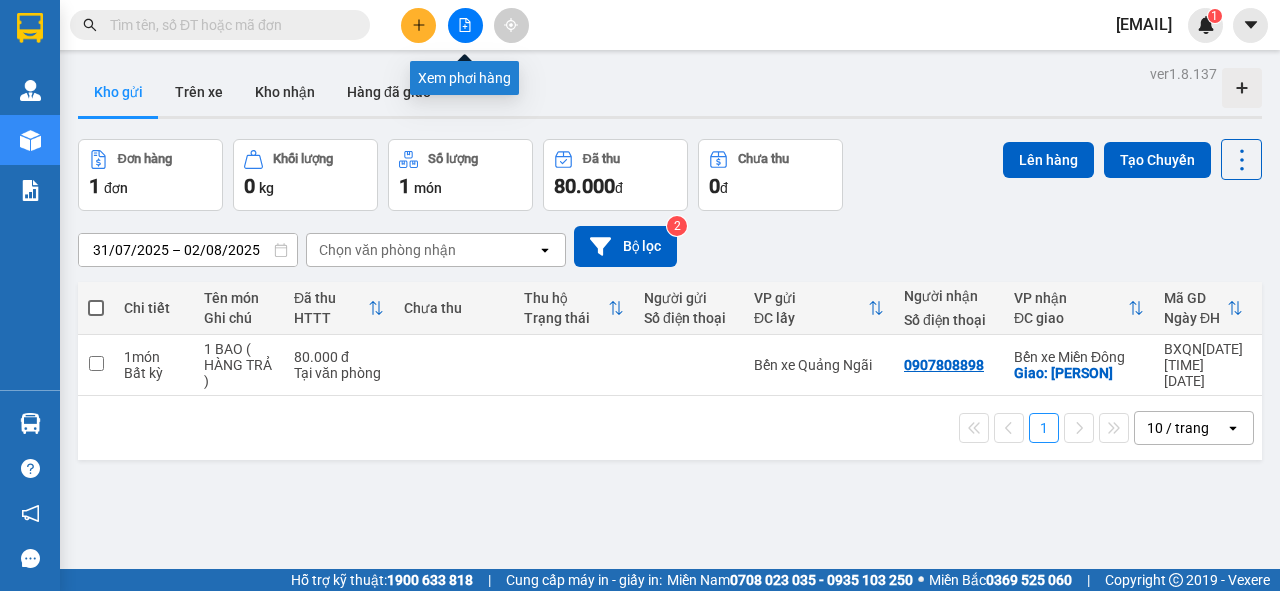 click 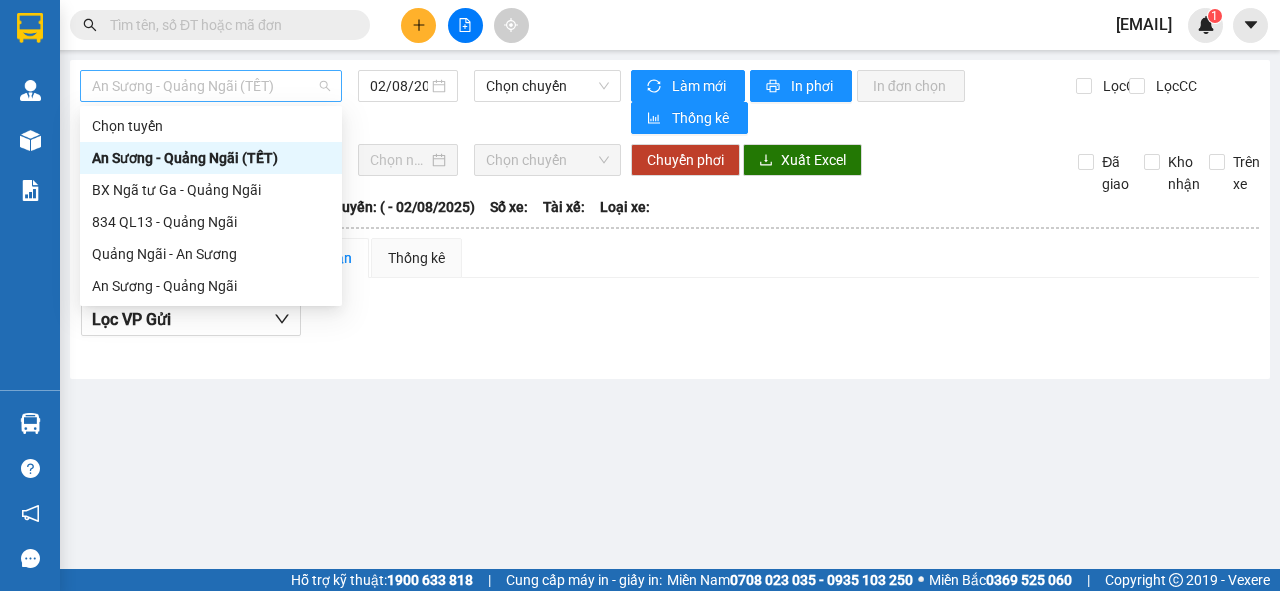 click on "An Sương - Quảng Ngãi (TẾT)" at bounding box center (211, 86) 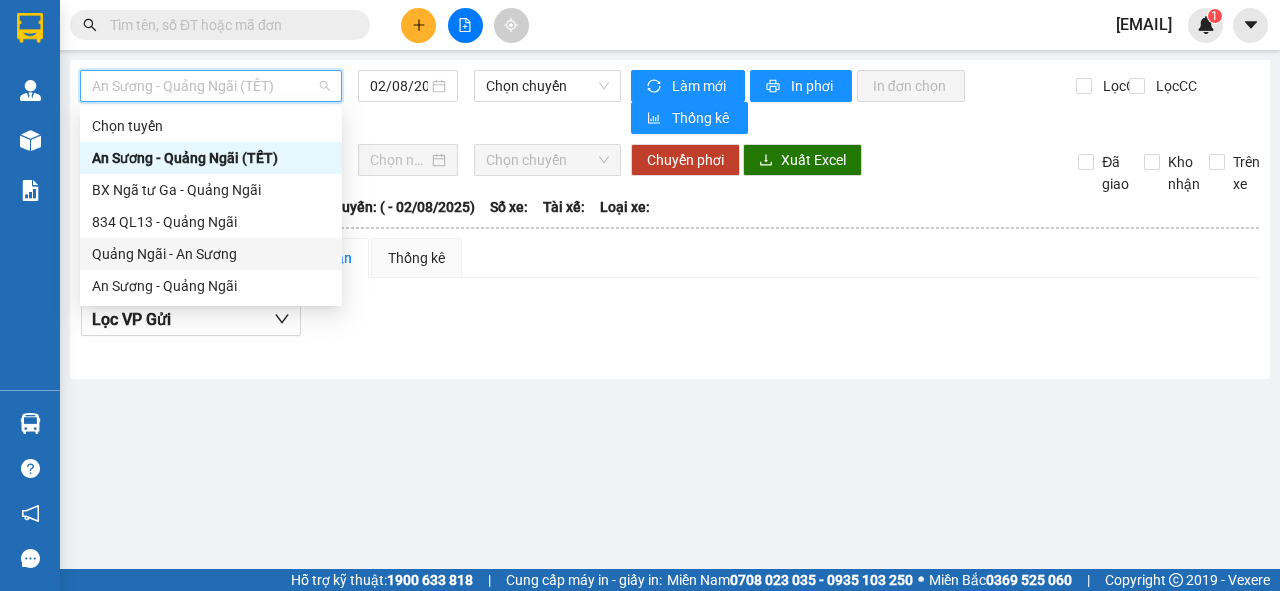 click on "Quảng Ngãi - An Sương" at bounding box center (211, 254) 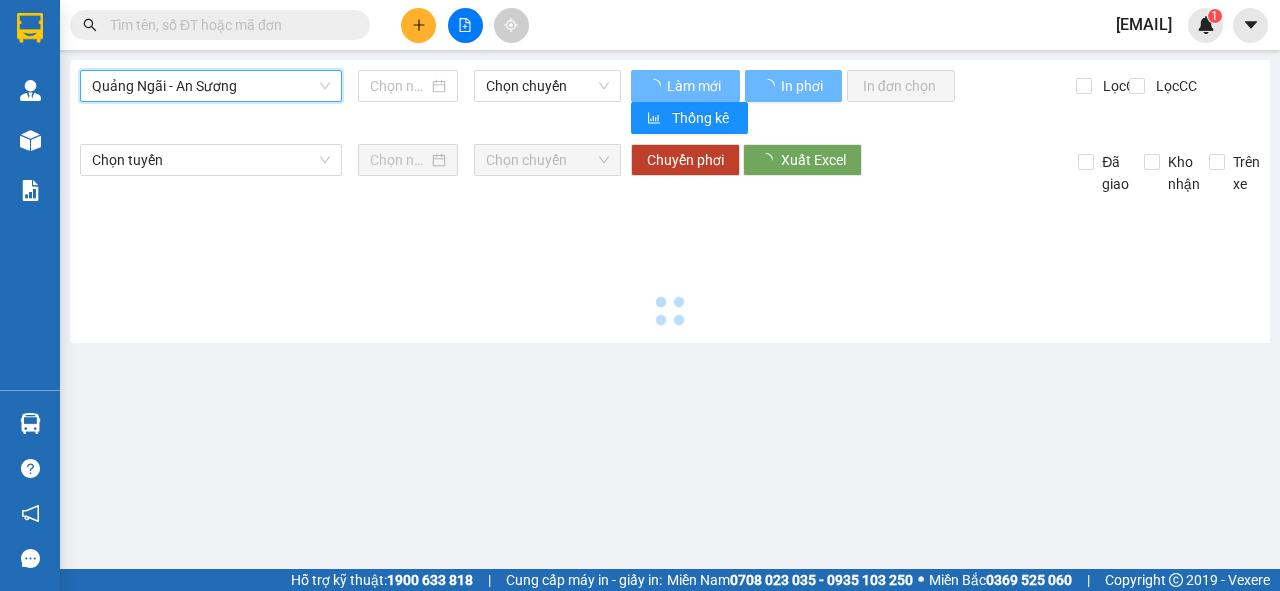 type on "02/08/2025" 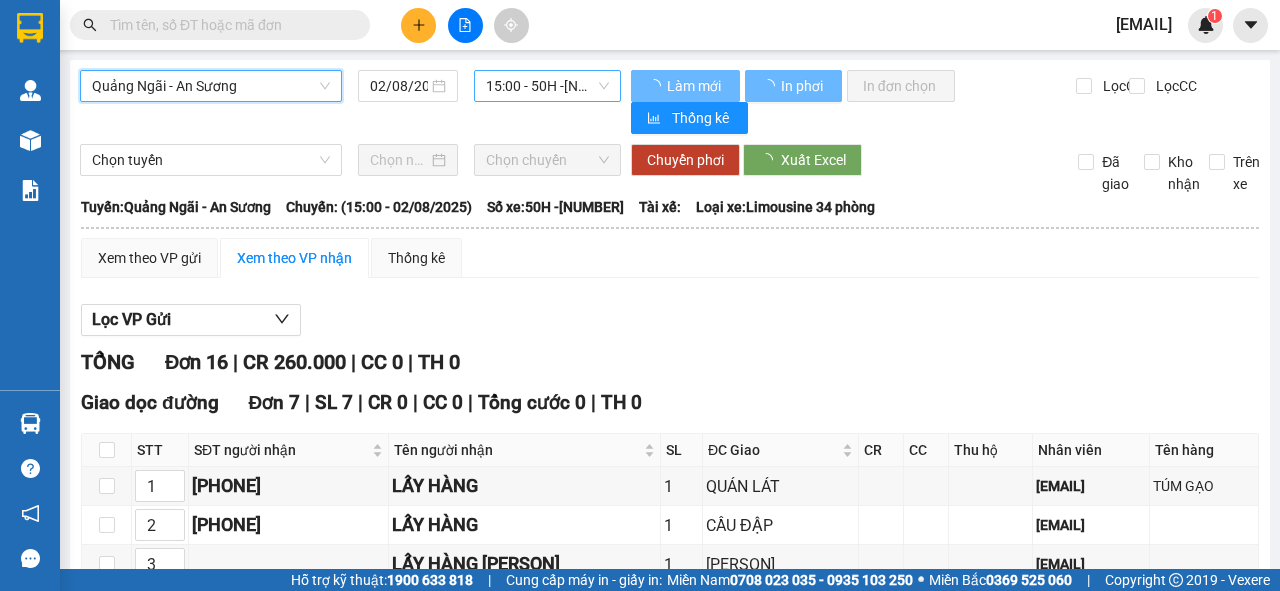click on "15:00     - 50H -357.31" at bounding box center [547, 86] 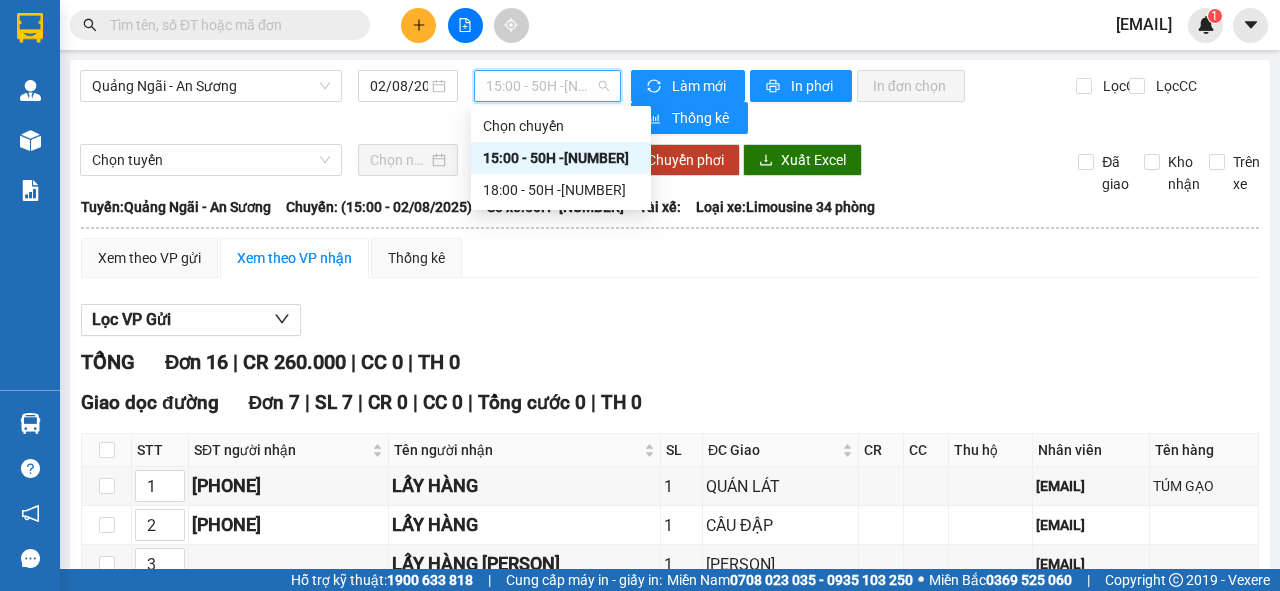 click on "15:00     - 50H -357.31" at bounding box center (561, 158) 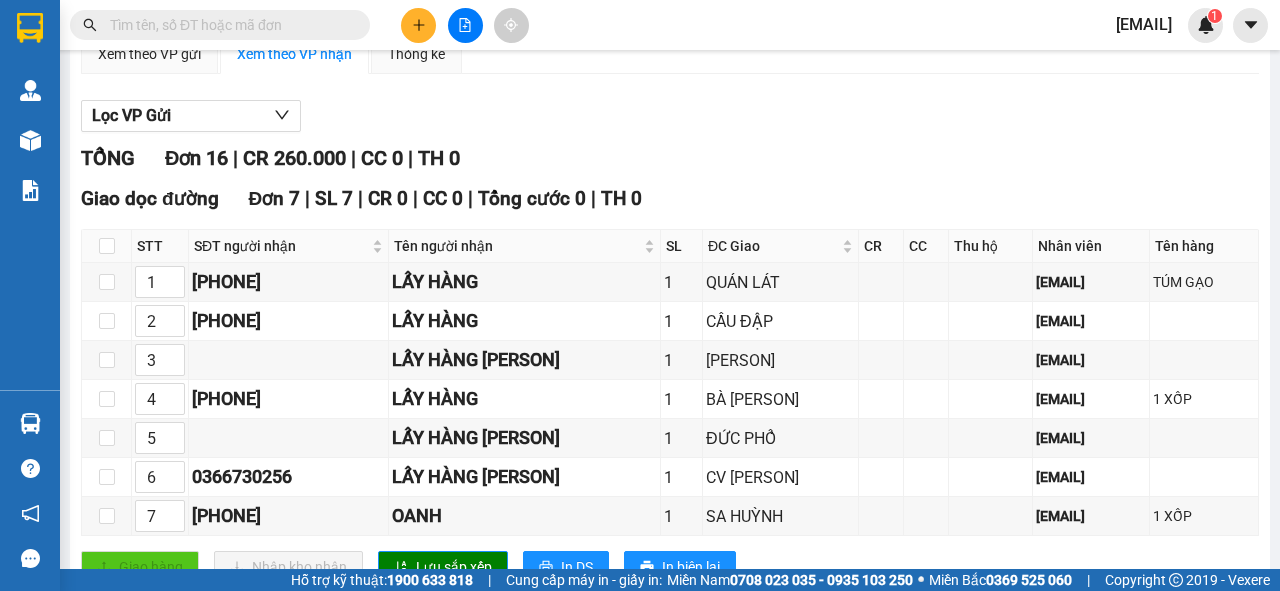 scroll, scrollTop: 0, scrollLeft: 0, axis: both 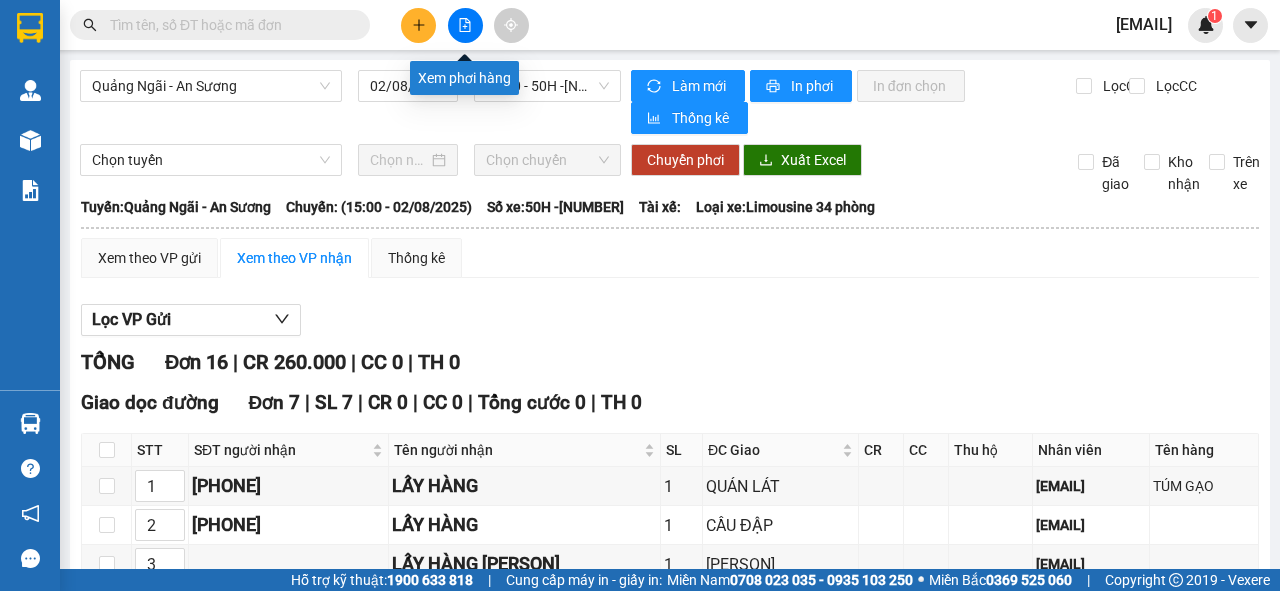 click 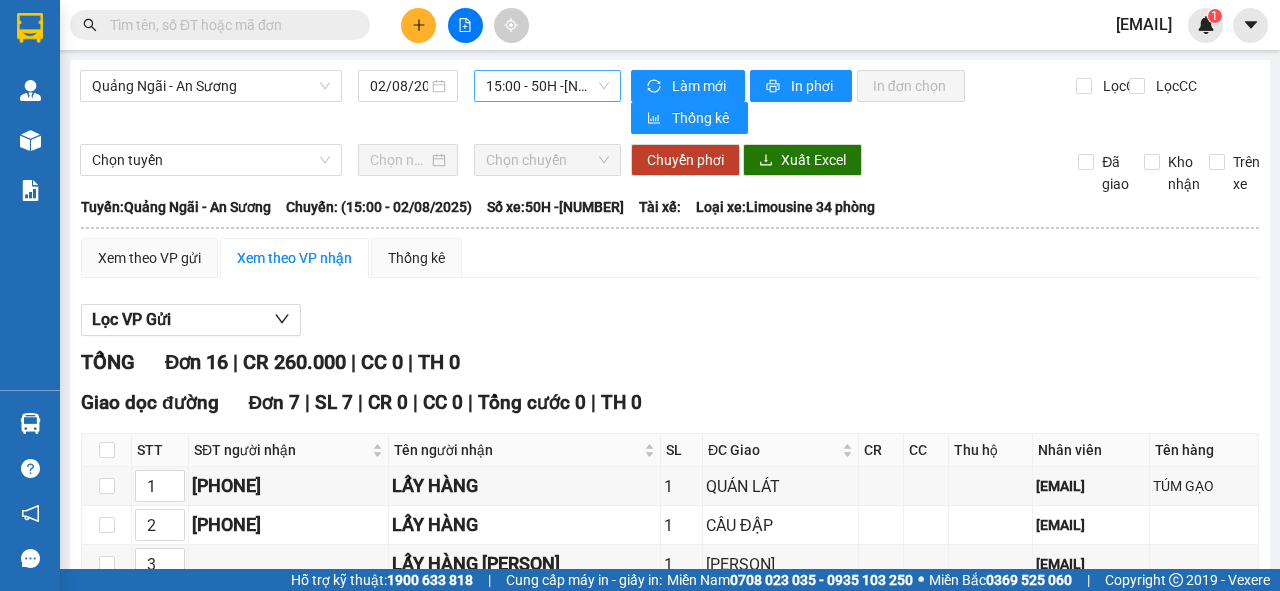 click on "15:00     - 50H -357.31" at bounding box center [547, 86] 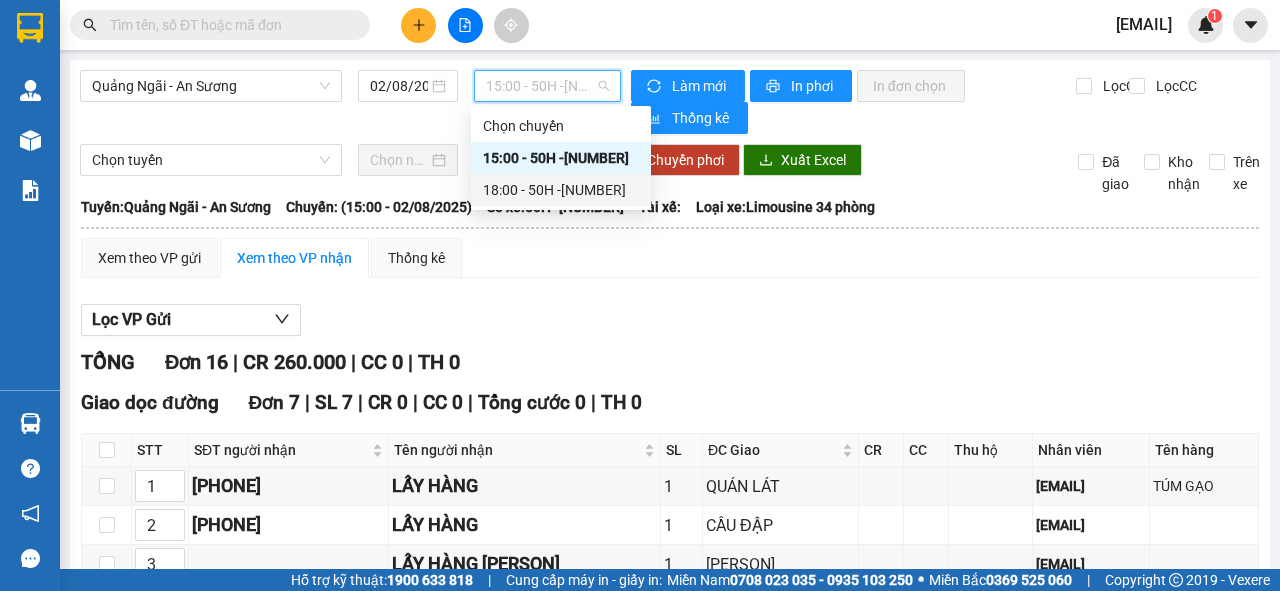 click on "18:00     - 50H -455.99" at bounding box center (561, 190) 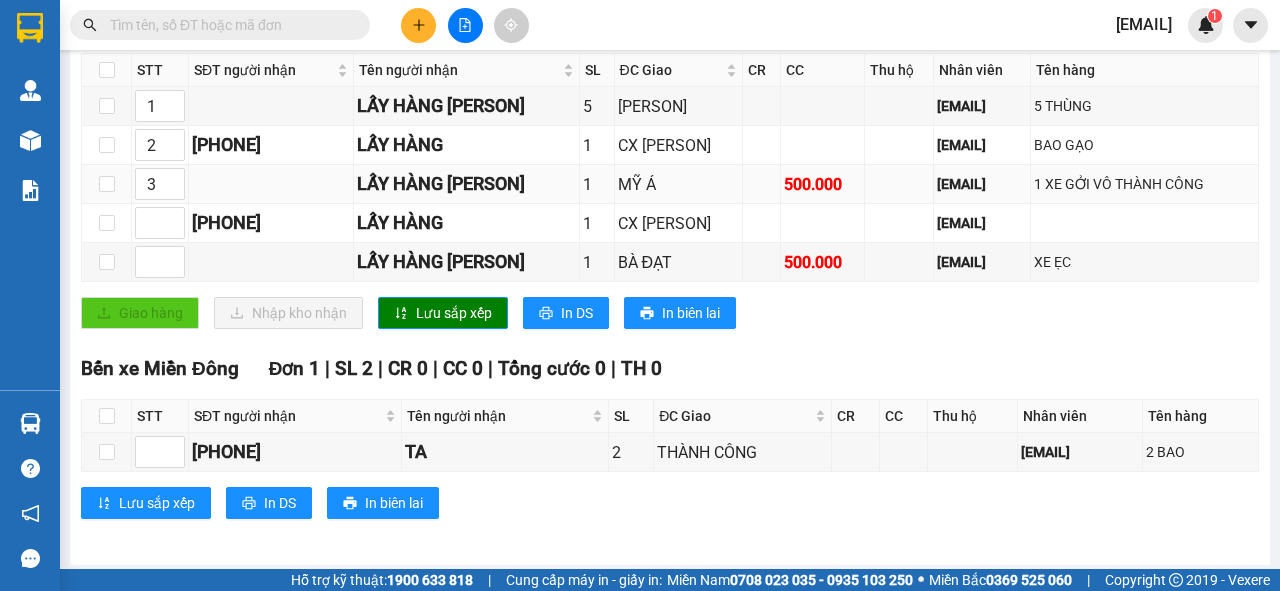 scroll, scrollTop: 140, scrollLeft: 0, axis: vertical 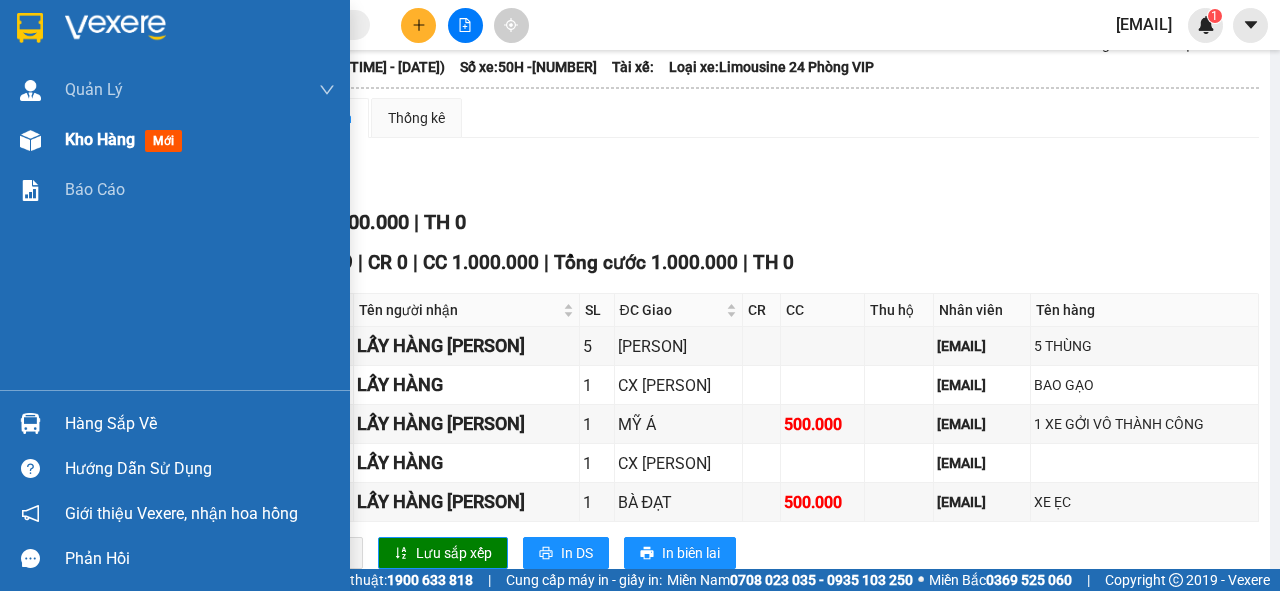 click on "Kho hàng" at bounding box center (100, 139) 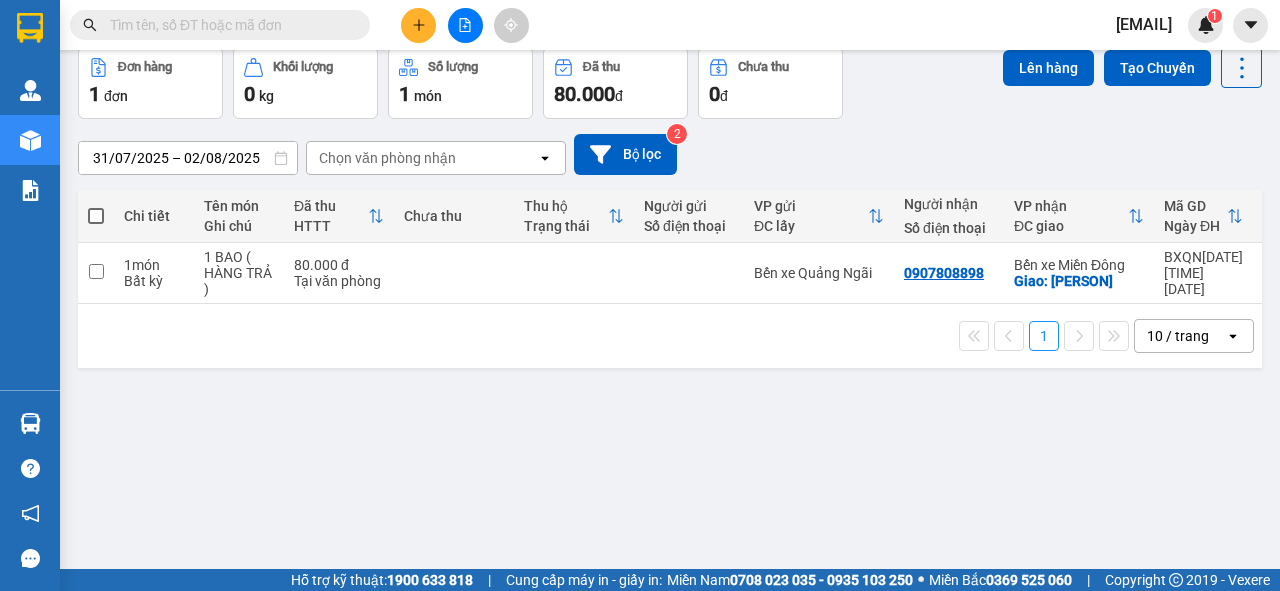 scroll, scrollTop: 0, scrollLeft: 0, axis: both 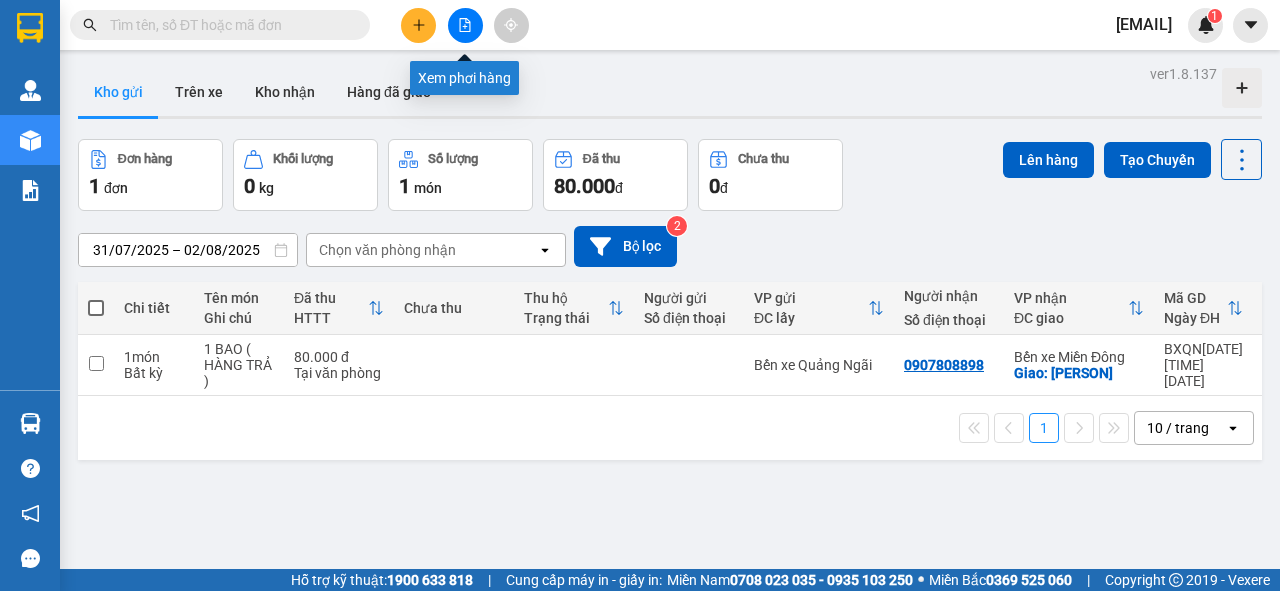 click at bounding box center (465, 25) 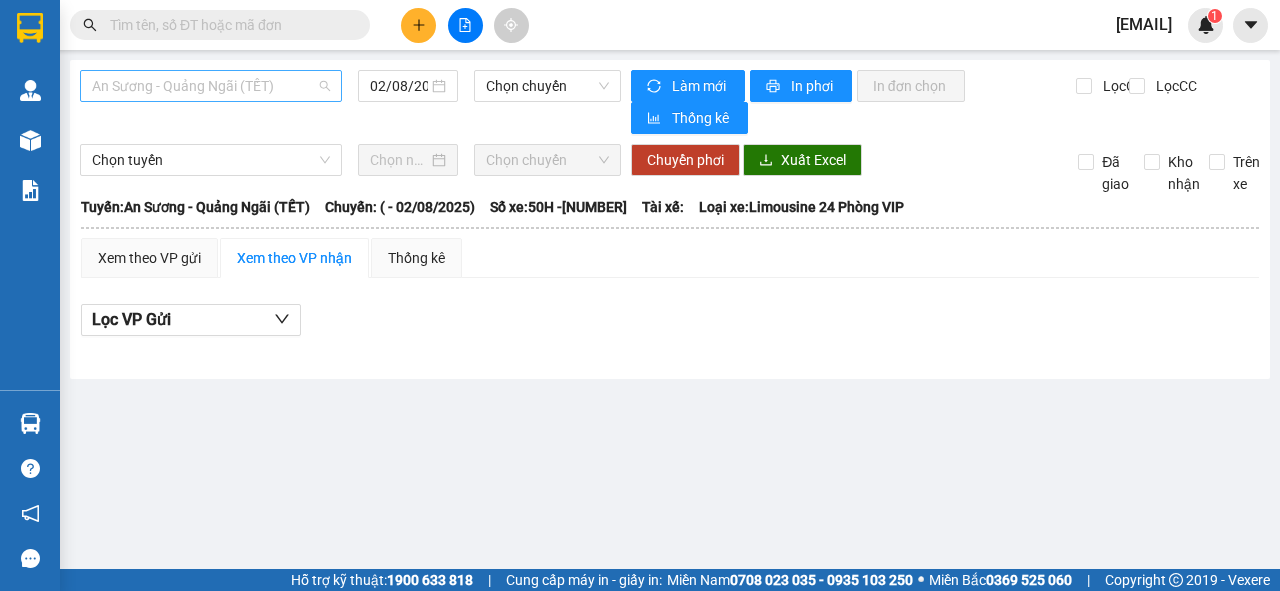 click on "An Sương - Quảng Ngãi (TẾT)" at bounding box center [211, 86] 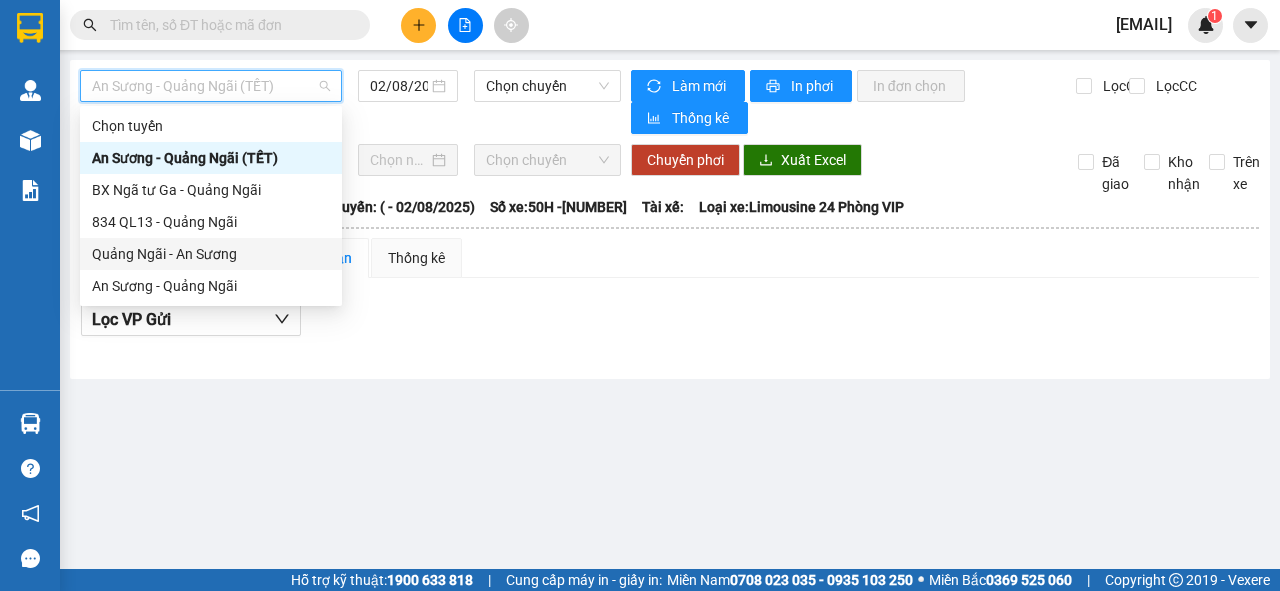 click on "Quảng Ngãi - An Sương" at bounding box center [211, 254] 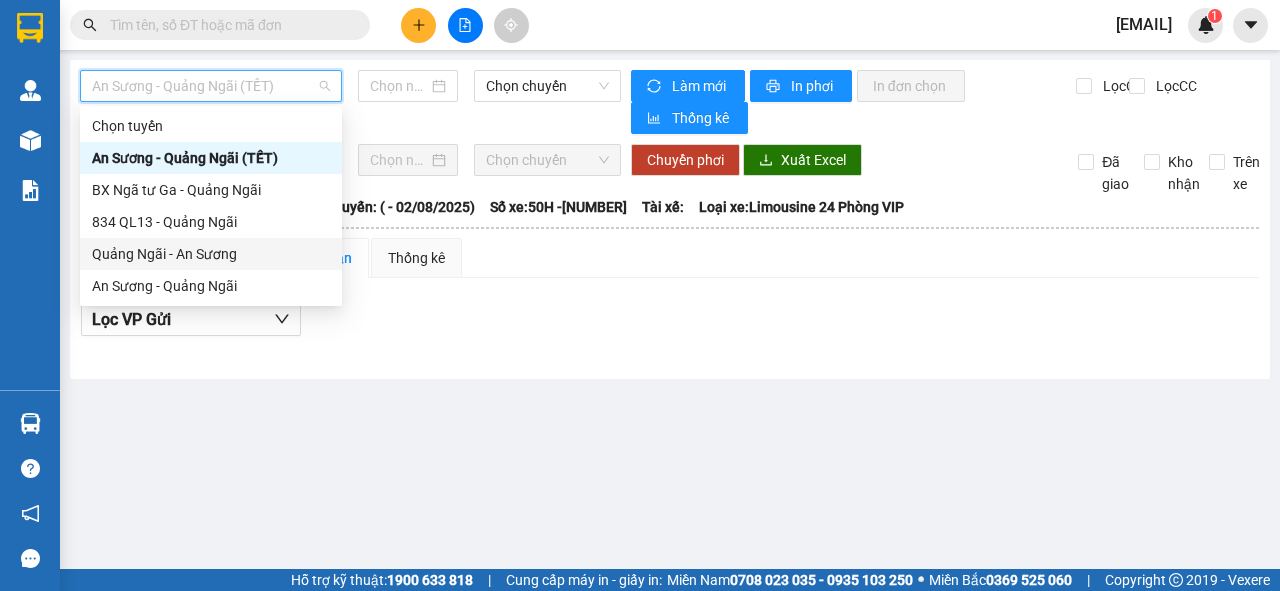 type on "02/08/2025" 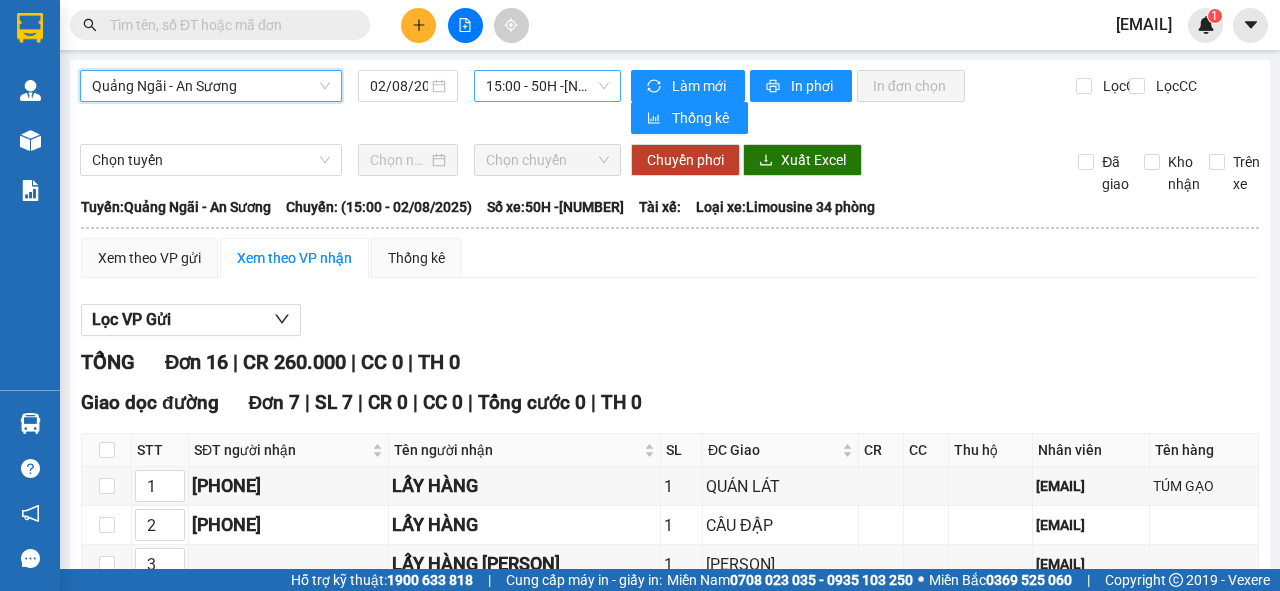click on "15:00     - 50H -357.31" at bounding box center [547, 86] 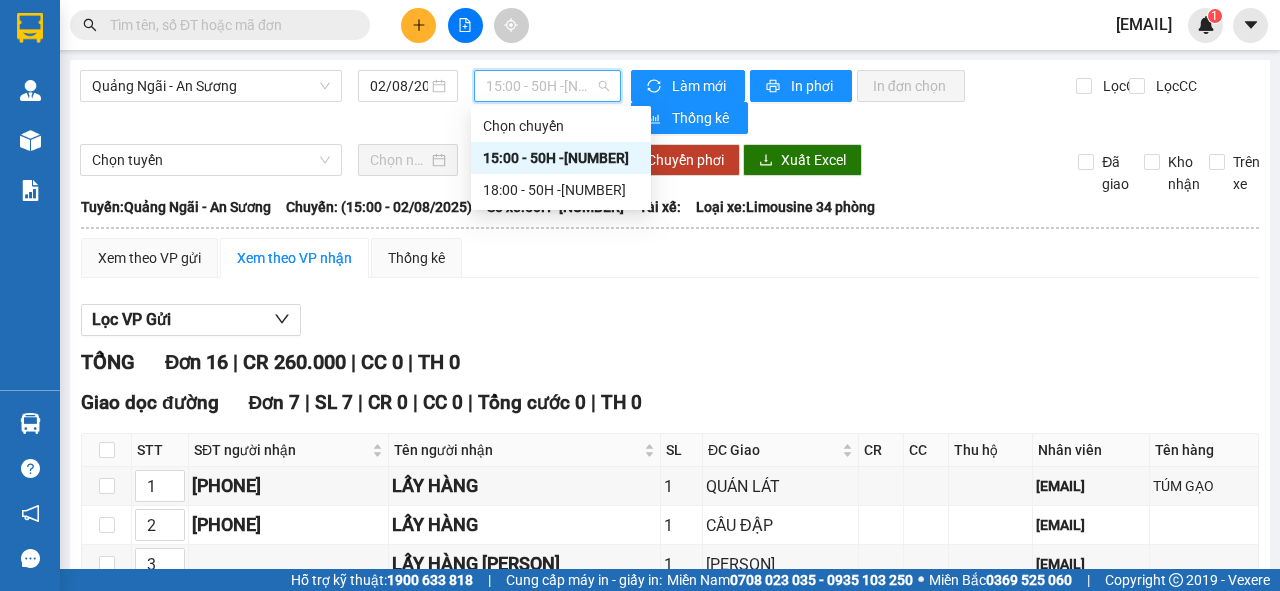 click on "15:00     - 50H -357.31" at bounding box center [561, 158] 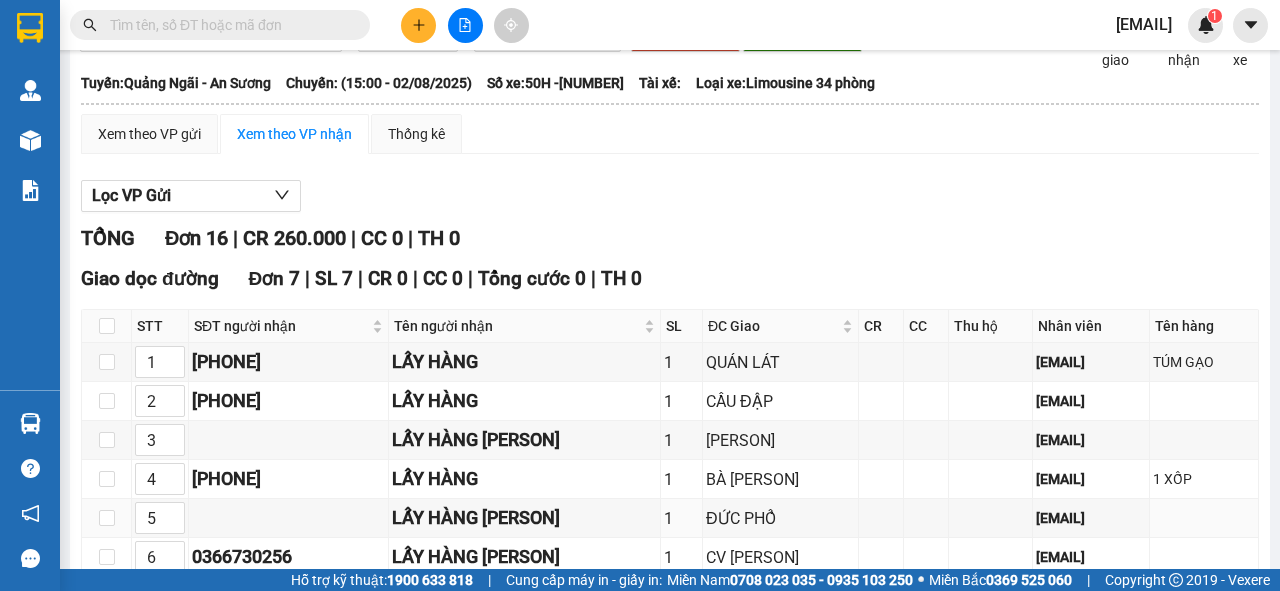 scroll, scrollTop: 44, scrollLeft: 0, axis: vertical 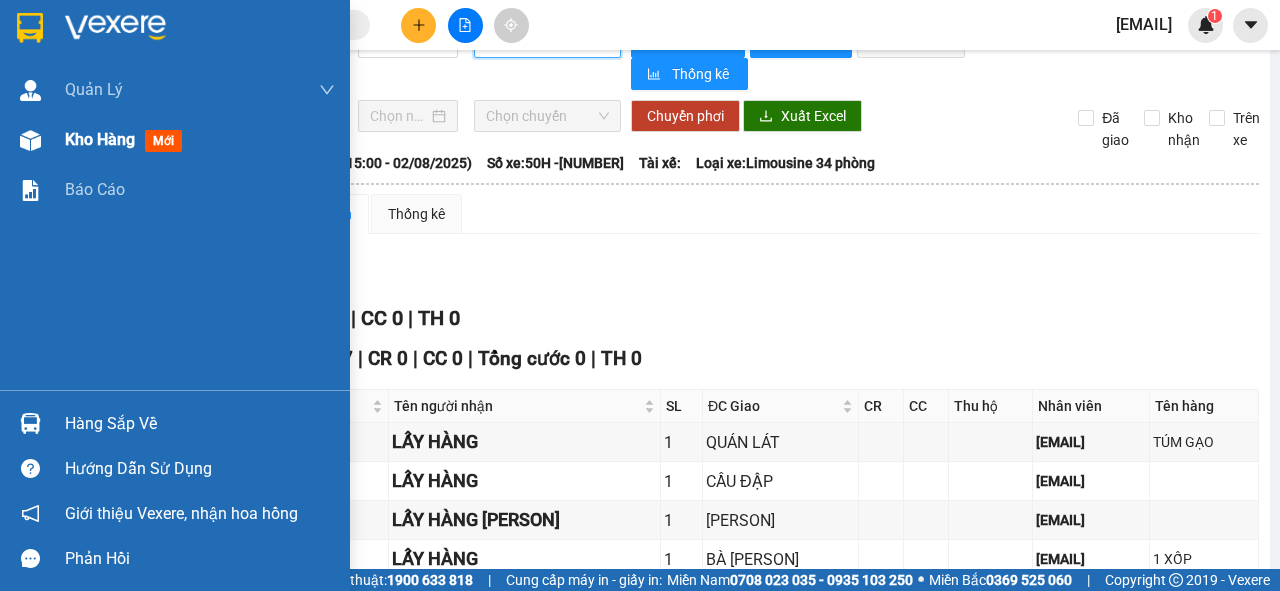 click on "Kho hàng" at bounding box center (100, 139) 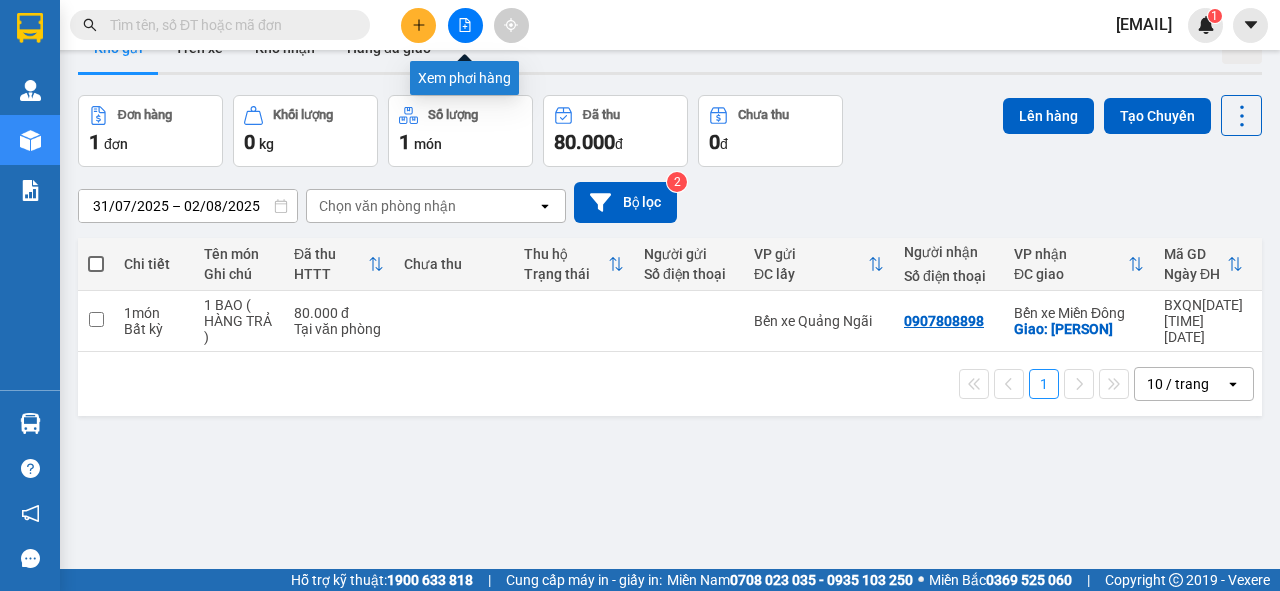 click 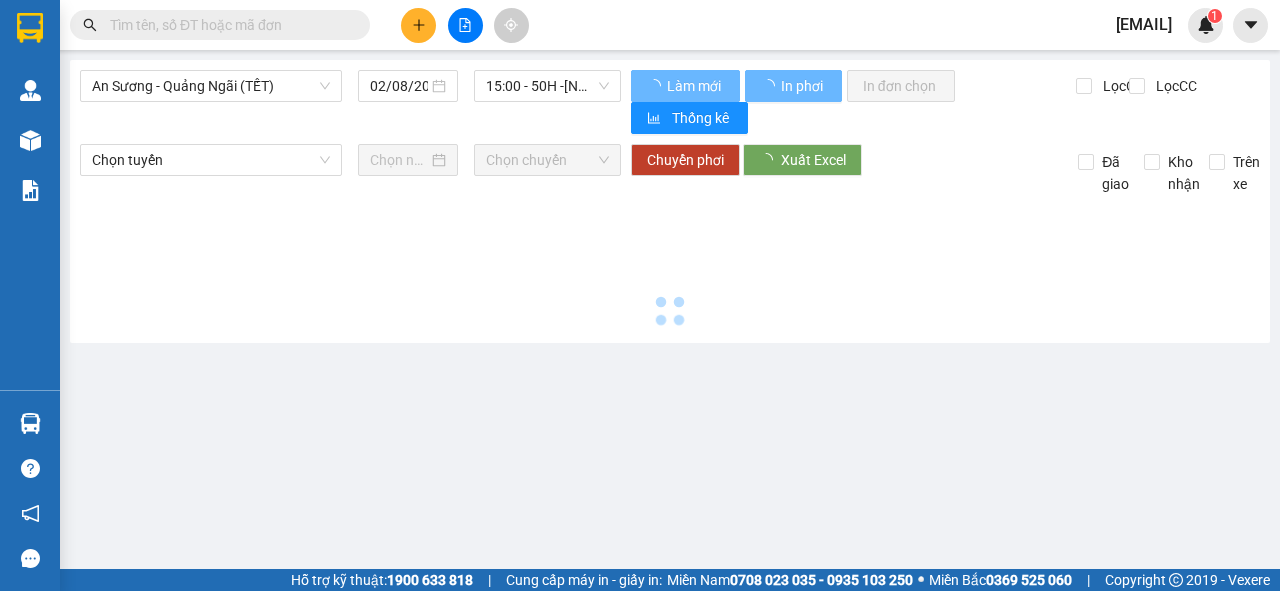 scroll, scrollTop: 0, scrollLeft: 0, axis: both 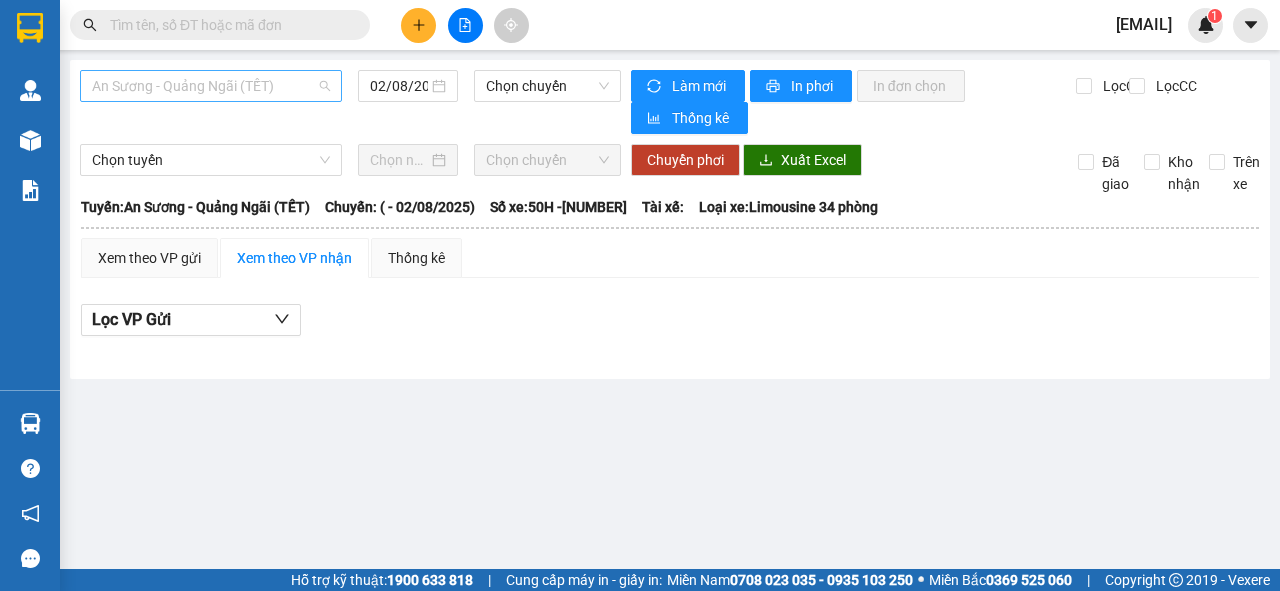 click on "An Sương - Quảng Ngãi (TẾT)" at bounding box center [211, 86] 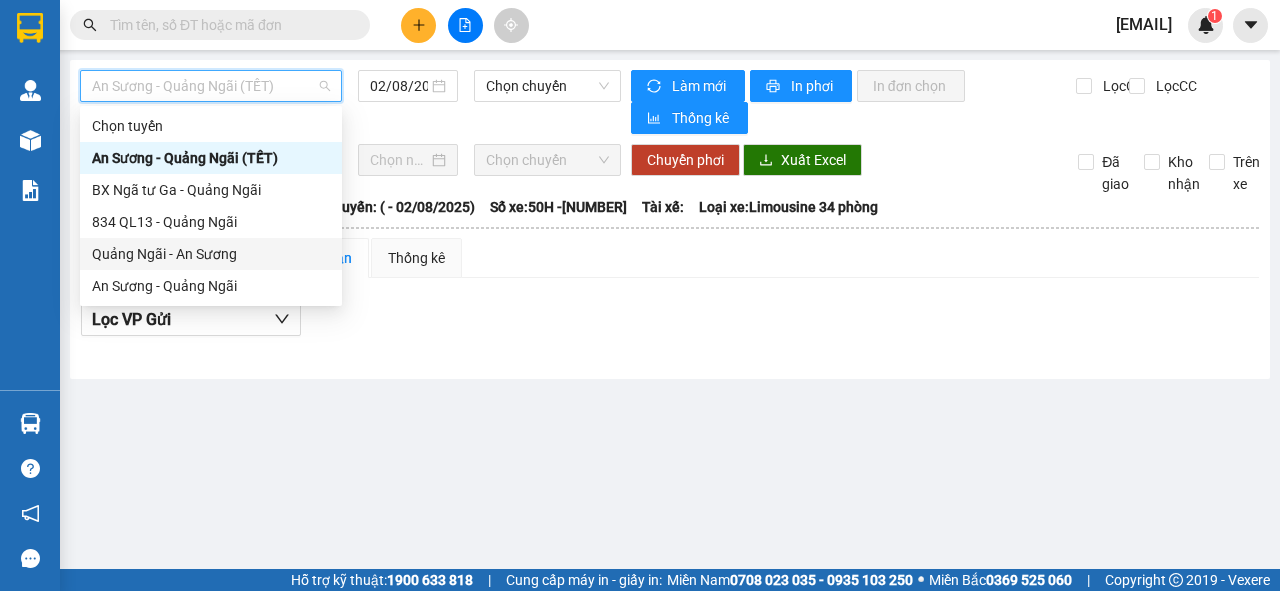 click on "Quảng Ngãi - An Sương" at bounding box center (211, 254) 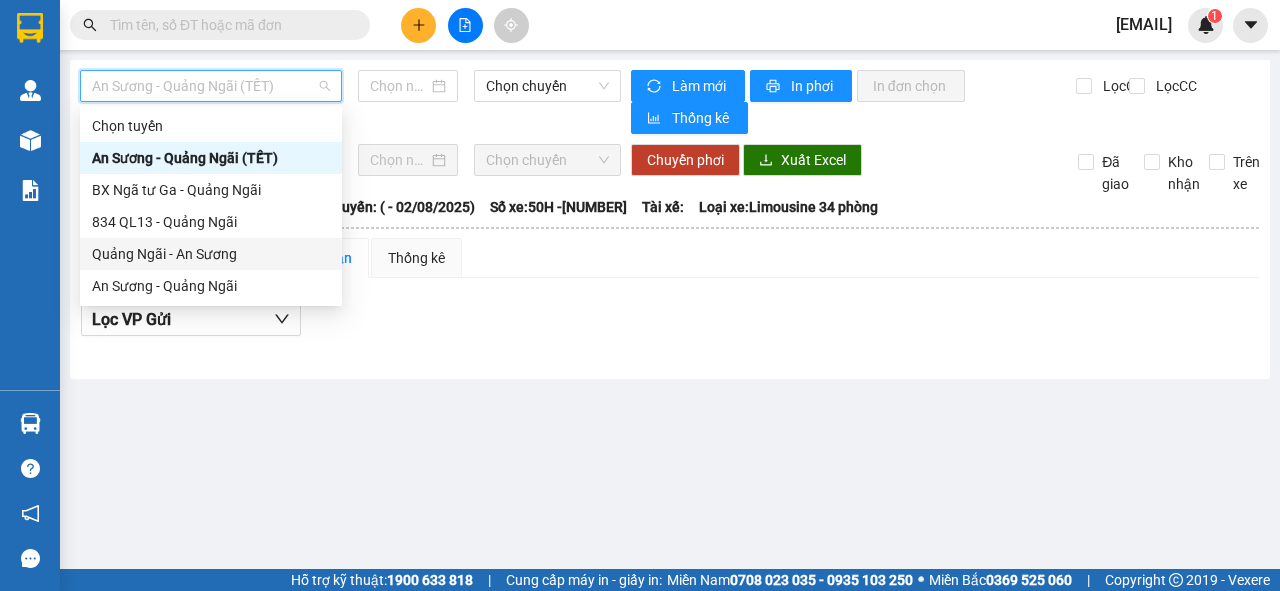 type on "02/08/2025" 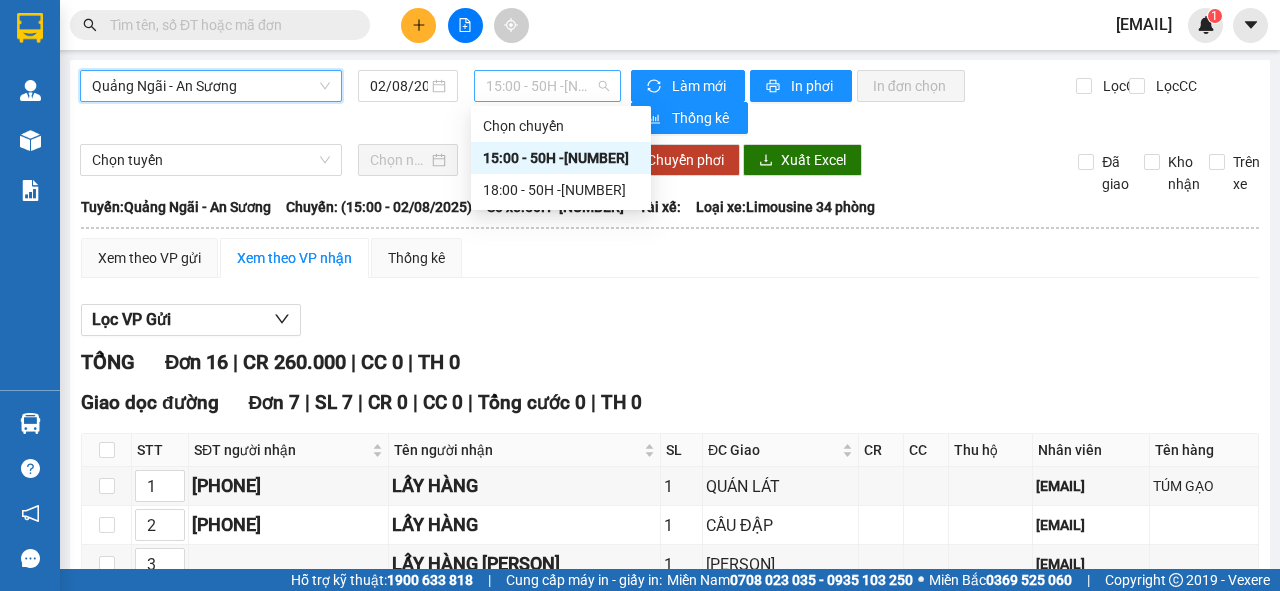 click on "15:00     - 50H -357.31" at bounding box center [547, 86] 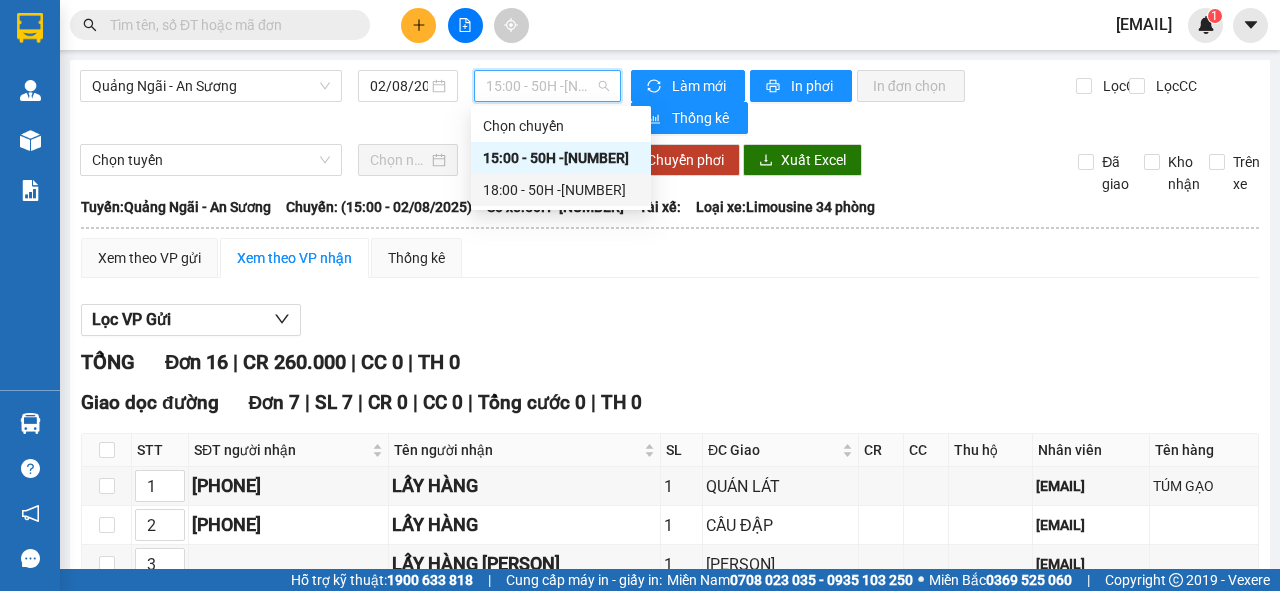 click on "18:00     - 50H -455.99" at bounding box center [561, 190] 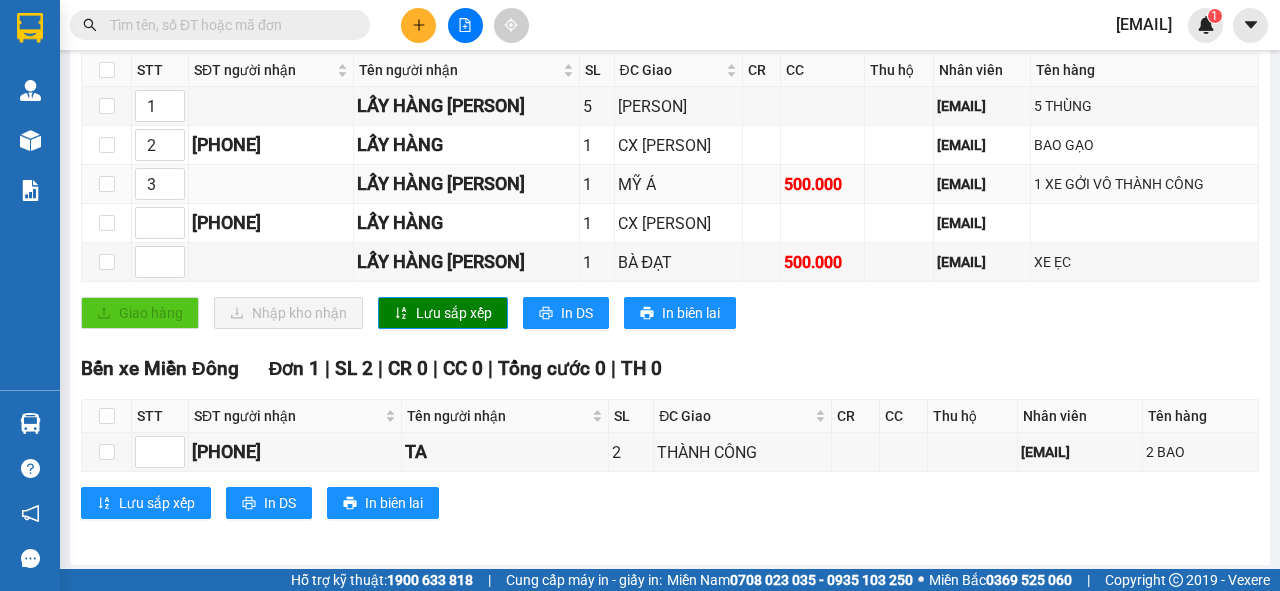 scroll, scrollTop: 0, scrollLeft: 0, axis: both 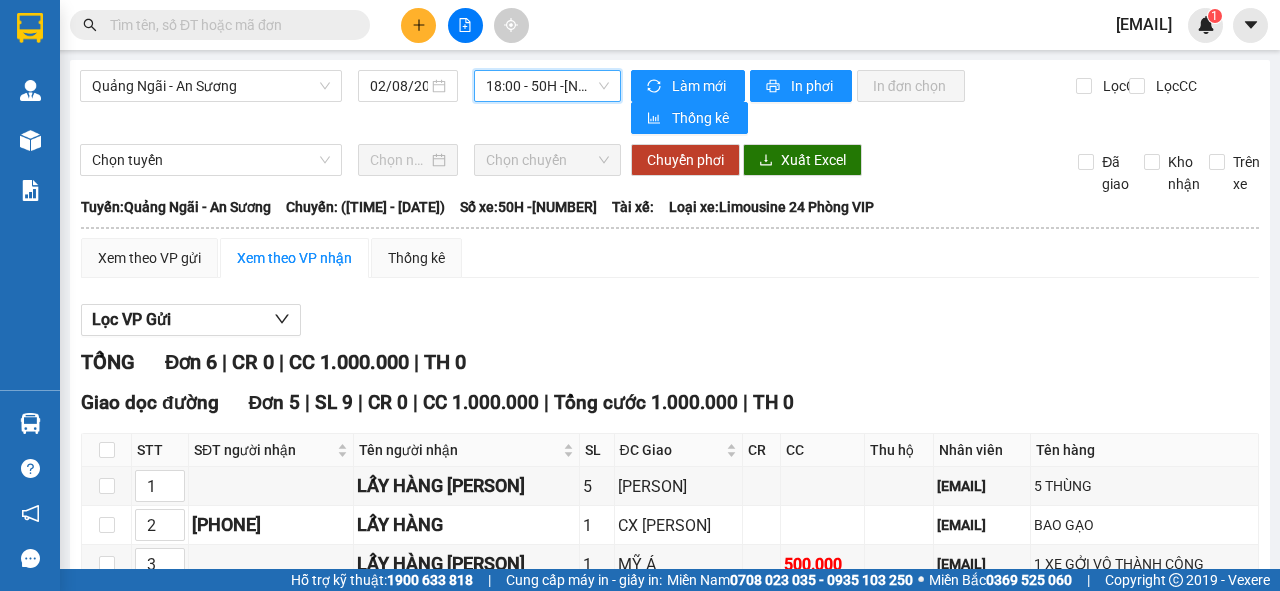 click on "18:00     - 50H -455.99" at bounding box center [547, 86] 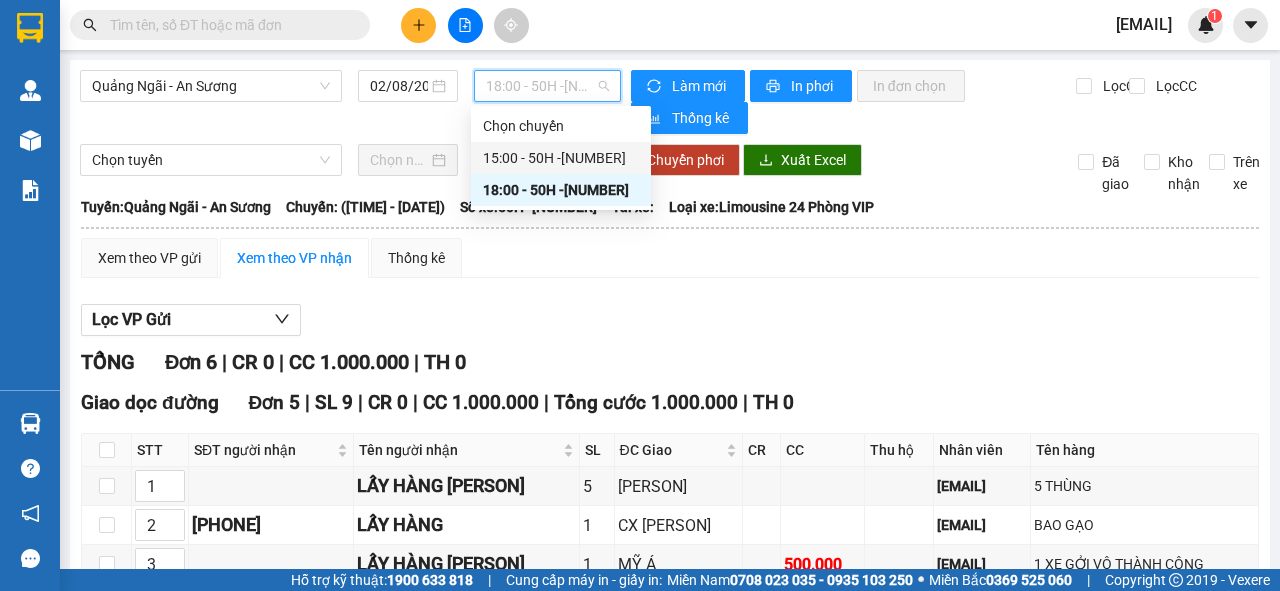 click on "15:00     - 50H -357.31" at bounding box center (561, 158) 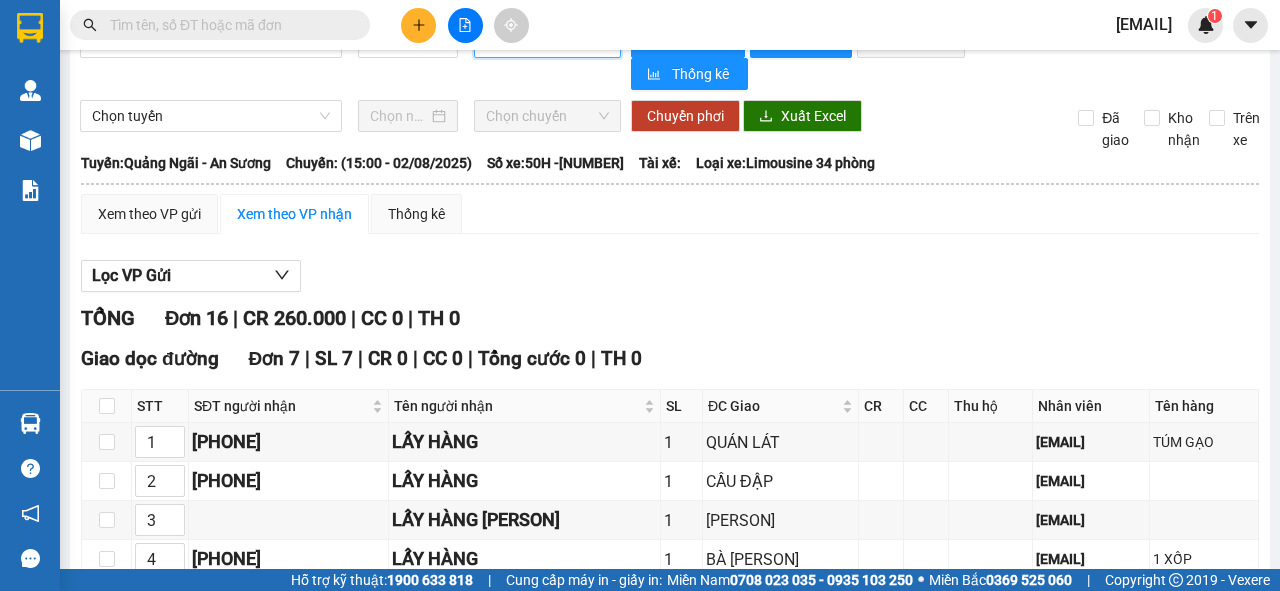 scroll, scrollTop: 0, scrollLeft: 0, axis: both 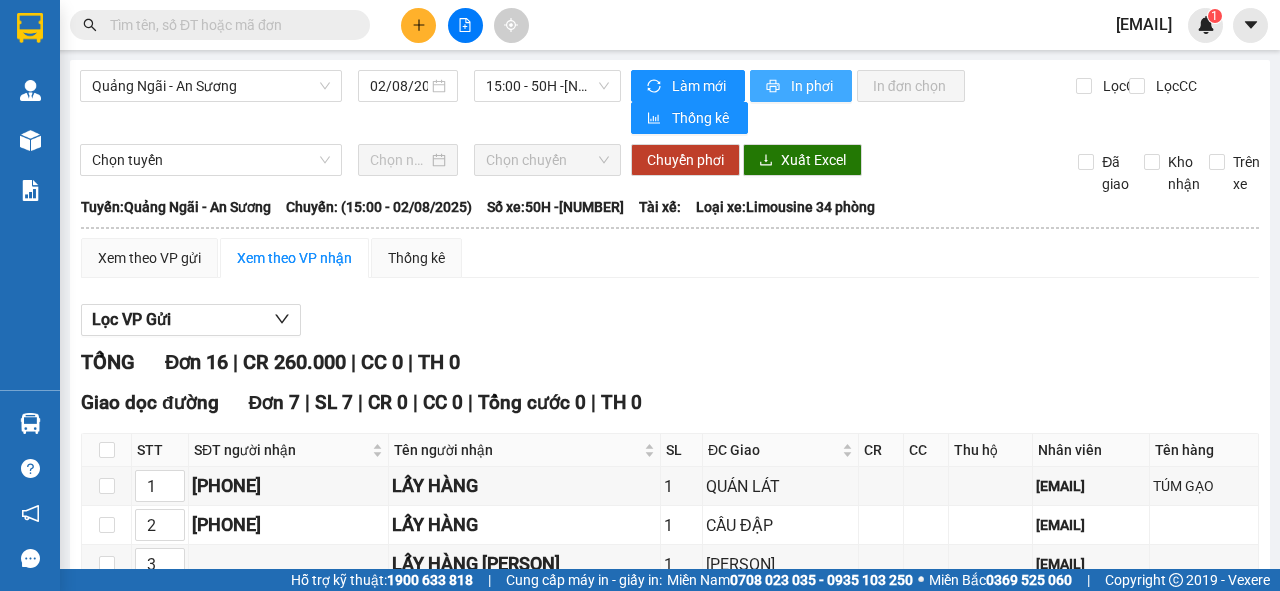click on "In phơi" at bounding box center [813, 86] 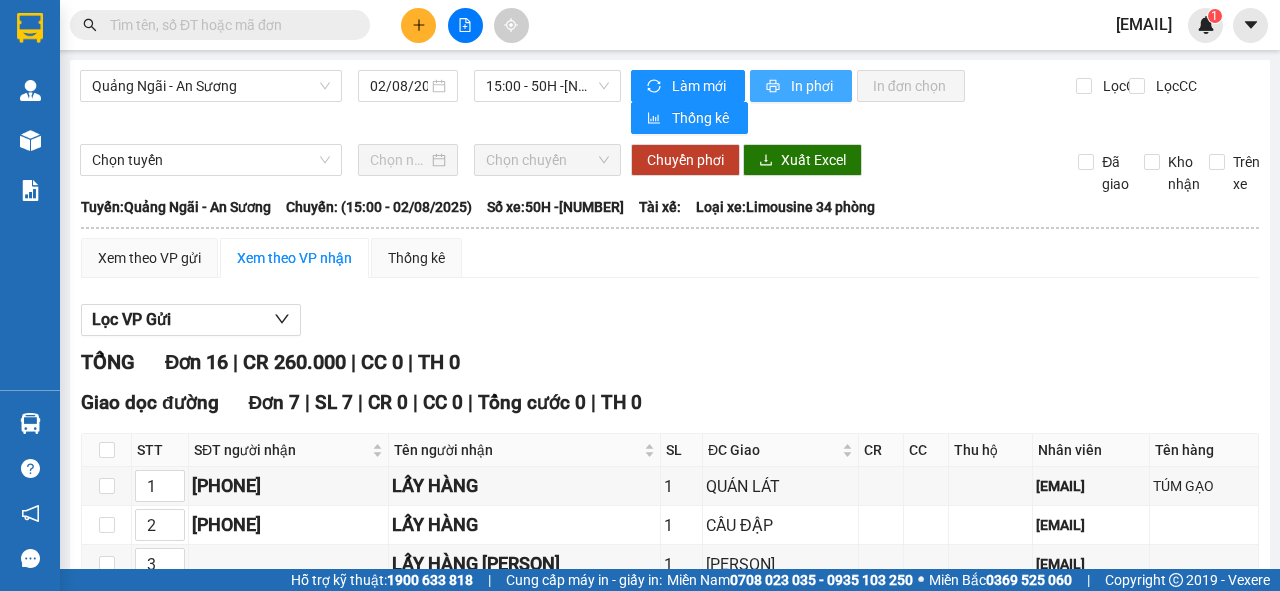 scroll, scrollTop: 0, scrollLeft: 0, axis: both 